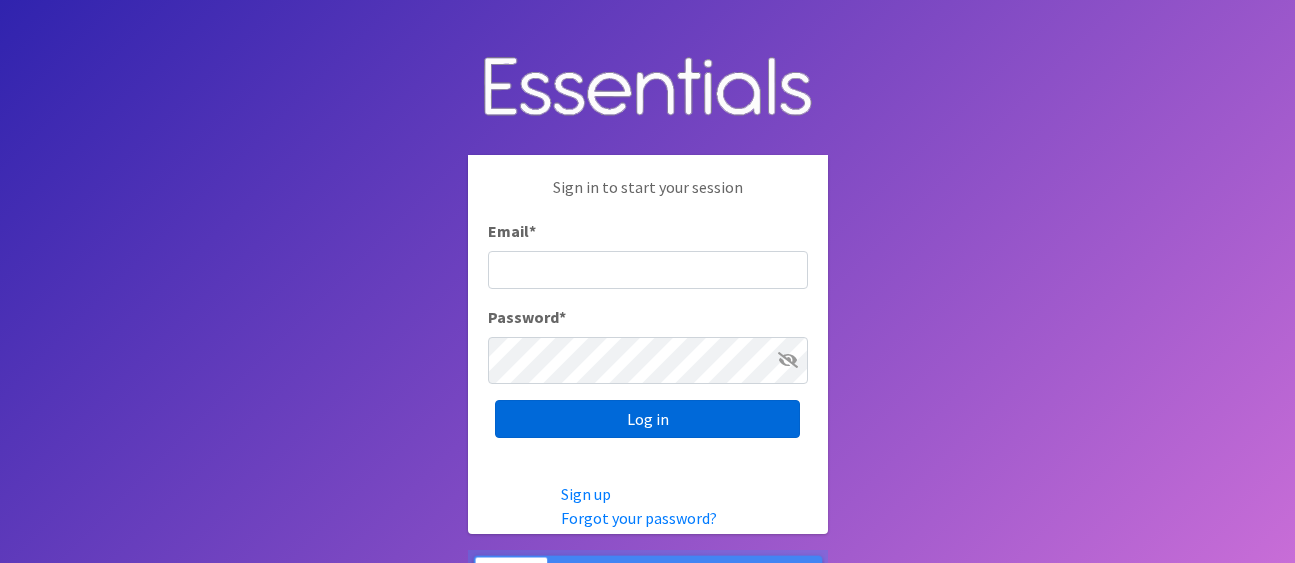 scroll, scrollTop: 0, scrollLeft: 0, axis: both 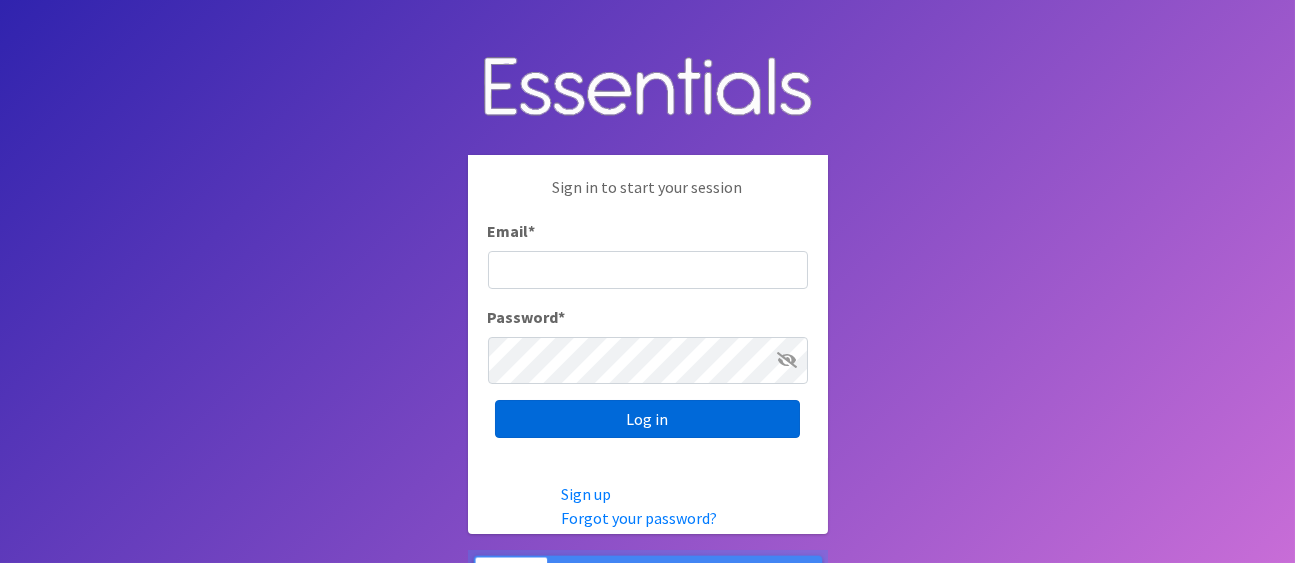 type on "amelia@unitedway-weld.org" 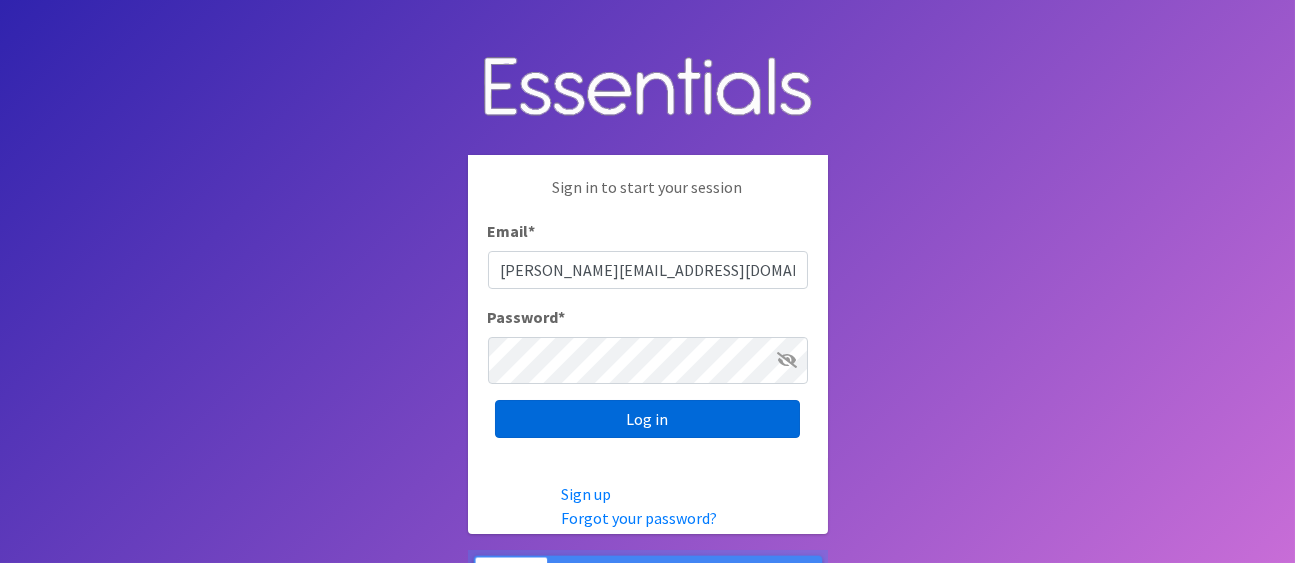 click on "Log in" at bounding box center [647, 419] 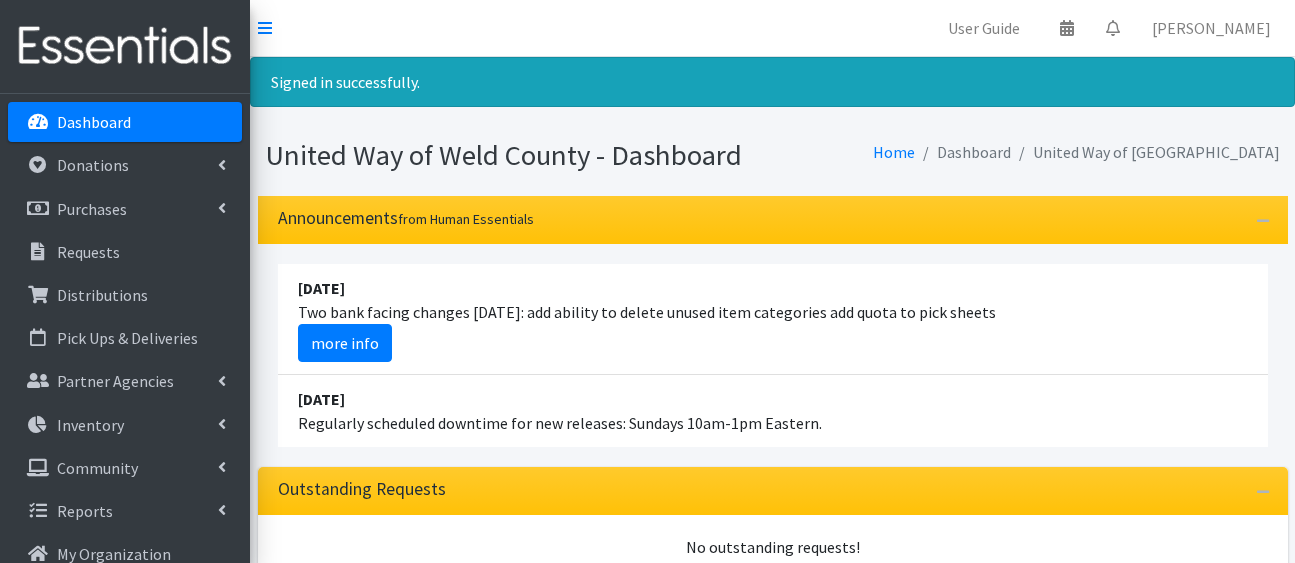 scroll, scrollTop: 0, scrollLeft: 0, axis: both 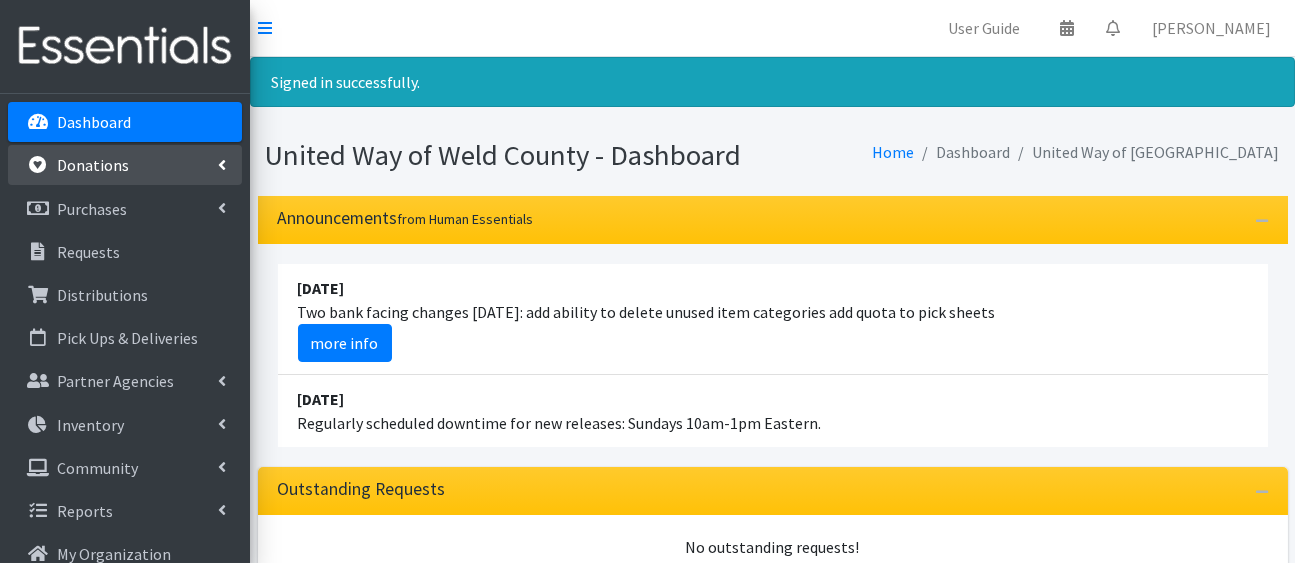 click on "Donations" at bounding box center [93, 165] 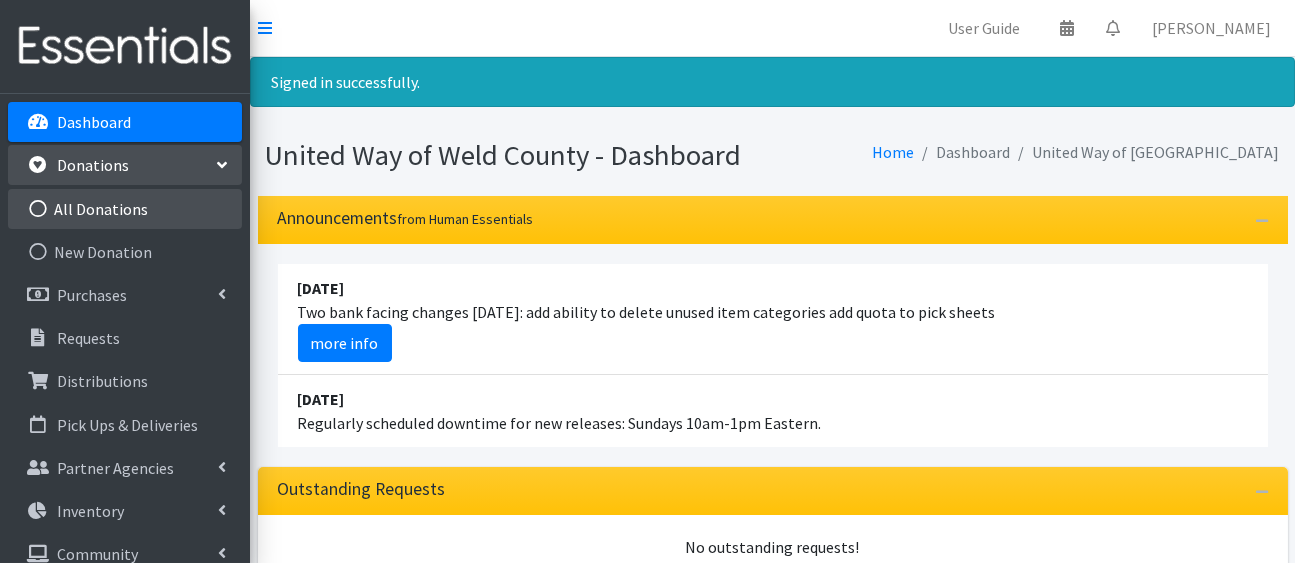 click on "All Donations" at bounding box center (125, 209) 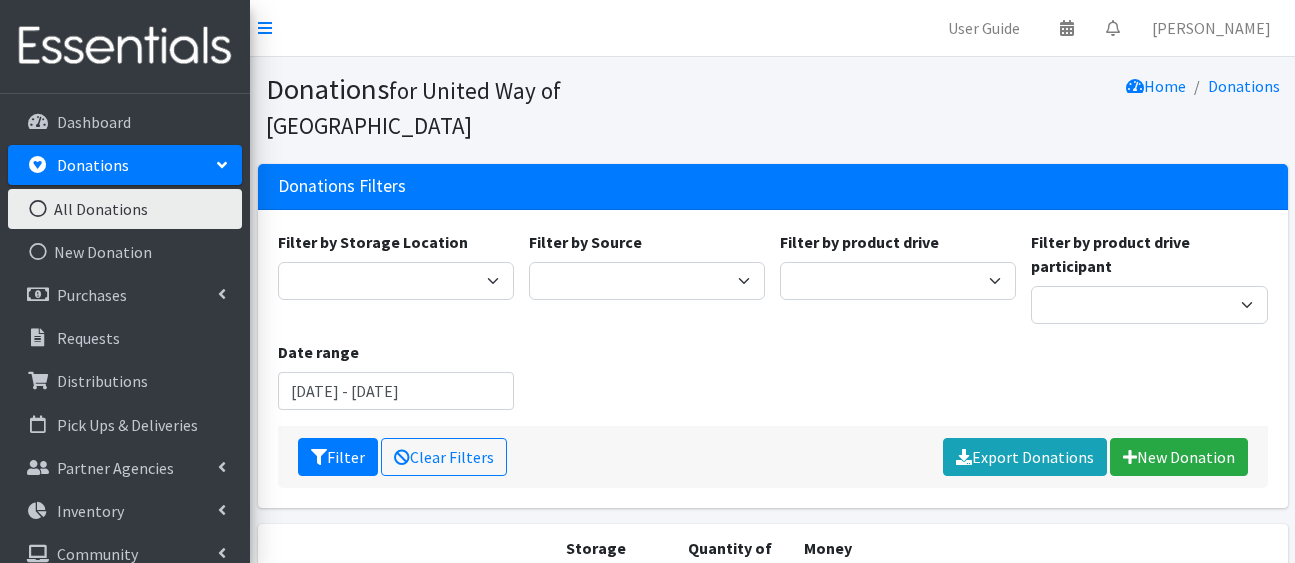 scroll, scrollTop: 0, scrollLeft: 0, axis: both 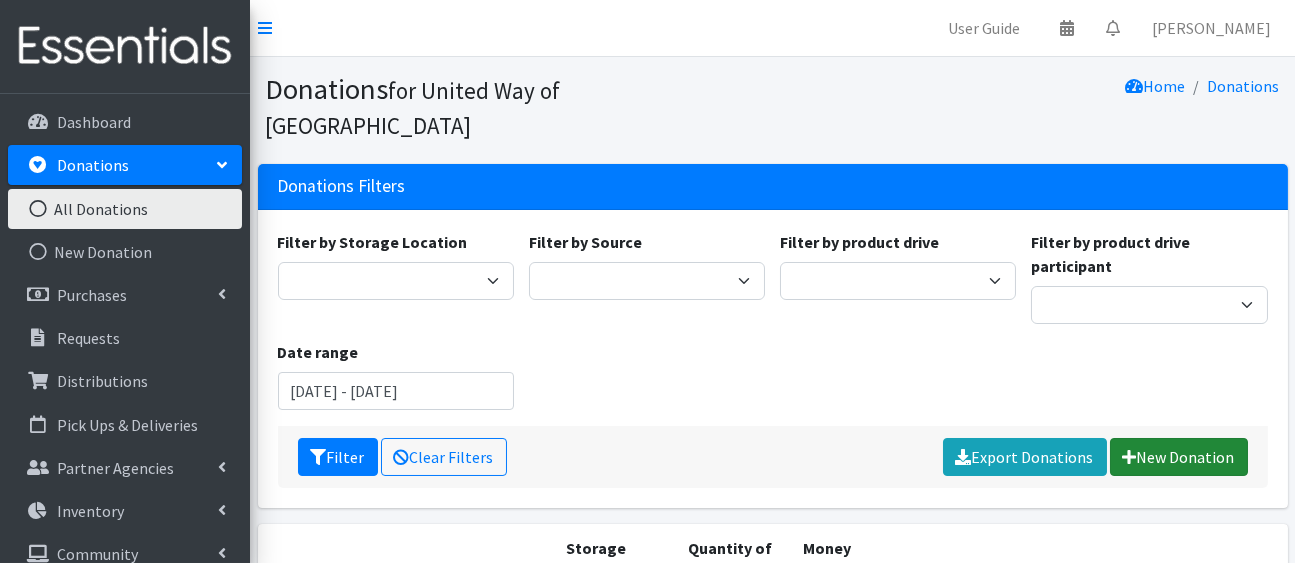 click on "New Donation" at bounding box center [1179, 457] 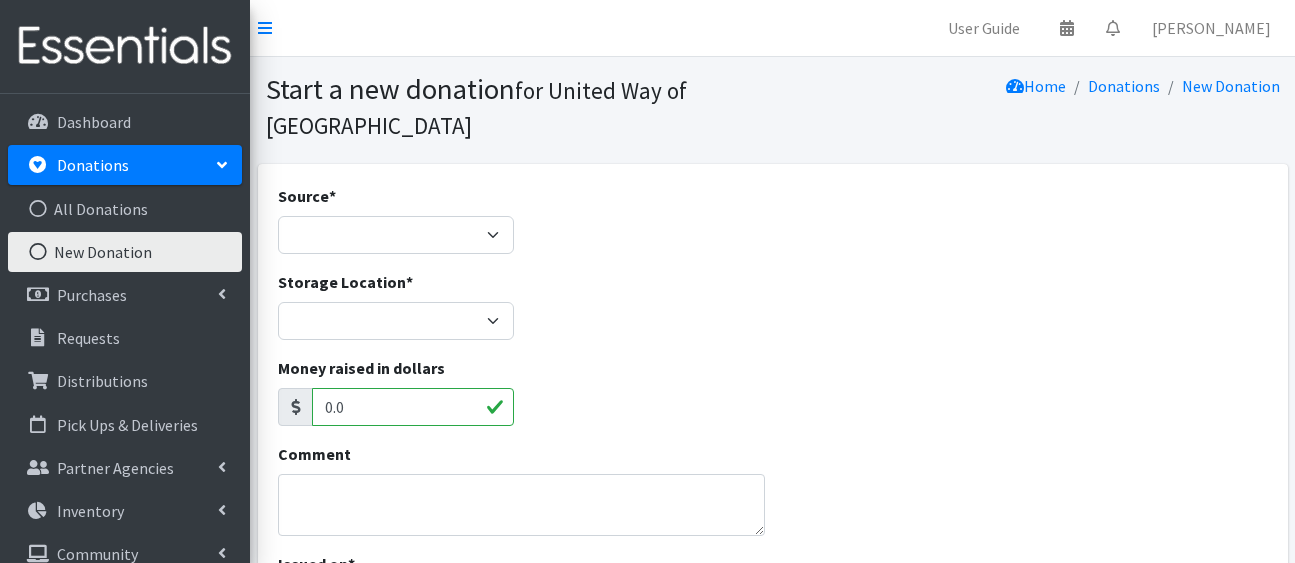 scroll, scrollTop: 0, scrollLeft: 0, axis: both 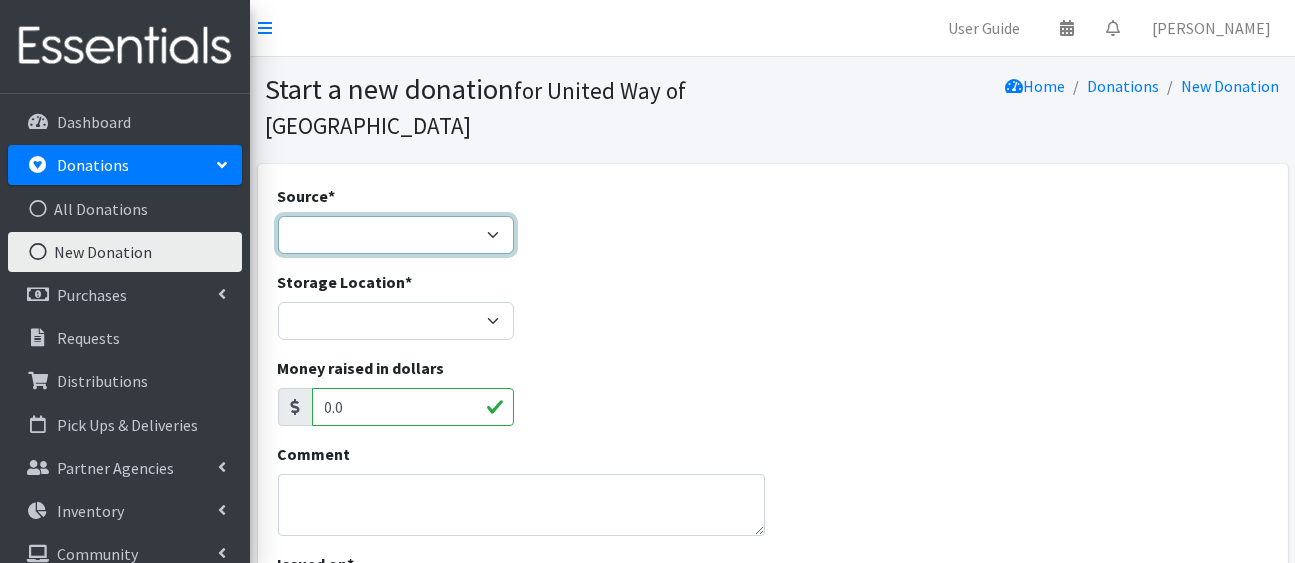 click on "Product Drive
Manufacturer
Donation Site
Misc. Donation" at bounding box center (396, 235) 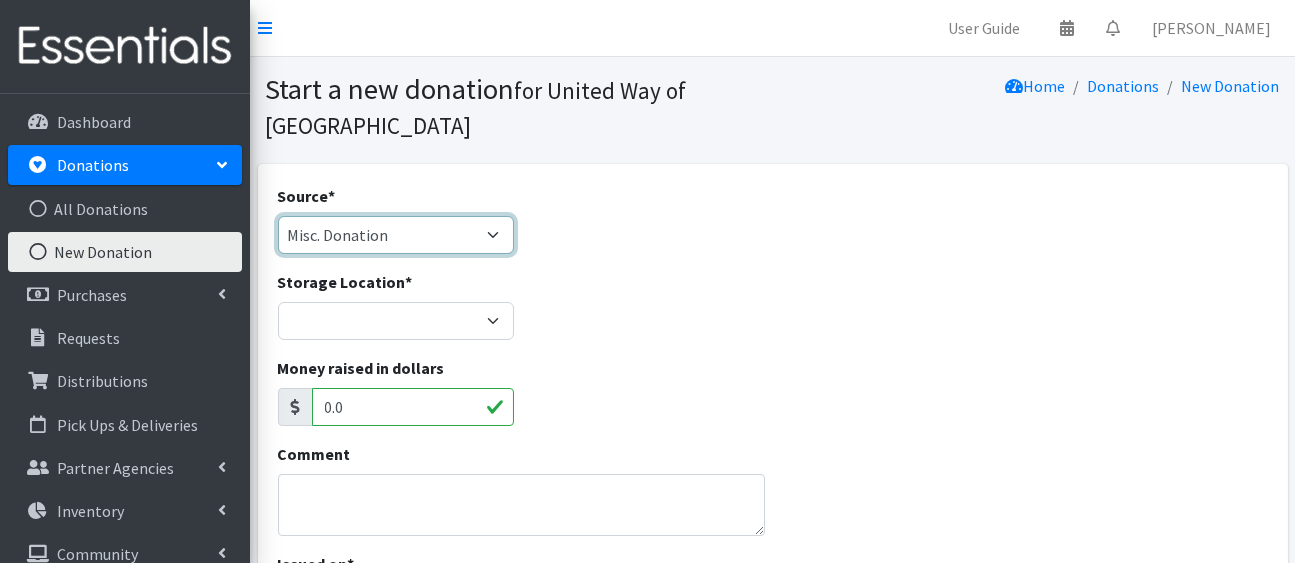 click on "Product Drive
Manufacturer
Donation Site
Misc. Donation" at bounding box center [396, 235] 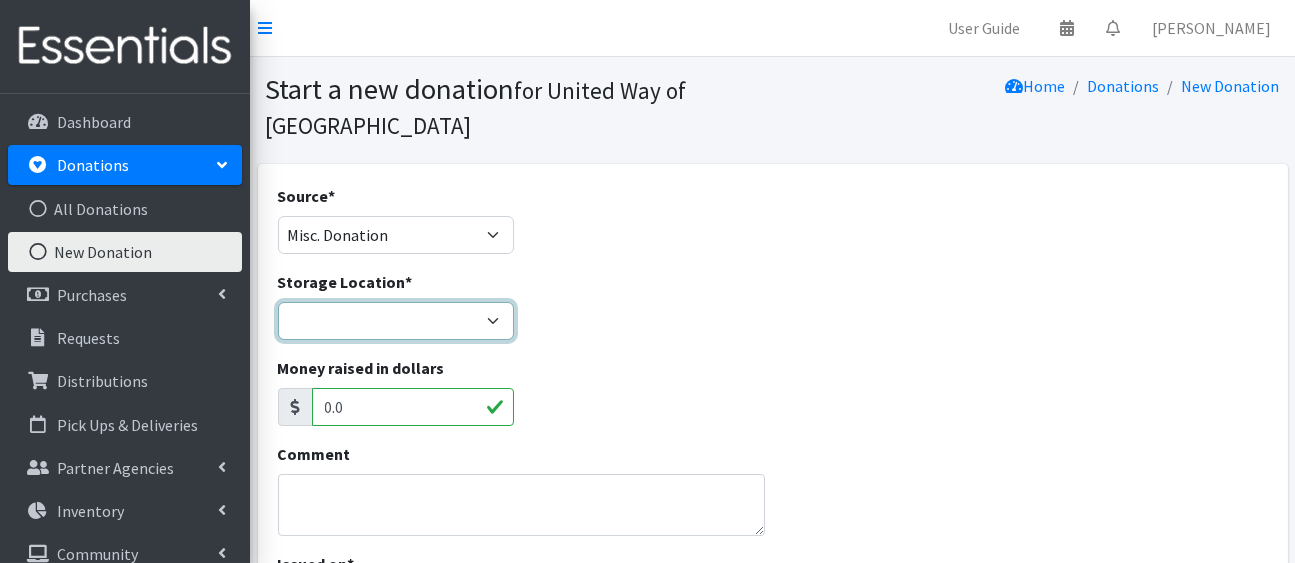 click on "HP Warehouse
UWWC Downtown office, upstairs" at bounding box center (396, 321) 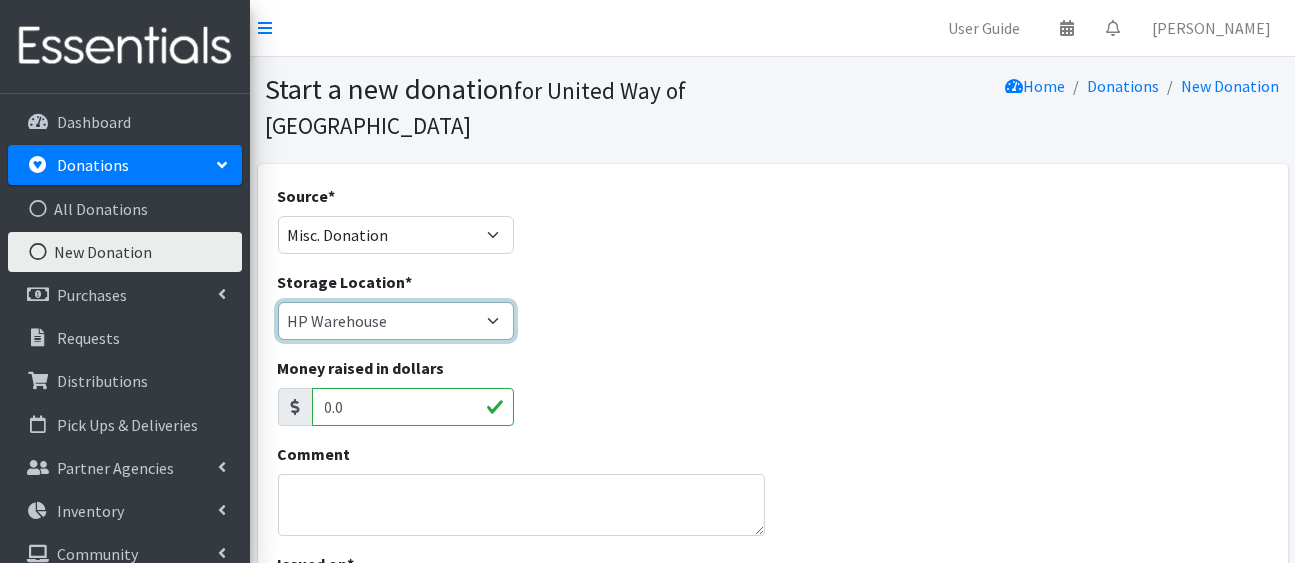click on "HP Warehouse
UWWC Downtown office, upstairs" at bounding box center (396, 321) 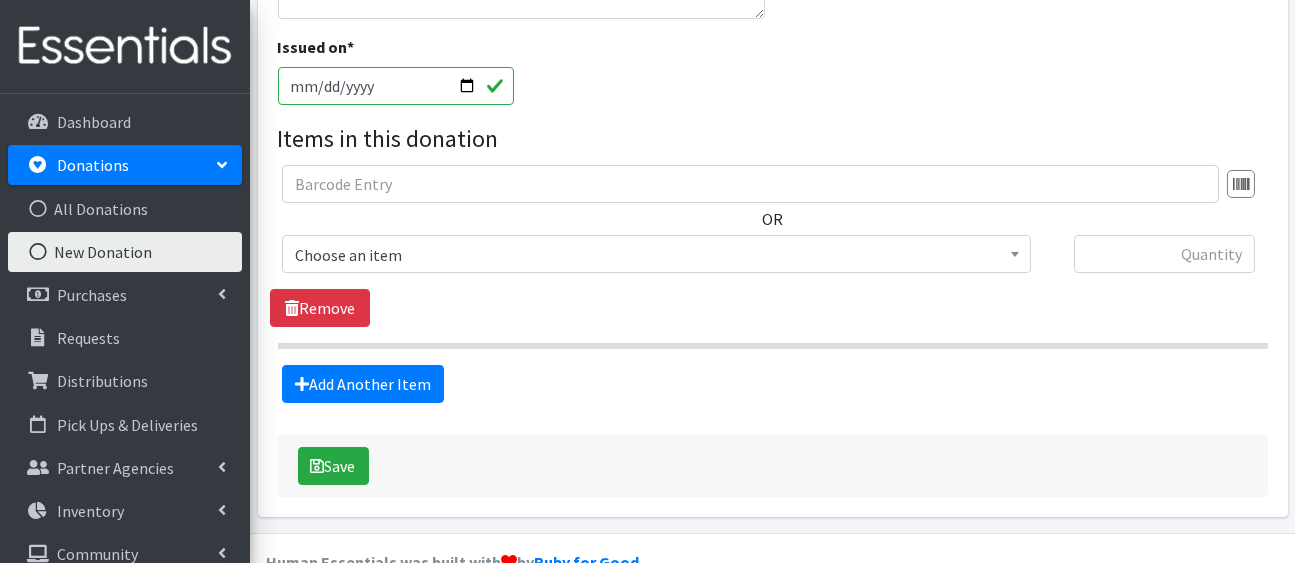 scroll, scrollTop: 518, scrollLeft: 0, axis: vertical 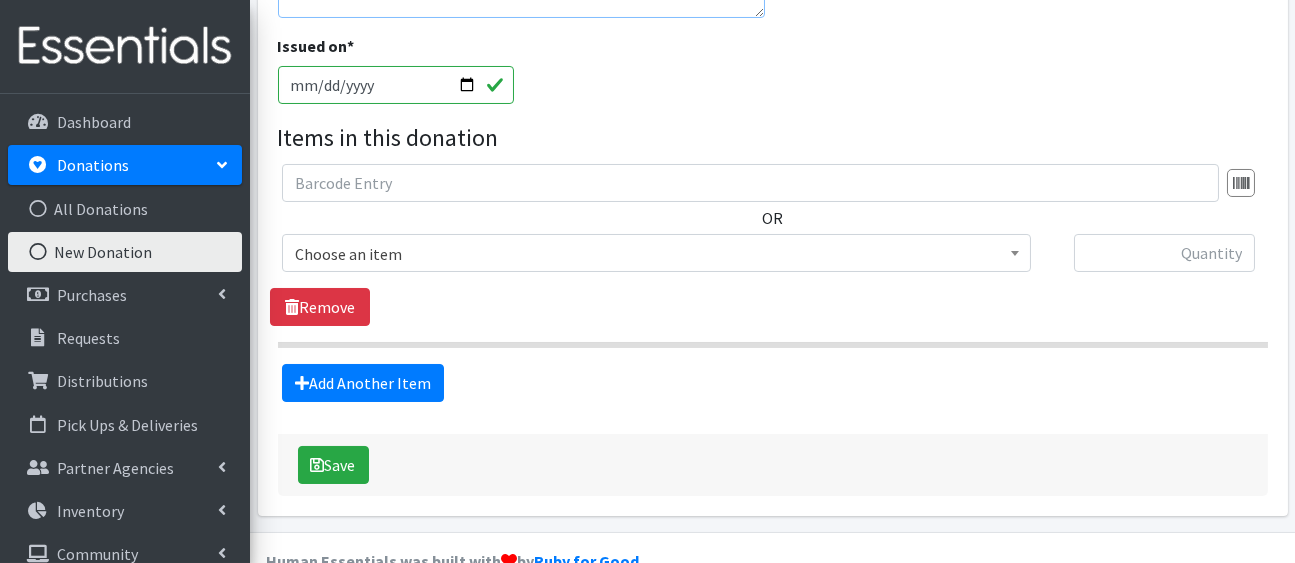click on "Comment" at bounding box center [522, -13] 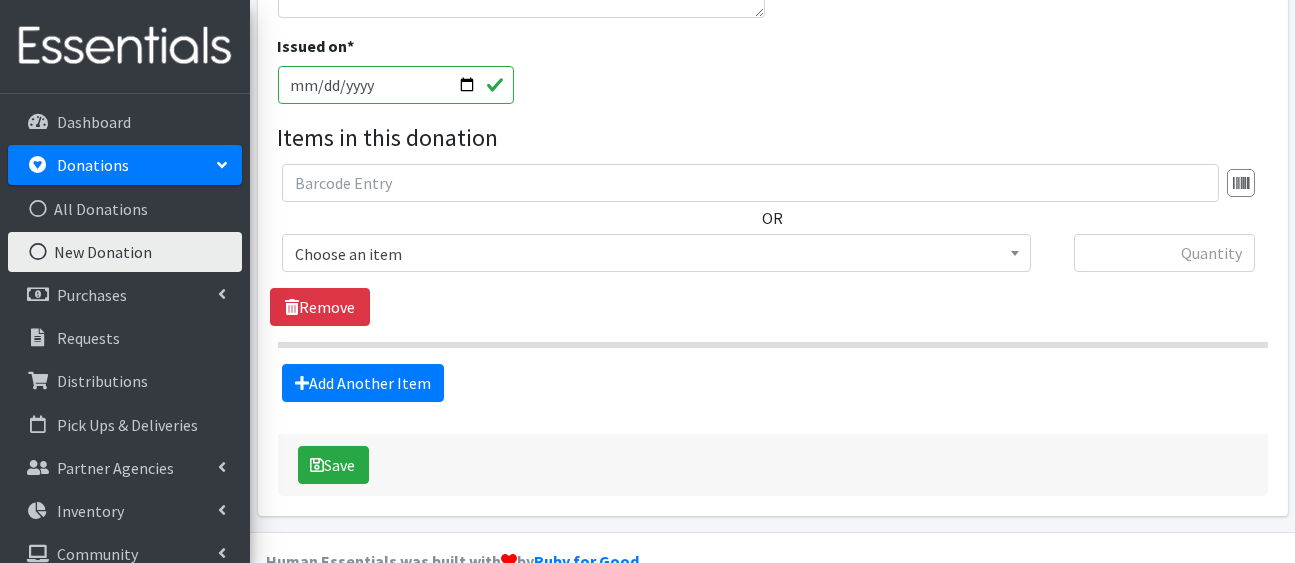 click on "2025-07-11" at bounding box center [396, 85] 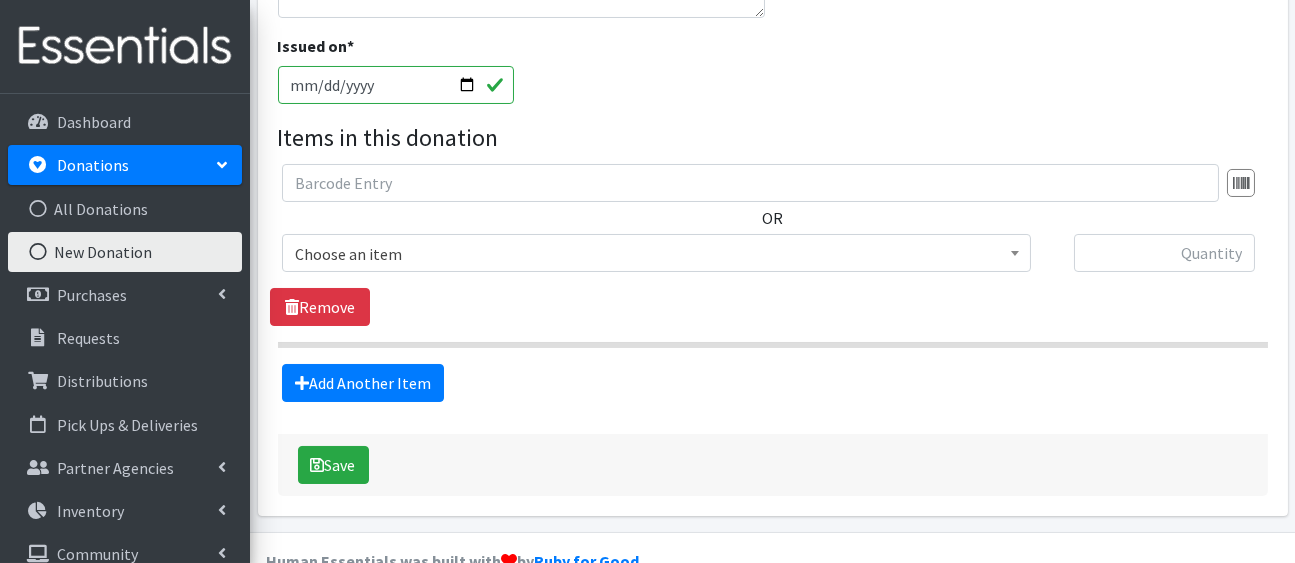 type on "2025-06-30" 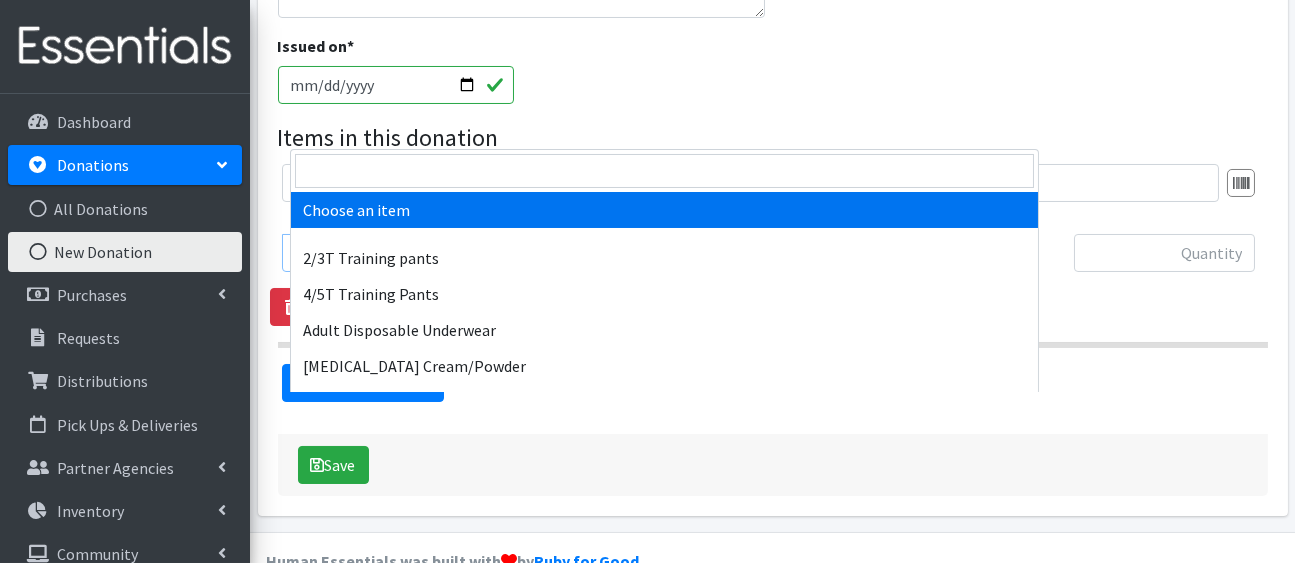 click on "Choose an item" at bounding box center [656, 254] 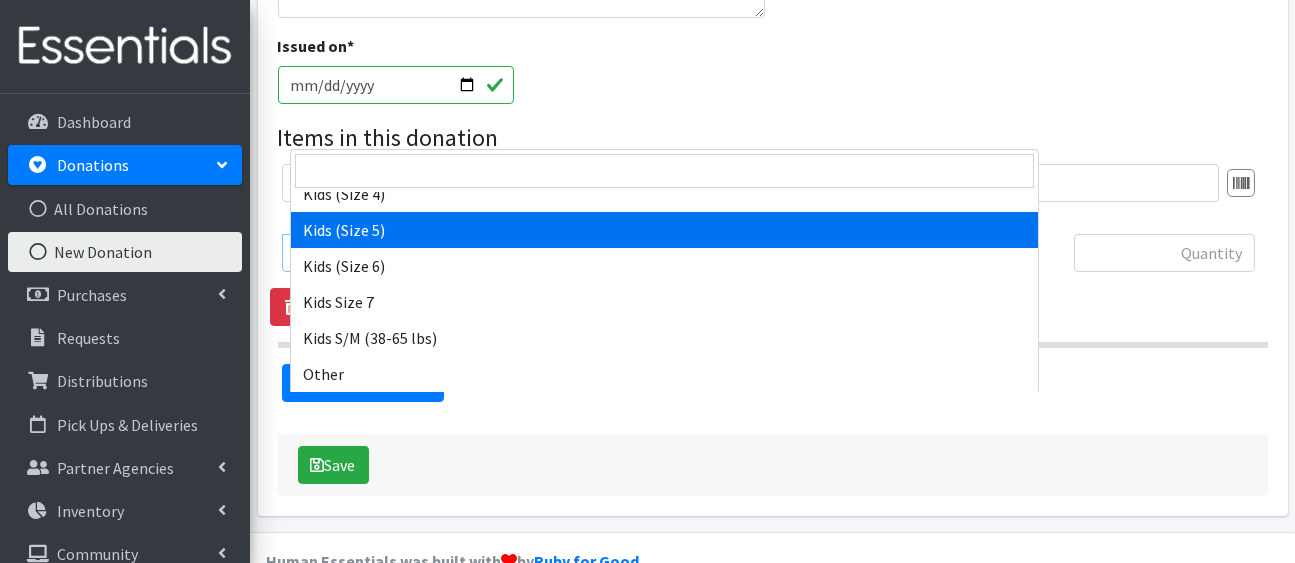 scroll, scrollTop: 460, scrollLeft: 0, axis: vertical 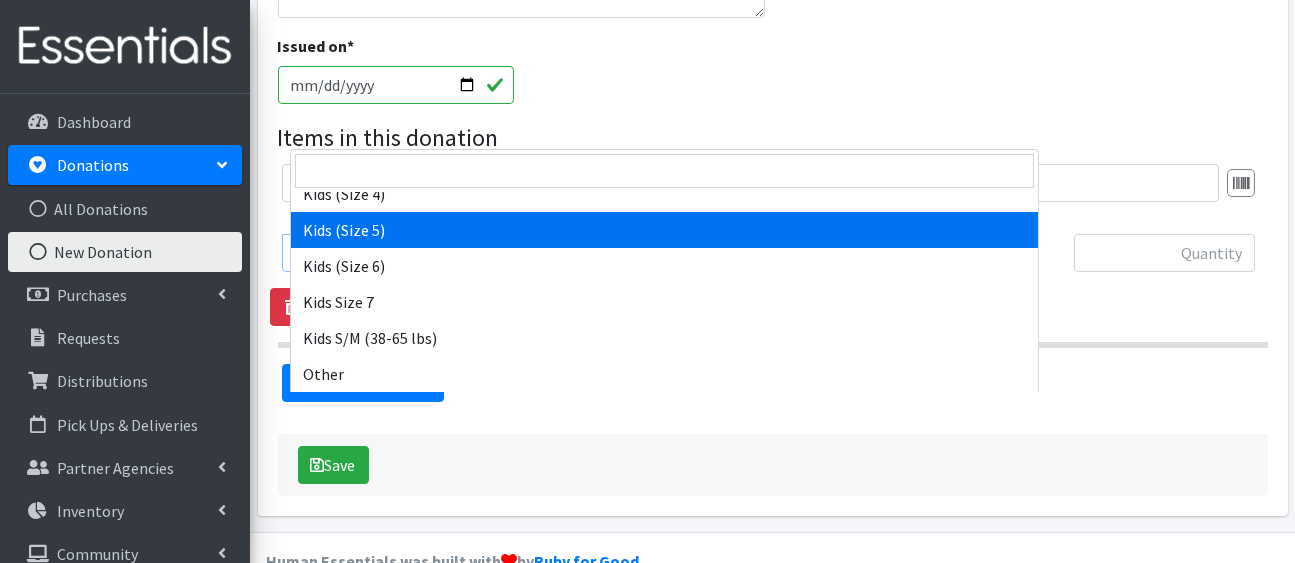 select on "5159" 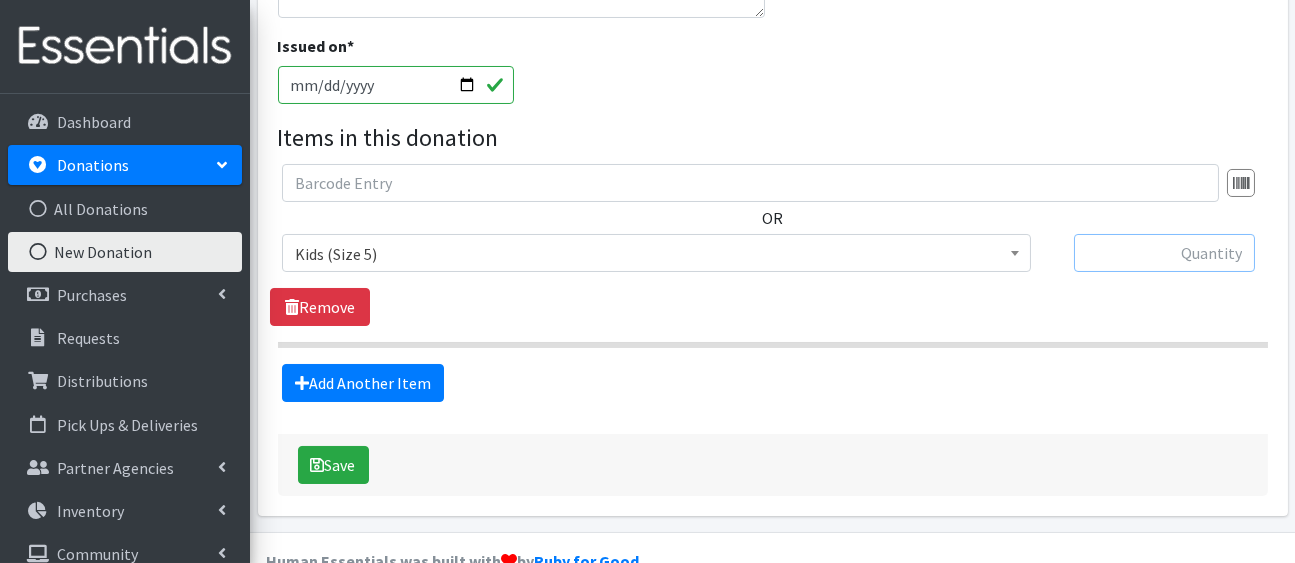 click at bounding box center (1164, 253) 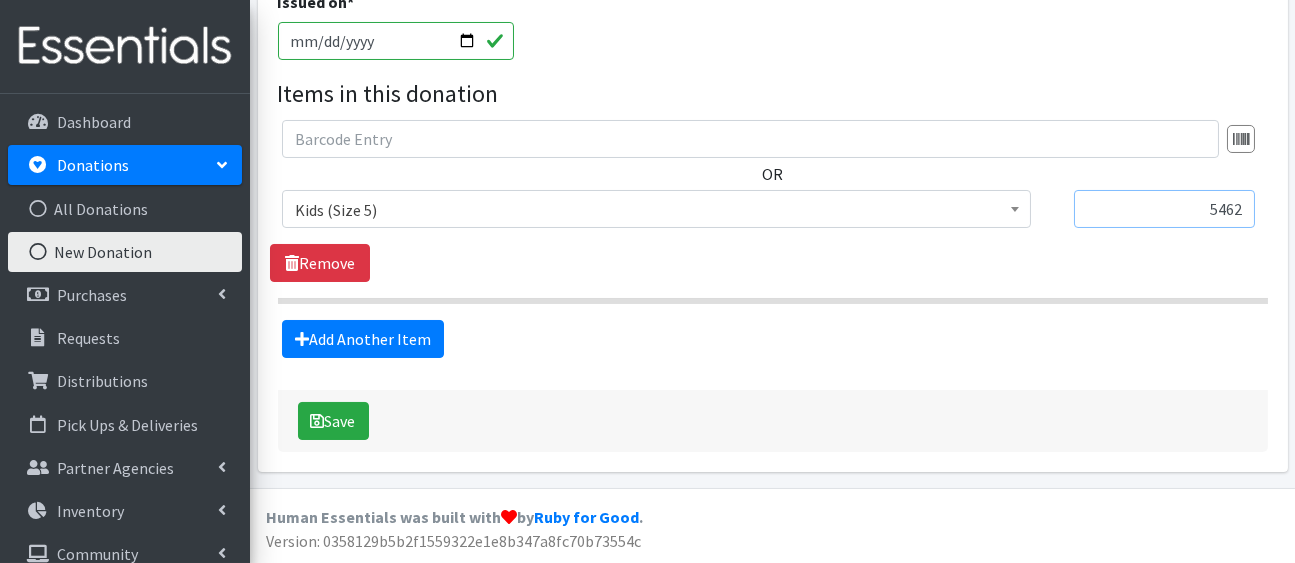 scroll, scrollTop: 828, scrollLeft: 0, axis: vertical 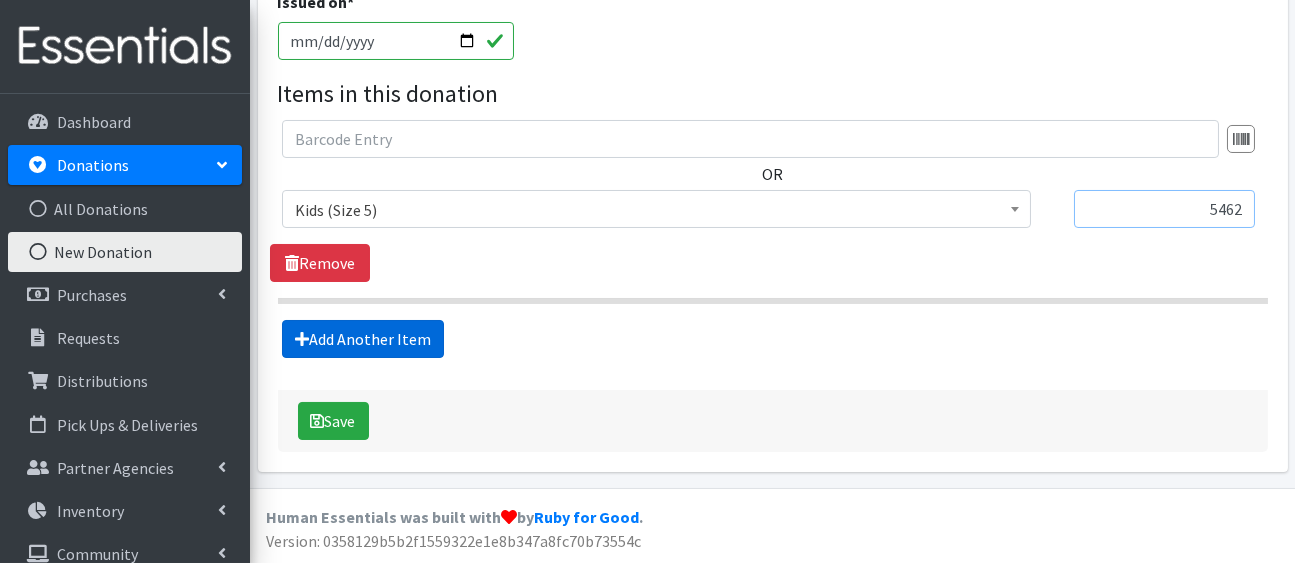 type on "5462" 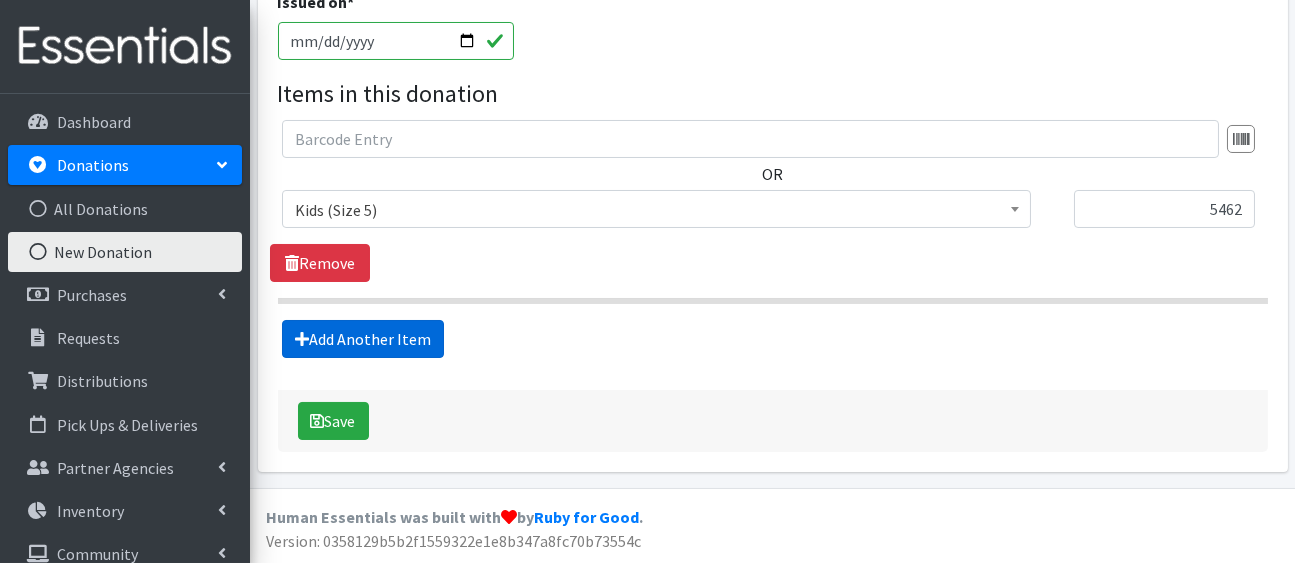 click on "Add Another Item" at bounding box center (363, 339) 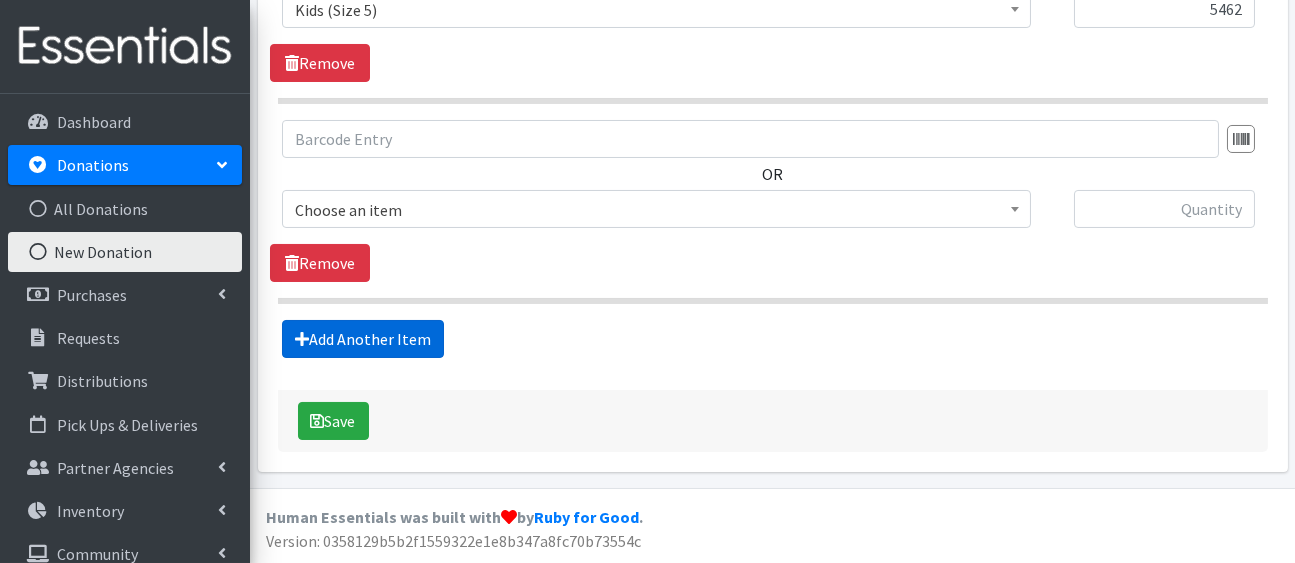 scroll, scrollTop: 1103, scrollLeft: 0, axis: vertical 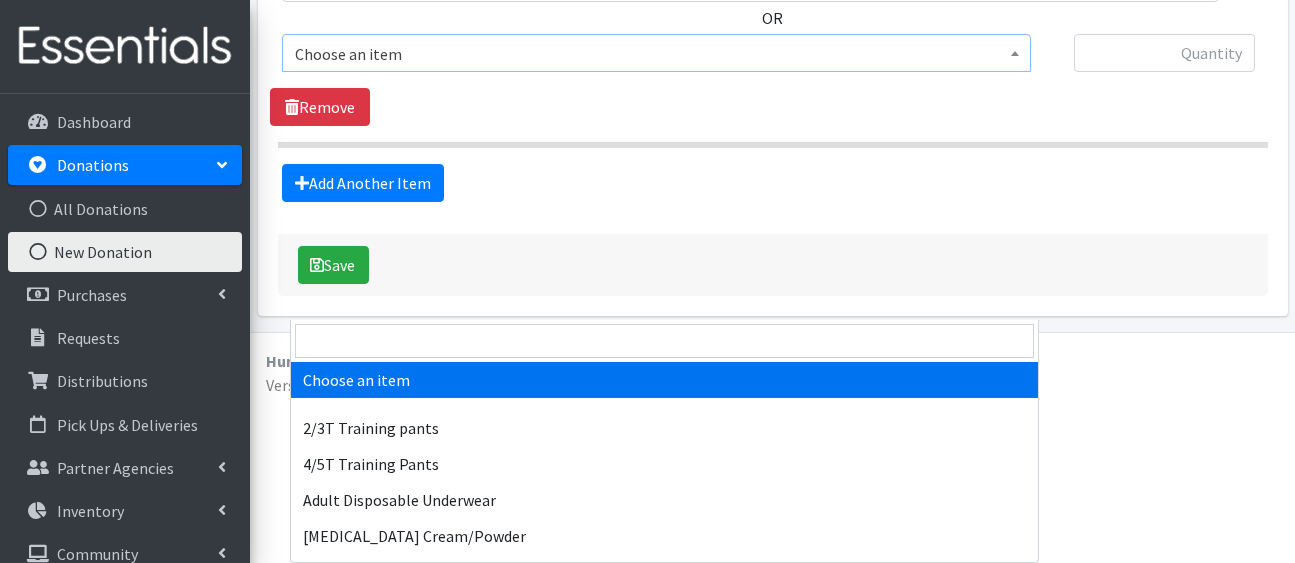 click on "Choose an item" at bounding box center [656, 54] 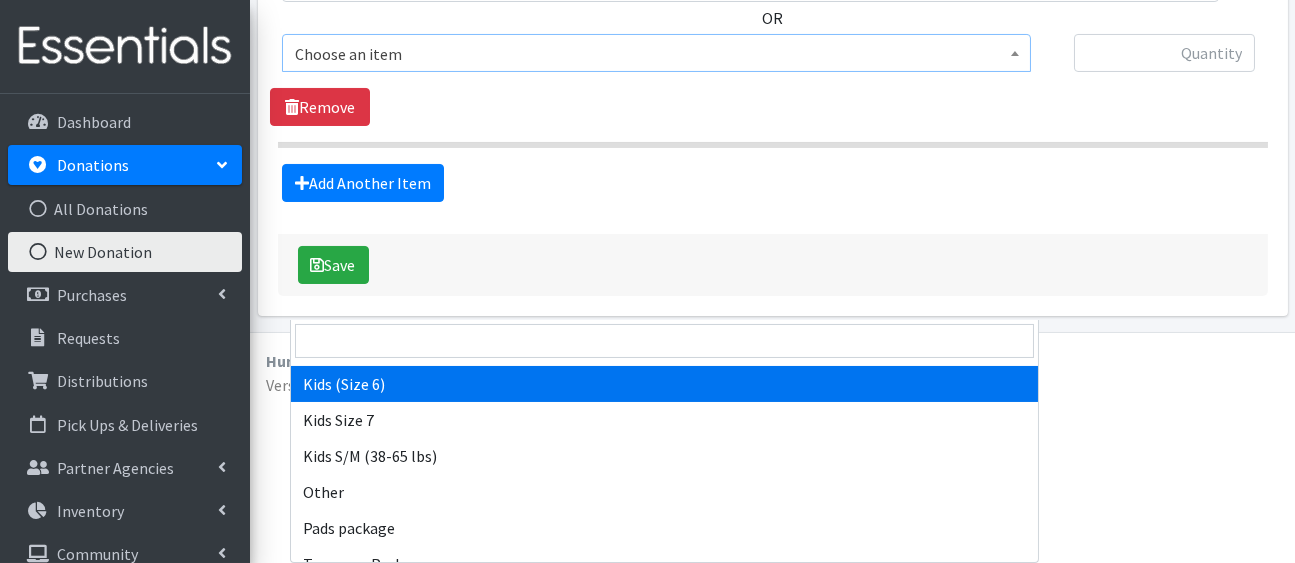 scroll, scrollTop: 513, scrollLeft: 0, axis: vertical 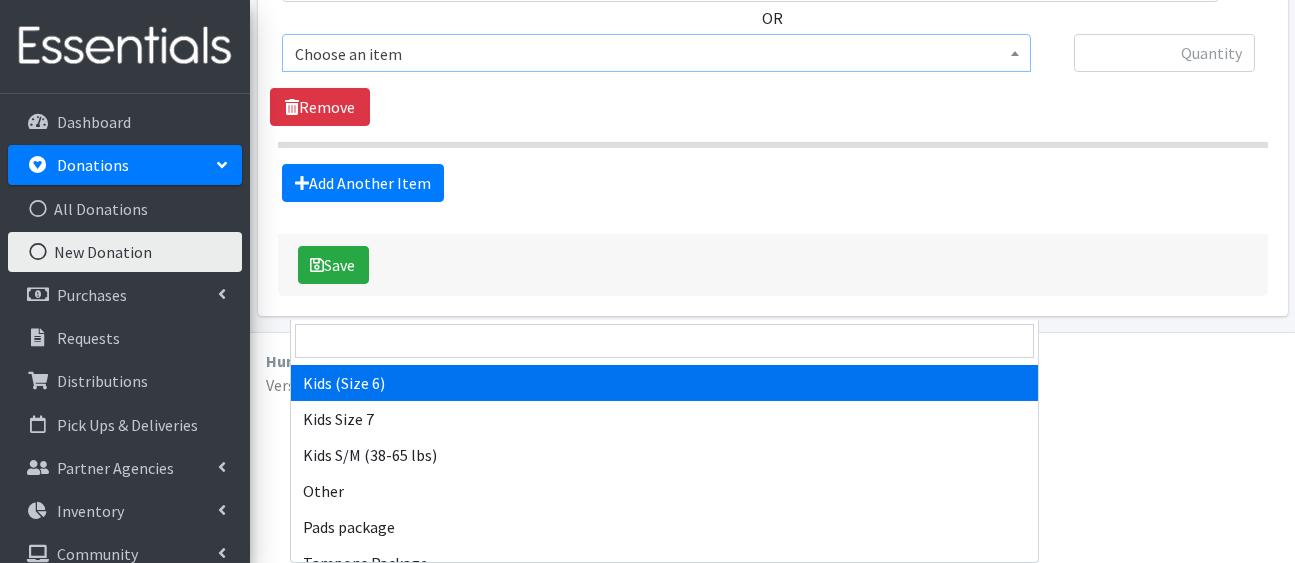 select on "5160" 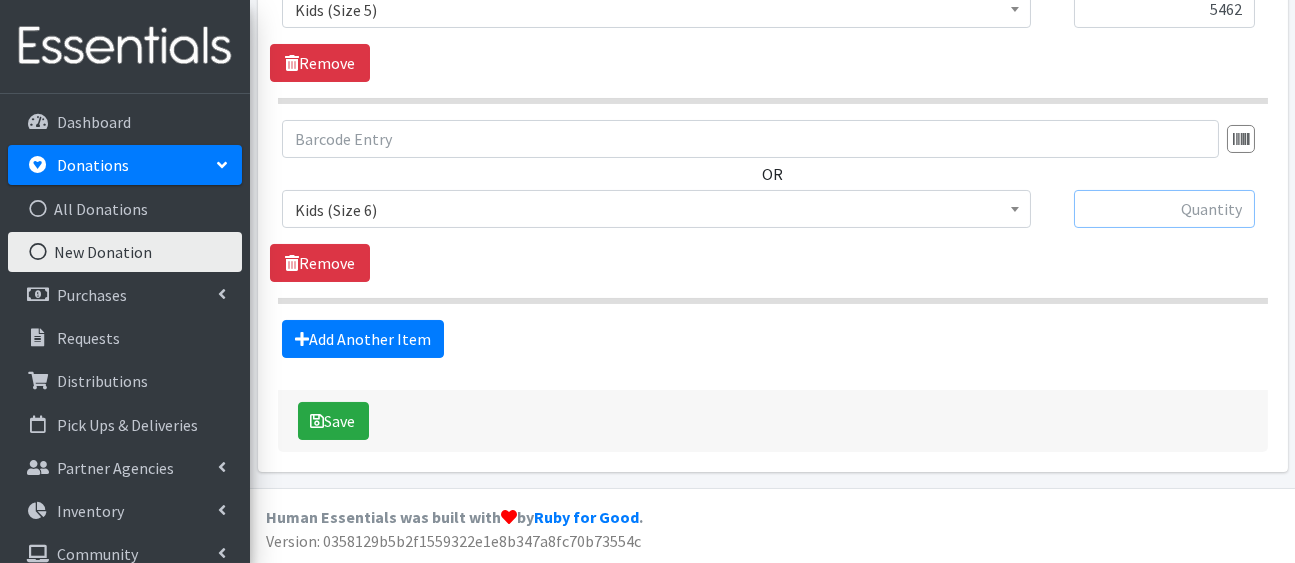 click at bounding box center (1164, 209) 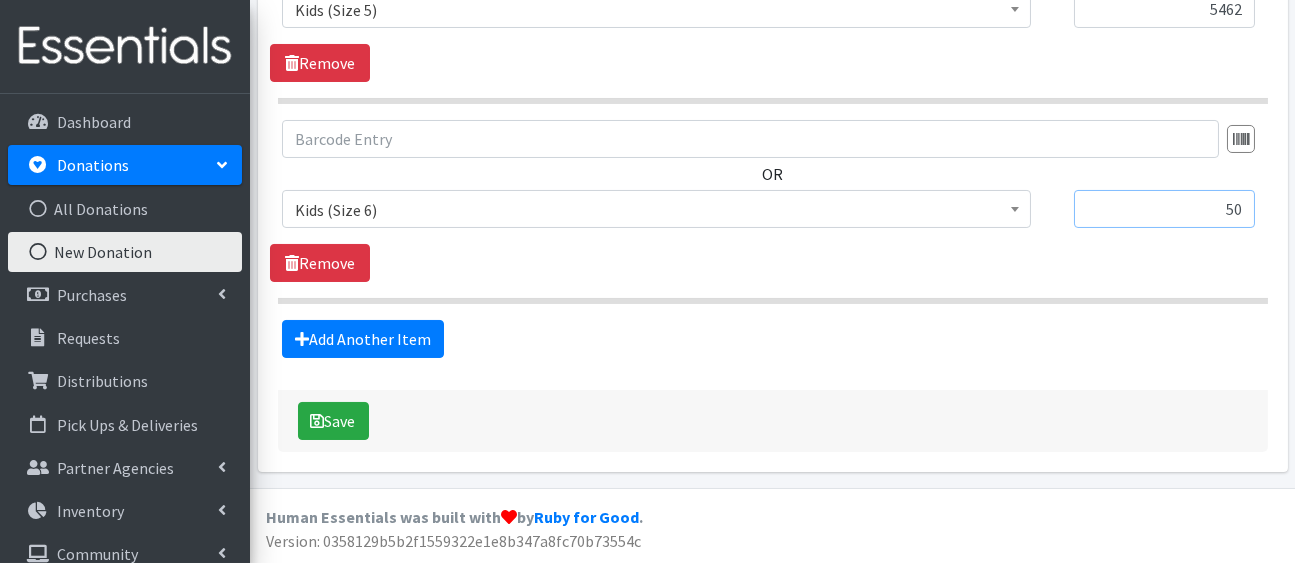 scroll, scrollTop: 1104, scrollLeft: 0, axis: vertical 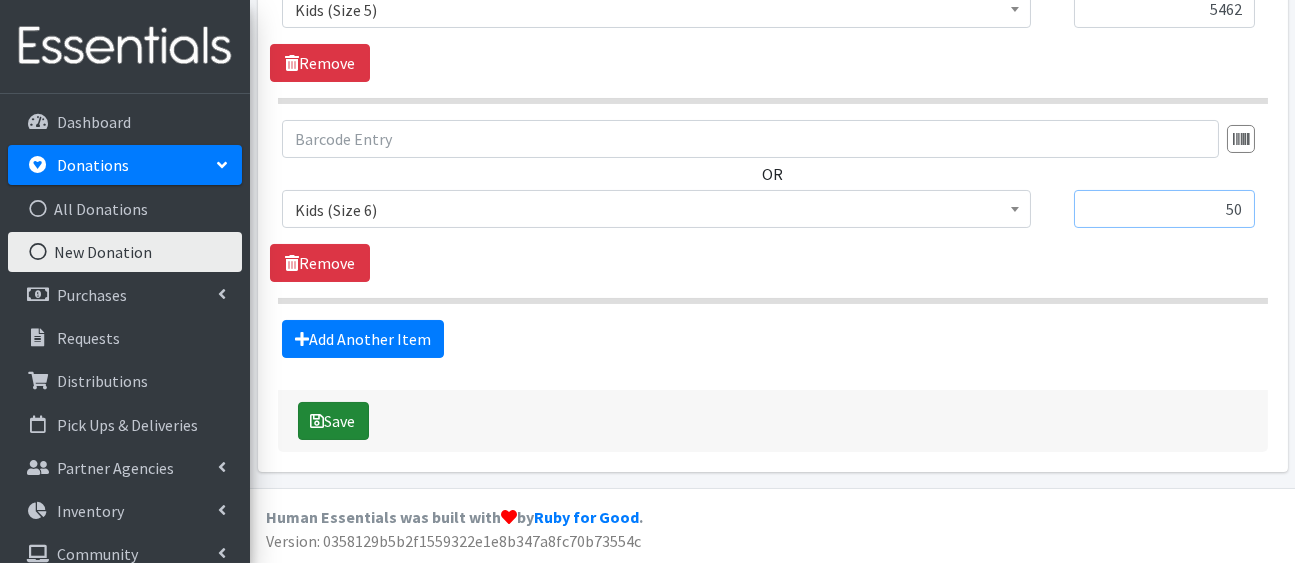 type on "50" 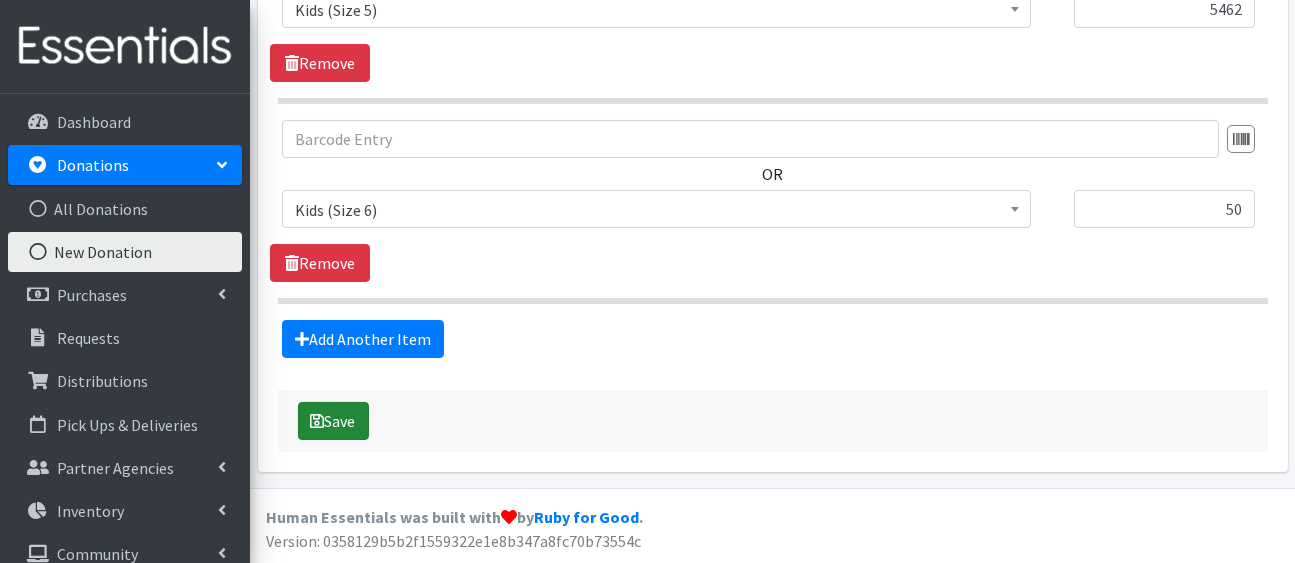 click on "Save" at bounding box center (333, 421) 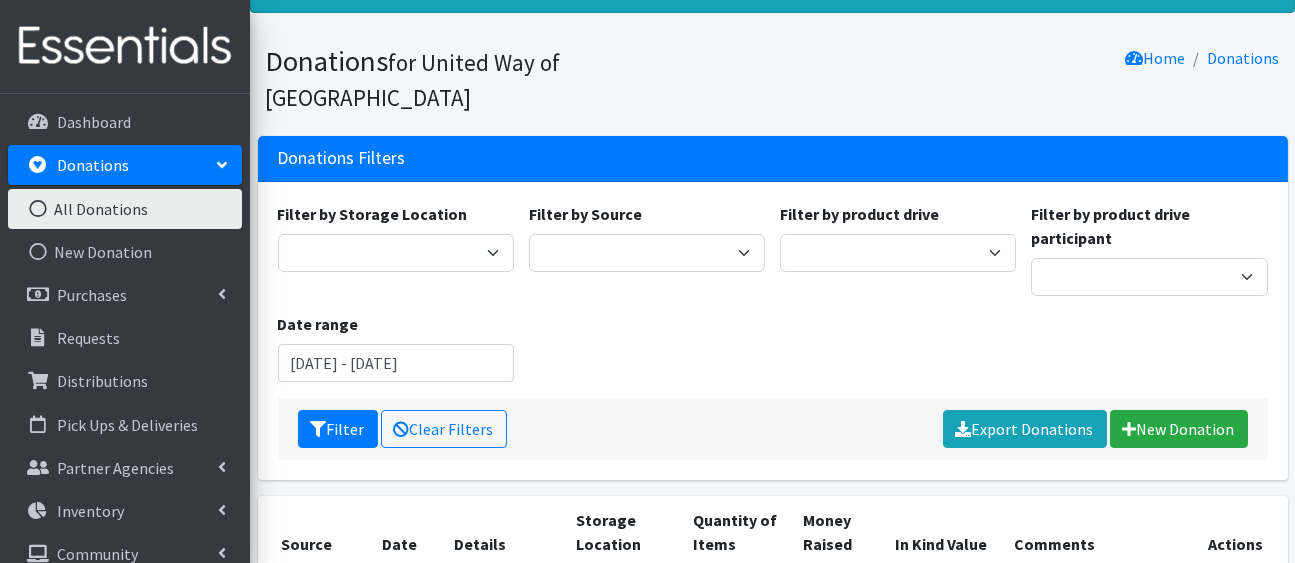 scroll, scrollTop: 93, scrollLeft: 0, axis: vertical 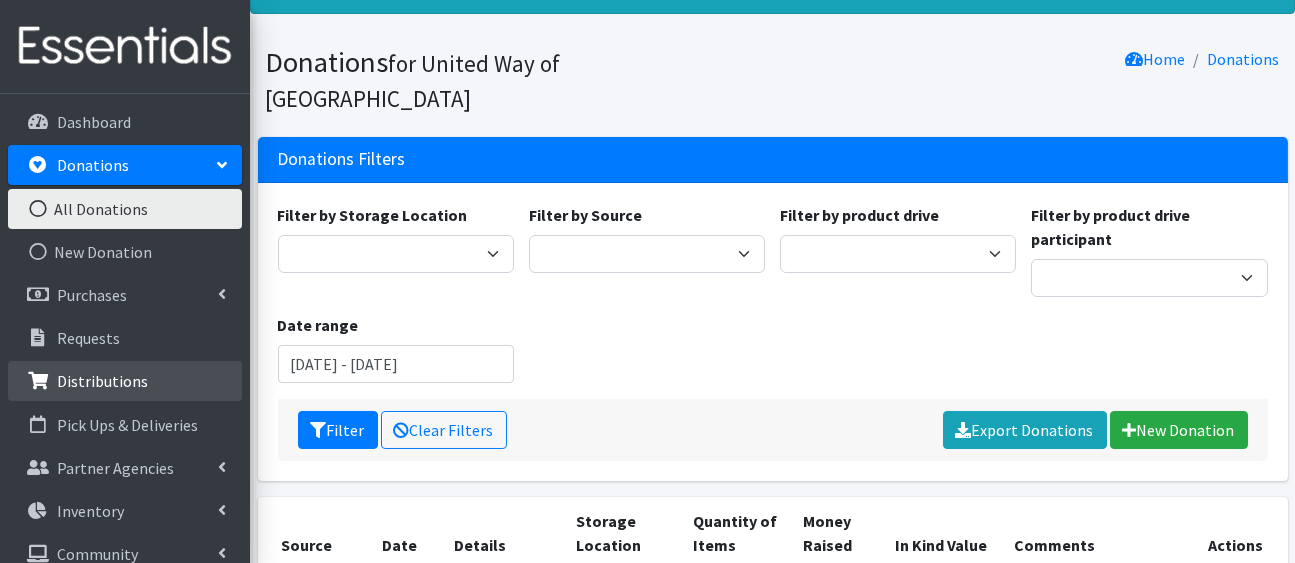 click on "Distributions" at bounding box center [102, 381] 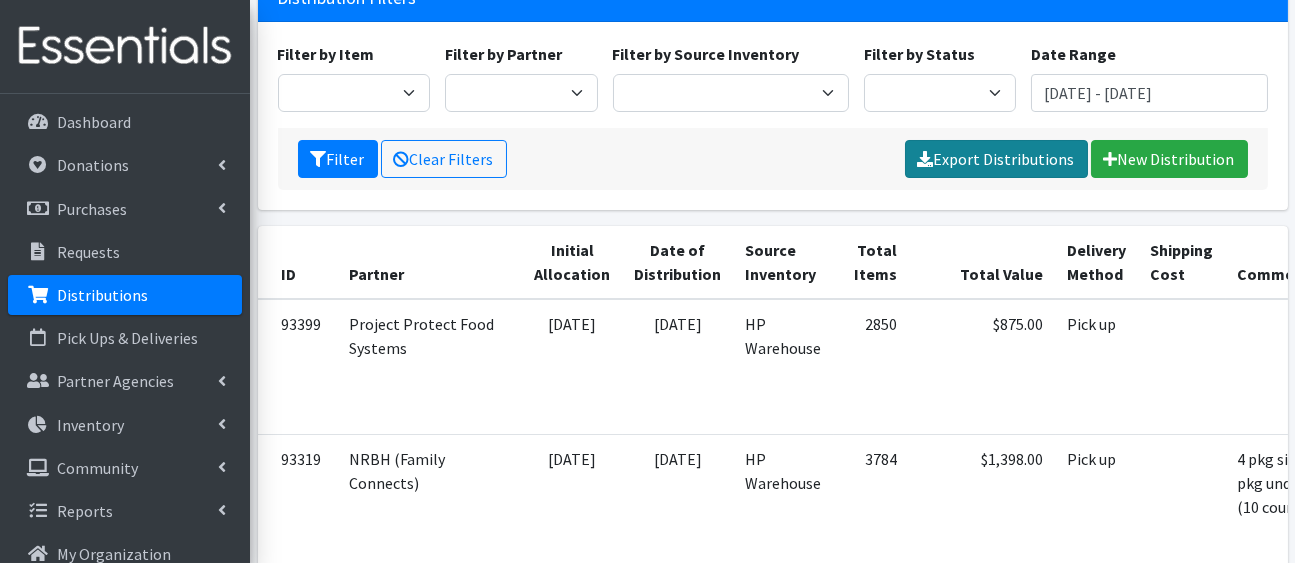 scroll, scrollTop: 206, scrollLeft: 0, axis: vertical 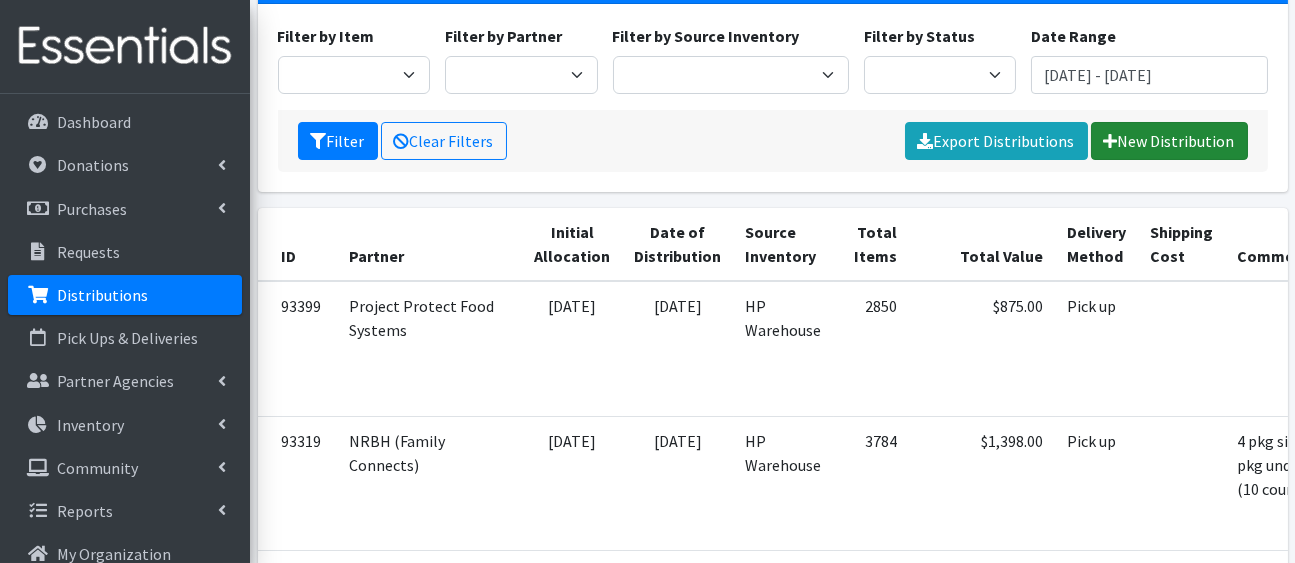 click on "New Distribution" at bounding box center [1169, 141] 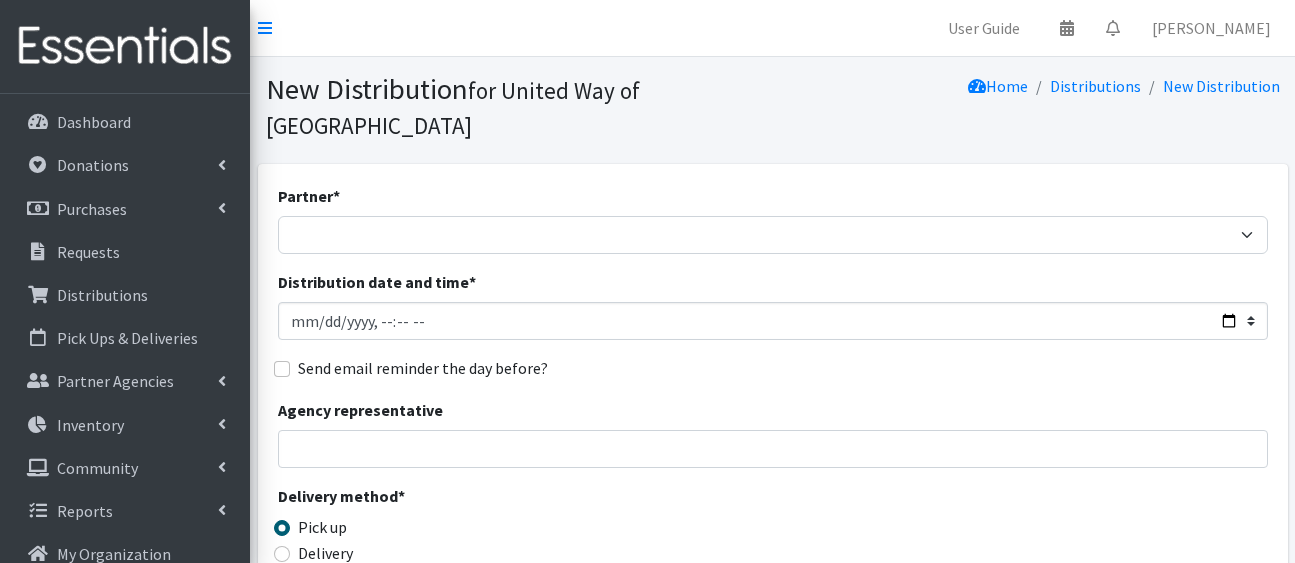 scroll, scrollTop: 0, scrollLeft: 0, axis: both 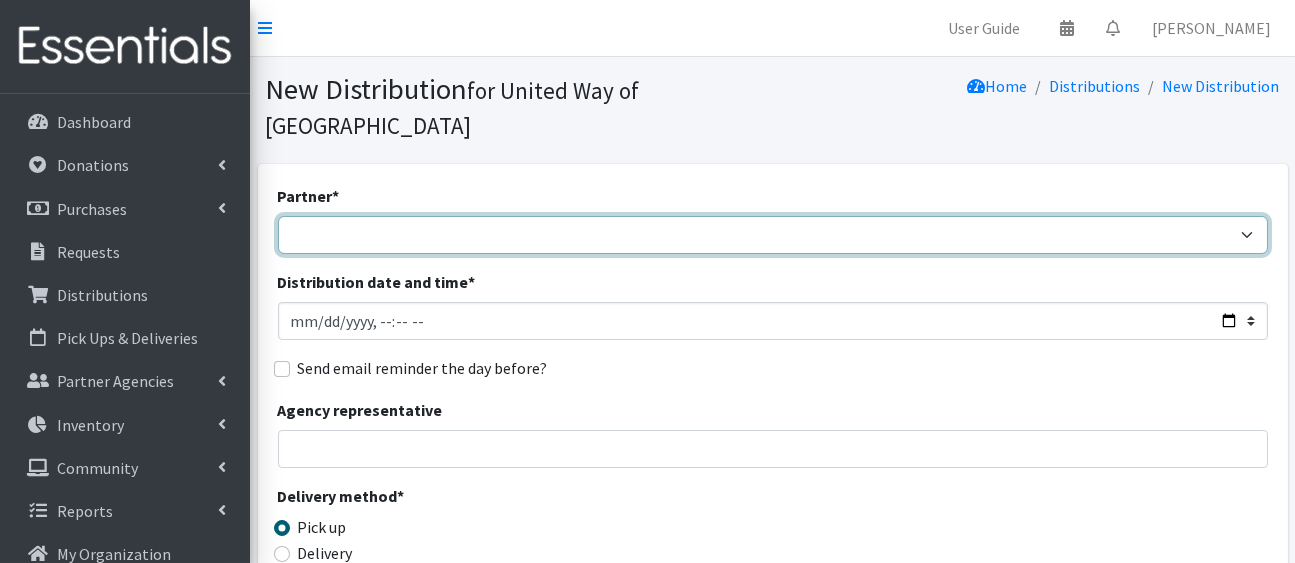 click on "Ann K Heiman Elementary
Araceli Calderon
Arty's Pantry at AIMS
Aurora Medina with HCP
Baby Bear Hugs
Billie Martinez Elementary
CBOCES
Centennial Elementary
Colorado Early Education Network (CEEN)
DHS Weld County
Family Support Distribution Events
Family Support Home Visits
Goal High School -- Coliseum
Goal High School -- Downtown Greeley
Greeley Vineyard Church
High Plains Library District
IRC NOCO
Jefferson High School
LFSRM Refugee & Asylee Programs
Lighthouse Community Center and Food Pantry
Maplewood Elementary
Meeker Elementary
Mountain Family Center
NCHA
NCHA Care Management
NRBH (Family Connects)
OTHER
Project Protect Food Systems
Salvation Army - Greeley
Stork Support of Northern Colorado
Table of Hope Food Pantry
Union Colony Elementary
WeeCycle
Weld County Department of Public Health and Environment
WIC Weld County
Wings Residential Treatment" at bounding box center (773, 235) 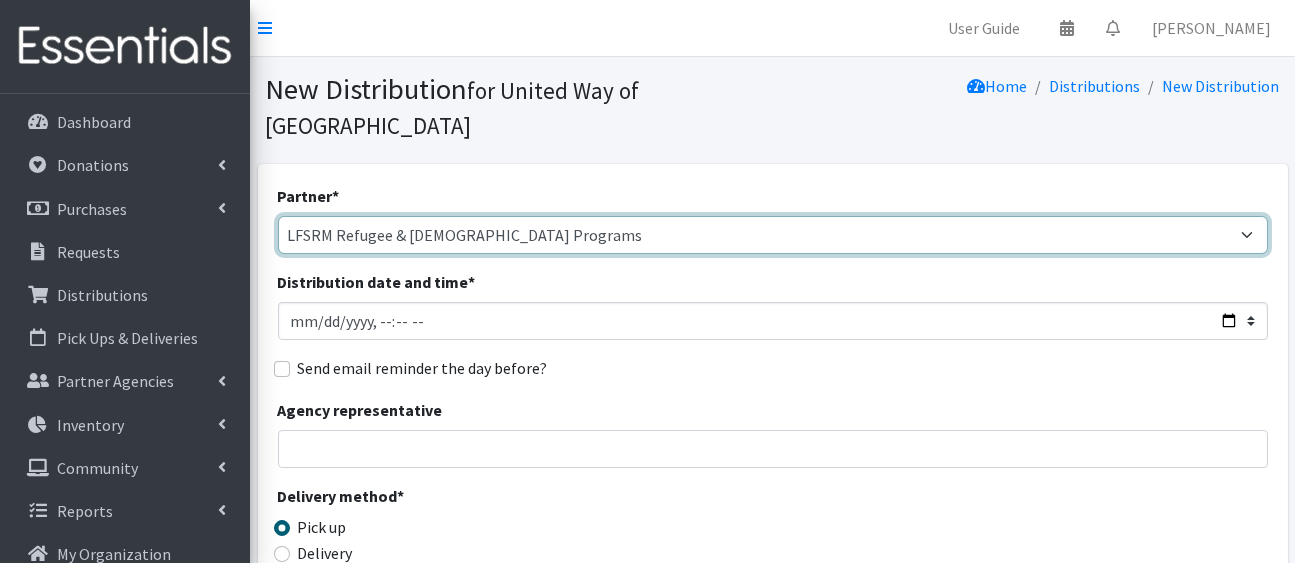 click on "Ann K Heiman Elementary
Araceli Calderon
Arty's Pantry at AIMS
Aurora Medina with HCP
Baby Bear Hugs
Billie Martinez Elementary
CBOCES
Centennial Elementary
Colorado Early Education Network (CEEN)
DHS Weld County
Family Support Distribution Events
Family Support Home Visits
Goal High School -- Coliseum
Goal High School -- Downtown Greeley
Greeley Vineyard Church
High Plains Library District
IRC NOCO
Jefferson High School
LFSRM Refugee & Asylee Programs
Lighthouse Community Center and Food Pantry
Maplewood Elementary
Meeker Elementary
Mountain Family Center
NCHA
NCHA Care Management
NRBH (Family Connects)
OTHER
Project Protect Food Systems
Salvation Army - Greeley
Stork Support of Northern Colorado
Table of Hope Food Pantry
Union Colony Elementary
WeeCycle
Weld County Department of Public Health and Environment
WIC Weld County
Wings Residential Treatment" at bounding box center (773, 235) 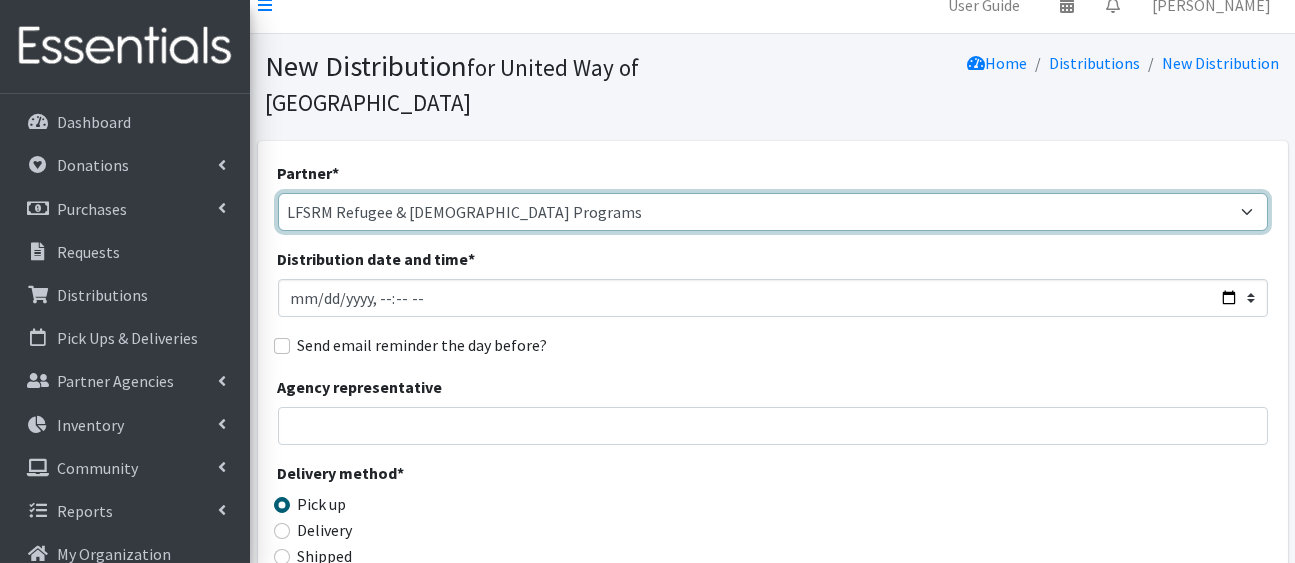 scroll, scrollTop: 24, scrollLeft: 0, axis: vertical 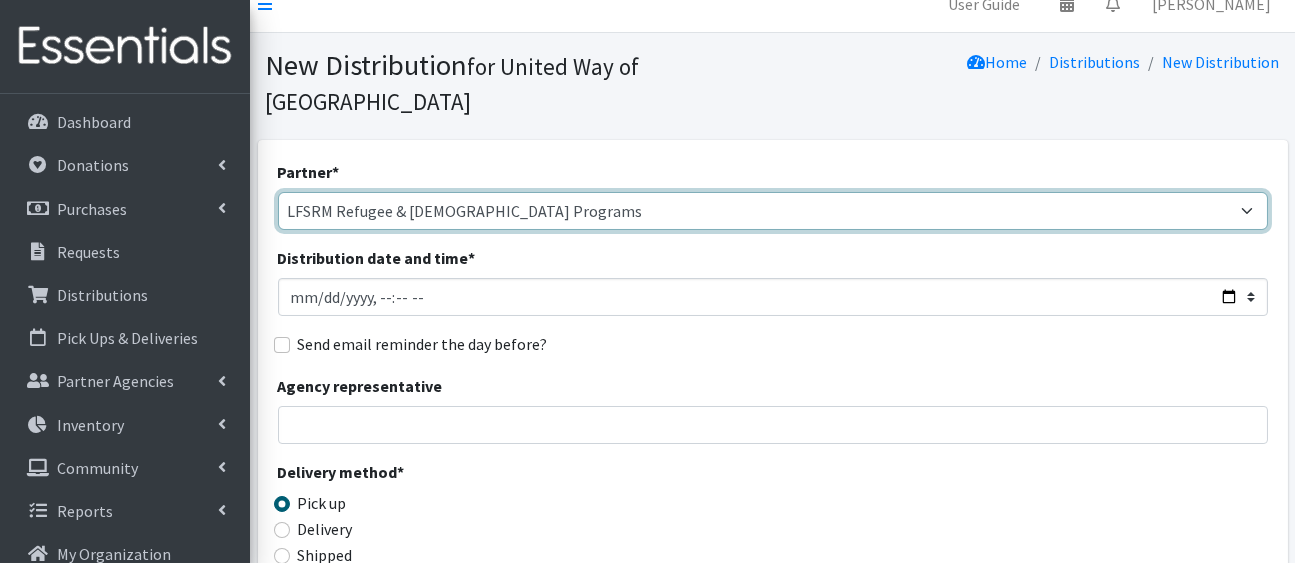 click on "Ann K Heiman Elementary
Araceli Calderon
Arty's Pantry at AIMS
Aurora Medina with HCP
Baby Bear Hugs
Billie Martinez Elementary
CBOCES
Centennial Elementary
Colorado Early Education Network (CEEN)
DHS Weld County
Family Support Distribution Events
Family Support Home Visits
Goal High School -- Coliseum
Goal High School -- Downtown Greeley
Greeley Vineyard Church
High Plains Library District
IRC NOCO
Jefferson High School
LFSRM Refugee & Asylee Programs
Lighthouse Community Center and Food Pantry
Maplewood Elementary
Meeker Elementary
Mountain Family Center
NCHA
NCHA Care Management
NRBH (Family Connects)
OTHER
Project Protect Food Systems
Salvation Army - Greeley
Stork Support of Northern Colorado
Table of Hope Food Pantry
Union Colony Elementary
WeeCycle
Weld County Department of Public Health and Environment
WIC Weld County
Wings Residential Treatment" at bounding box center [773, 211] 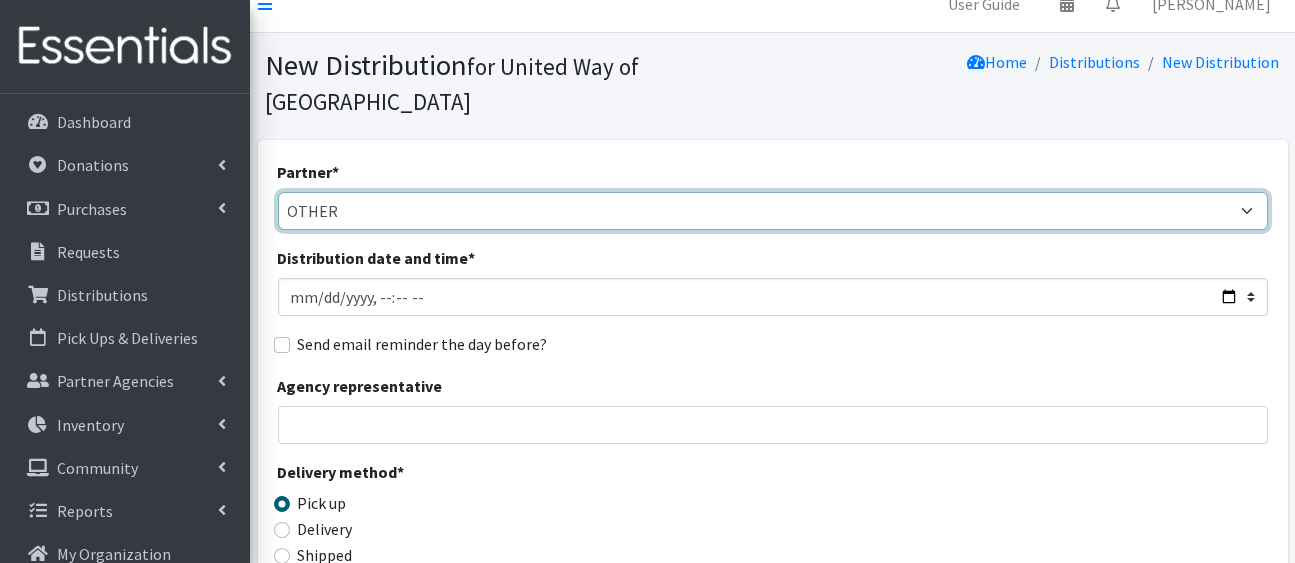click on "Ann K Heiman Elementary
Araceli Calderon
Arty's Pantry at AIMS
Aurora Medina with HCP
Baby Bear Hugs
Billie Martinez Elementary
CBOCES
Centennial Elementary
Colorado Early Education Network (CEEN)
DHS Weld County
Family Support Distribution Events
Family Support Home Visits
Goal High School -- Coliseum
Goal High School -- Downtown Greeley
Greeley Vineyard Church
High Plains Library District
IRC NOCO
Jefferson High School
LFSRM Refugee & Asylee Programs
Lighthouse Community Center and Food Pantry
Maplewood Elementary
Meeker Elementary
Mountain Family Center
NCHA
NCHA Care Management
NRBH (Family Connects)
OTHER
Project Protect Food Systems
Salvation Army - Greeley
Stork Support of Northern Colorado
Table of Hope Food Pantry
Union Colony Elementary
WeeCycle
Weld County Department of Public Health and Environment
WIC Weld County
Wings Residential Treatment" at bounding box center [773, 211] 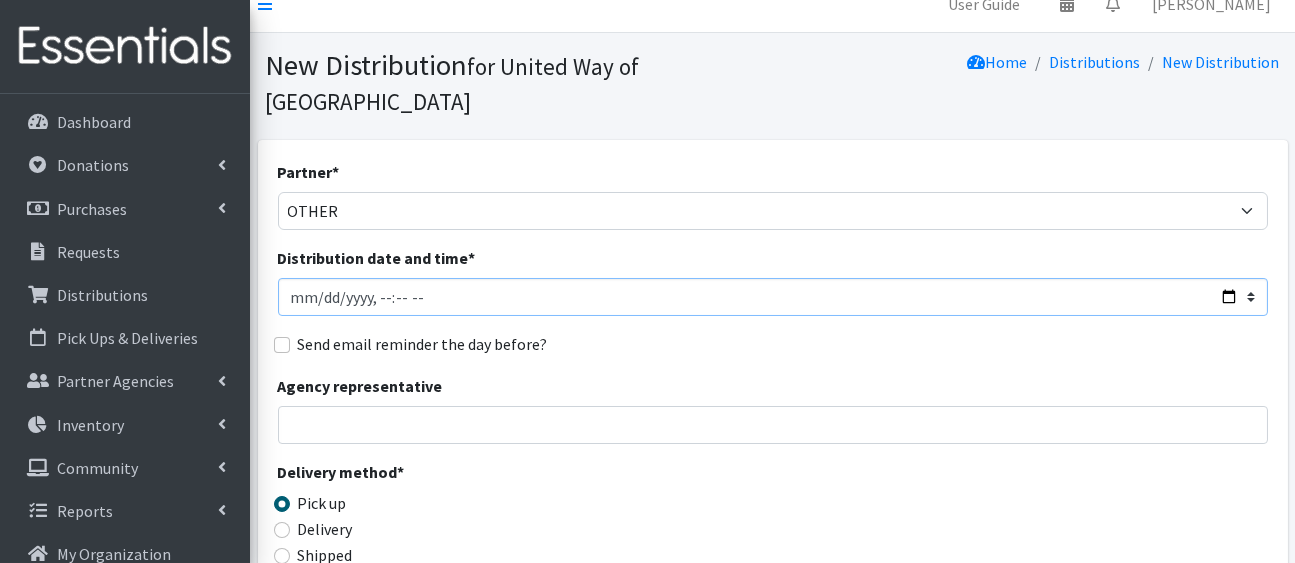 click on "Distribution date and time  *" at bounding box center [773, 297] 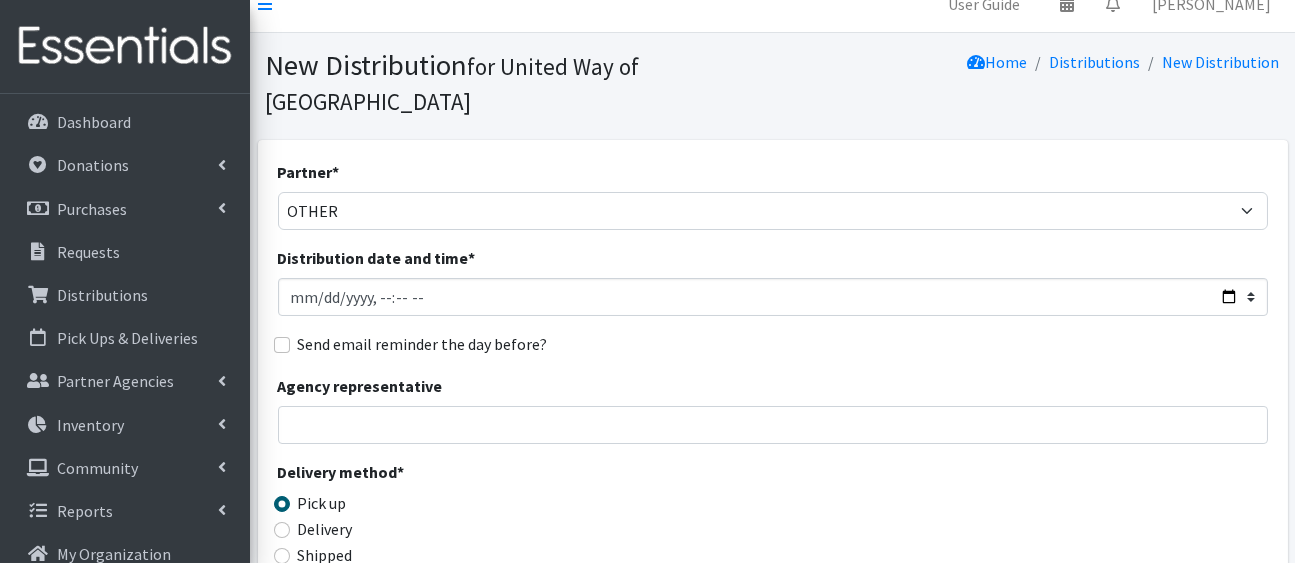 type on "2025-06-30T23:59" 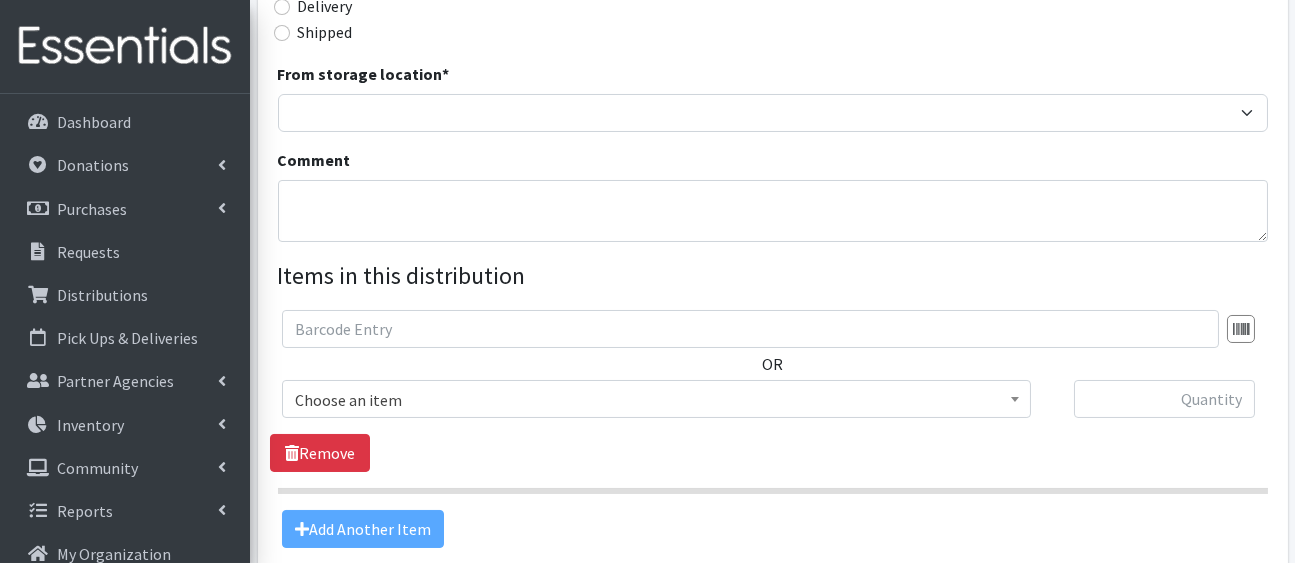 scroll, scrollTop: 602, scrollLeft: 0, axis: vertical 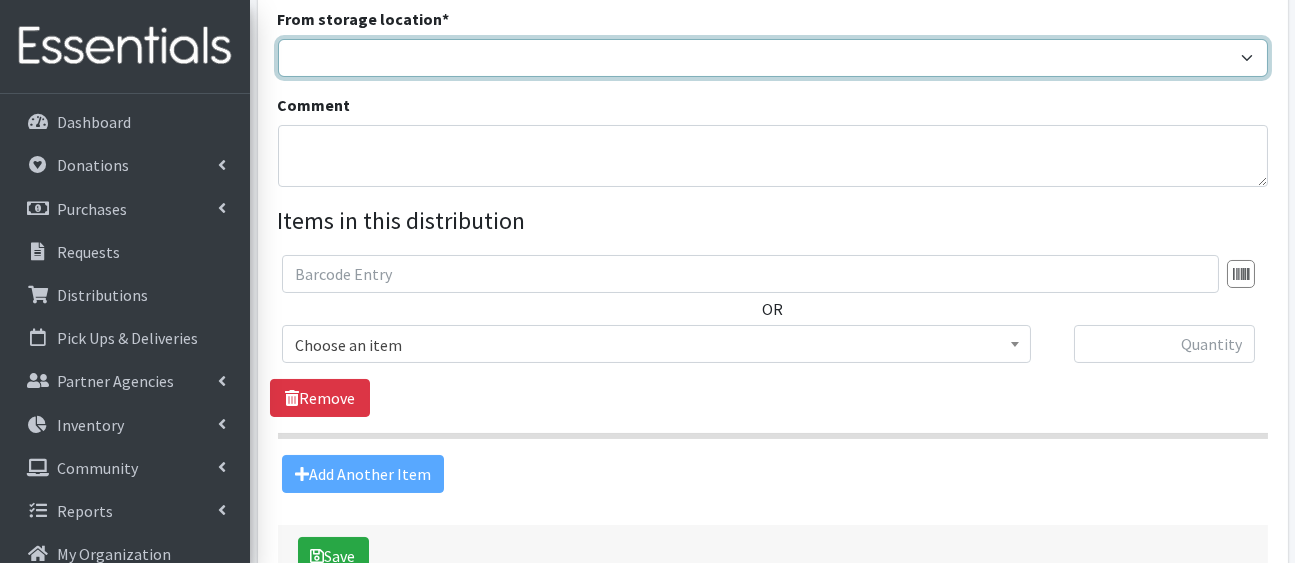 drag, startPoint x: 724, startPoint y: 199, endPoint x: 715, endPoint y: 273, distance: 74.54529 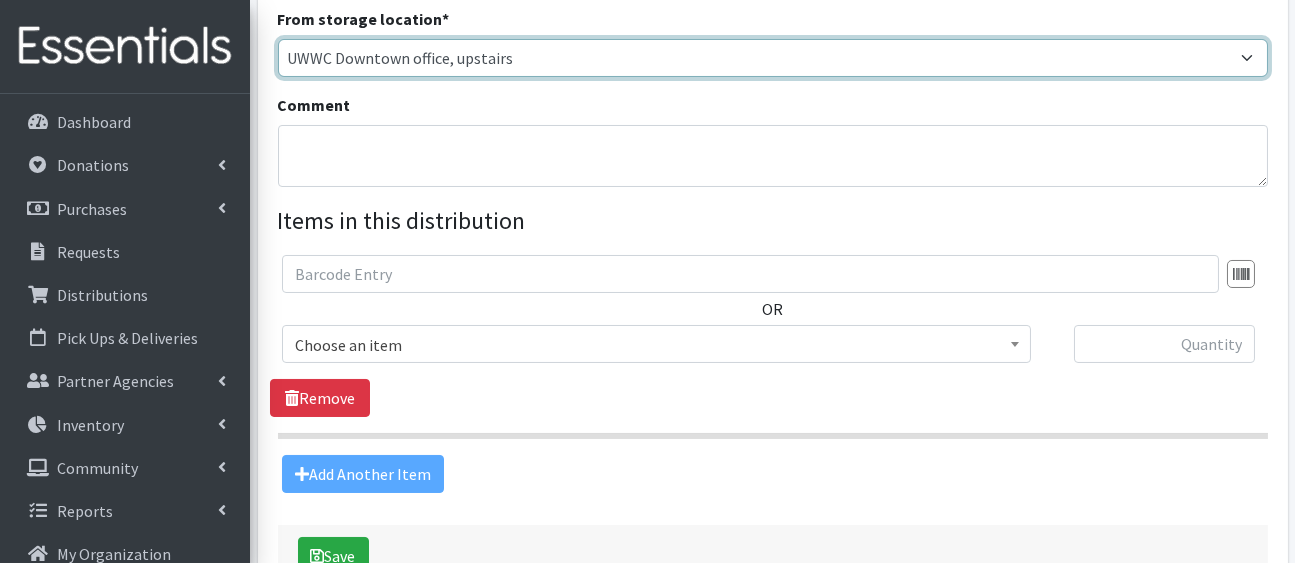click on "HP Warehouse
UWWC Downtown office, upstairs" at bounding box center (773, 58) 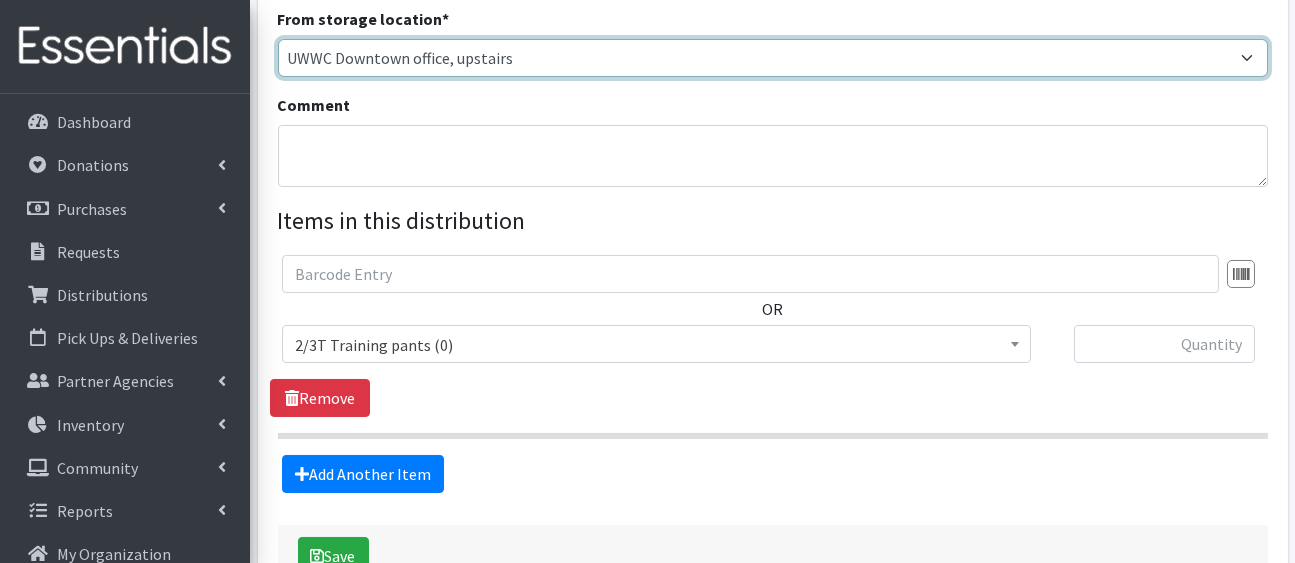 click on "HP Warehouse
UWWC Downtown office, upstairs" at bounding box center [773, 58] 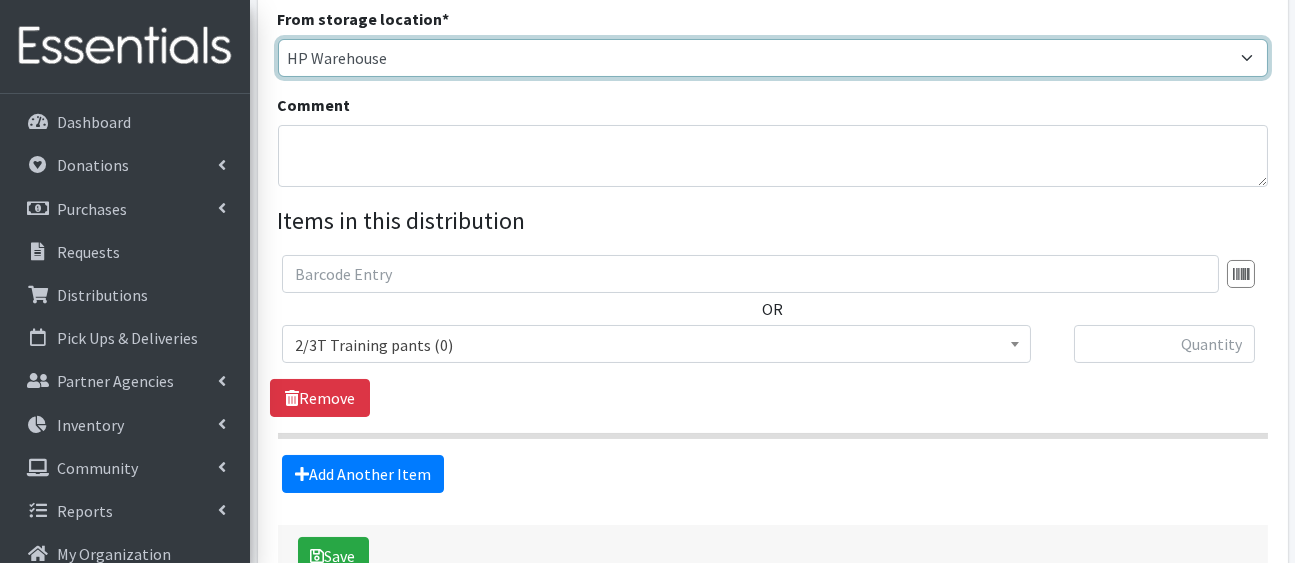 click on "HP Warehouse
UWWC Downtown office, upstairs" at bounding box center (773, 58) 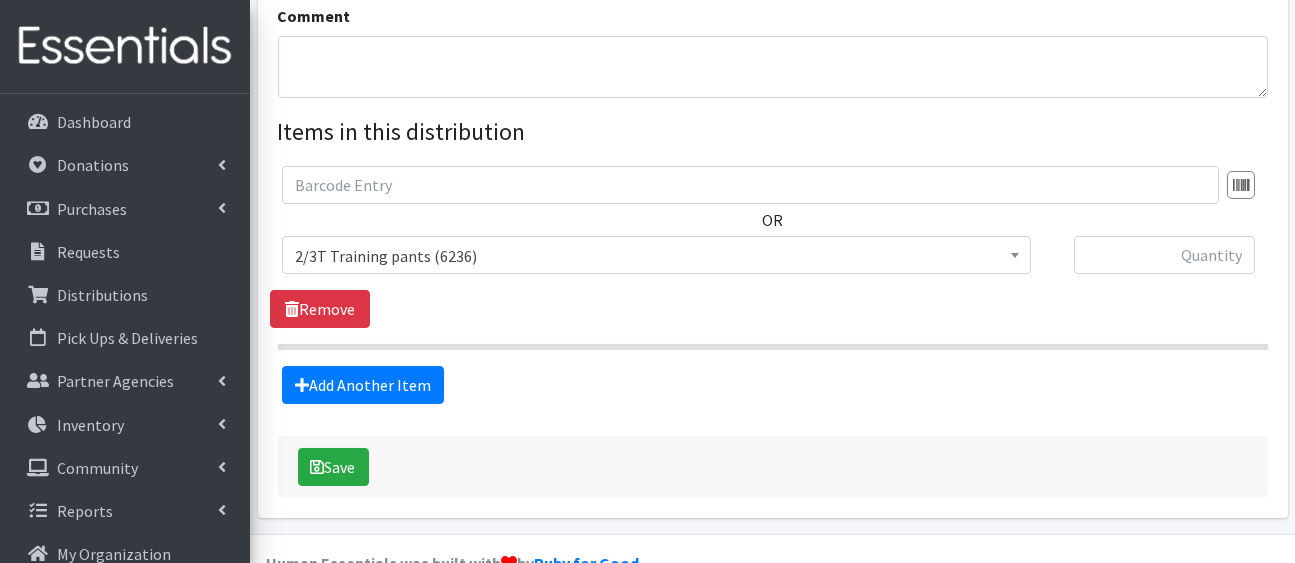 scroll, scrollTop: 691, scrollLeft: 0, axis: vertical 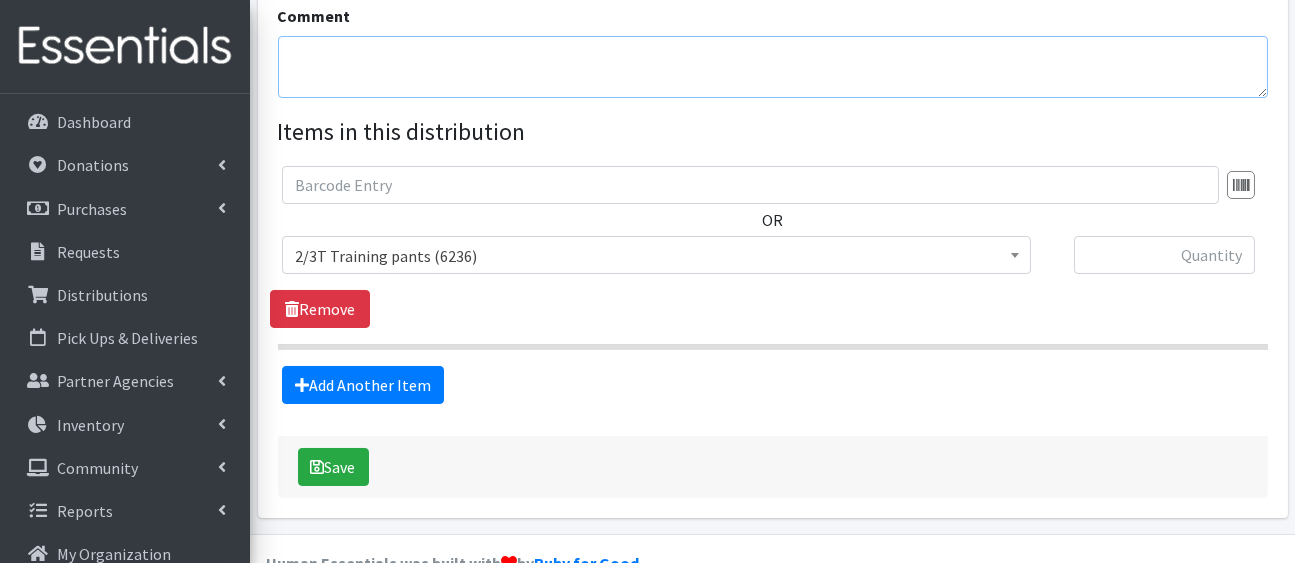 click on "Comment" at bounding box center (773, 67) 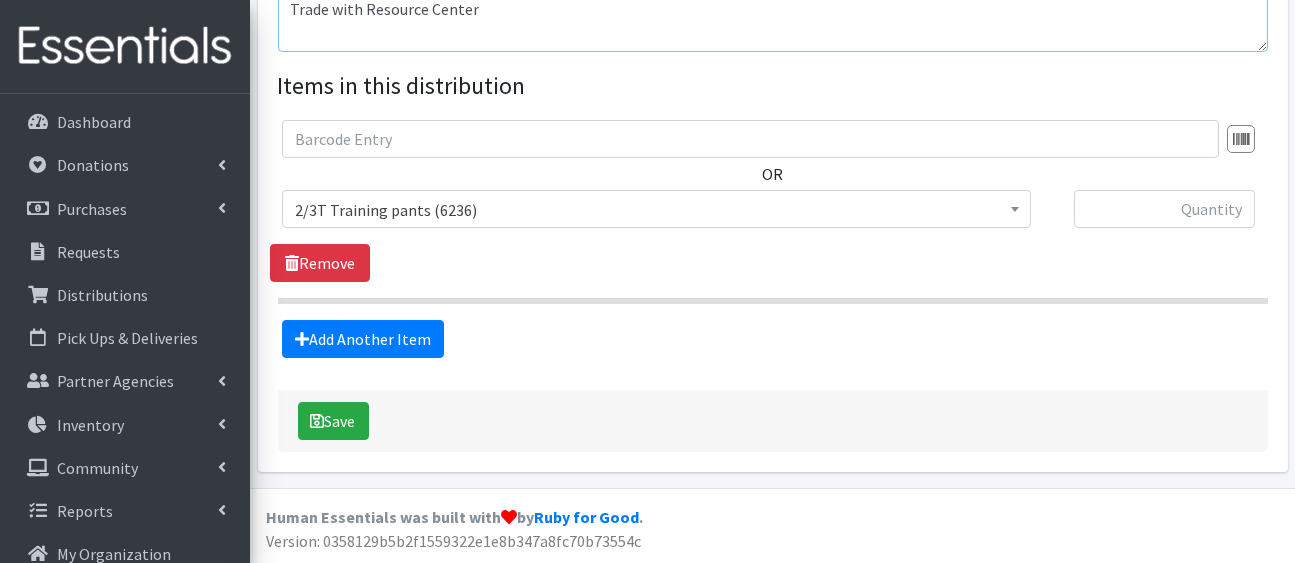 scroll, scrollTop: 899, scrollLeft: 0, axis: vertical 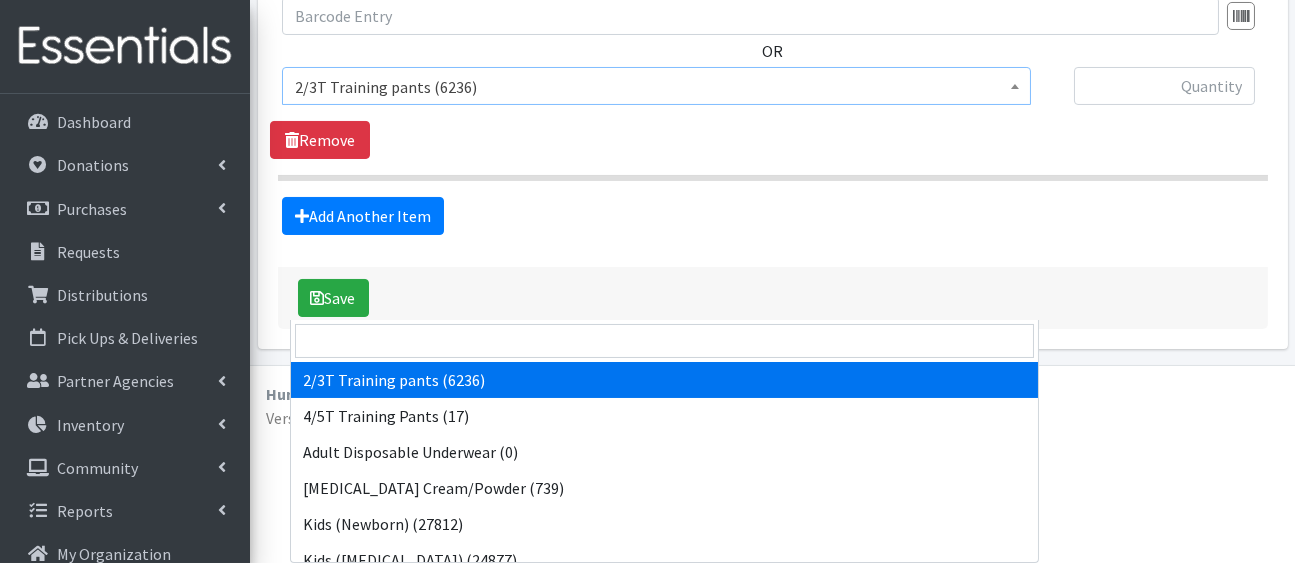 click on "2/3T Training pants (6236)" at bounding box center (656, 87) 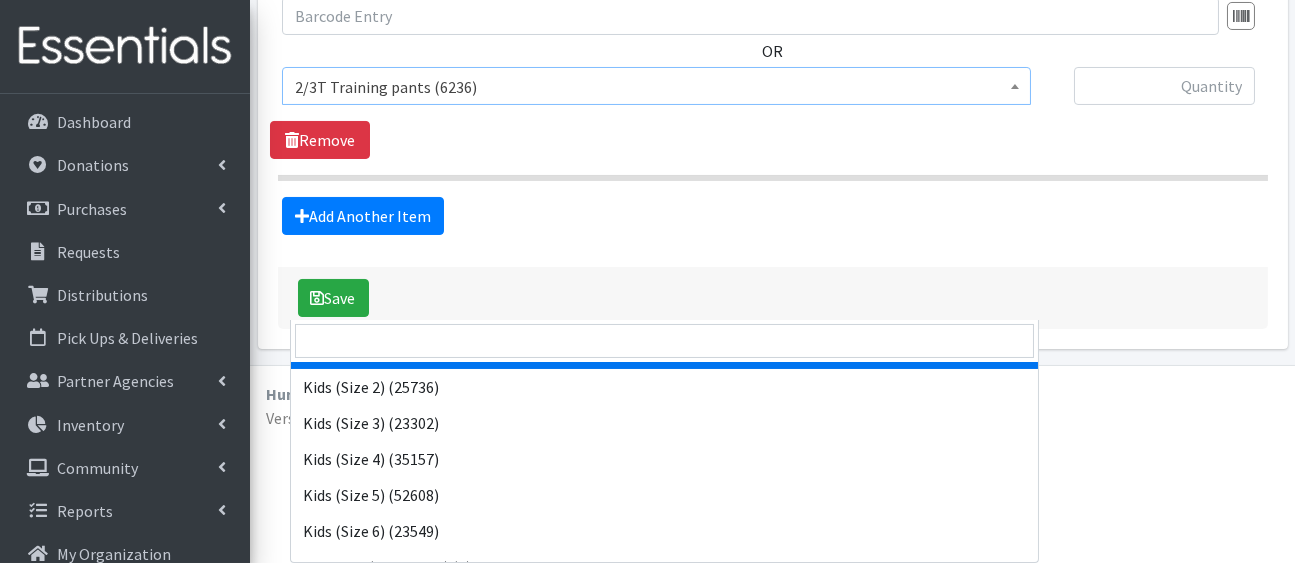 scroll, scrollTop: 250, scrollLeft: 0, axis: vertical 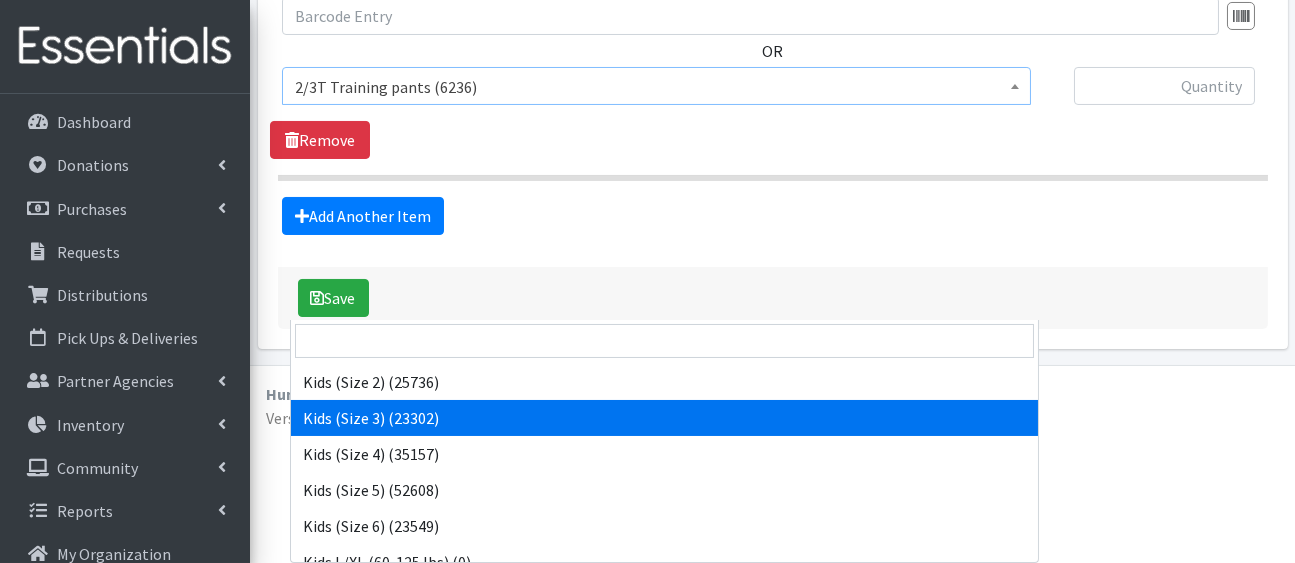 select on "5156" 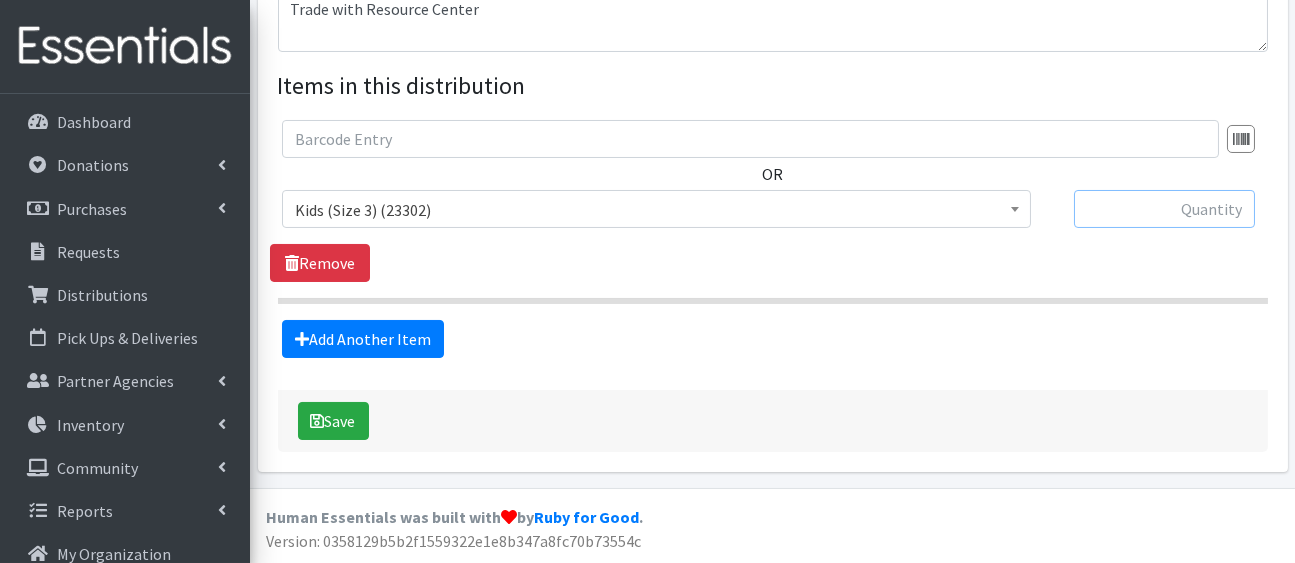 click at bounding box center (1164, 209) 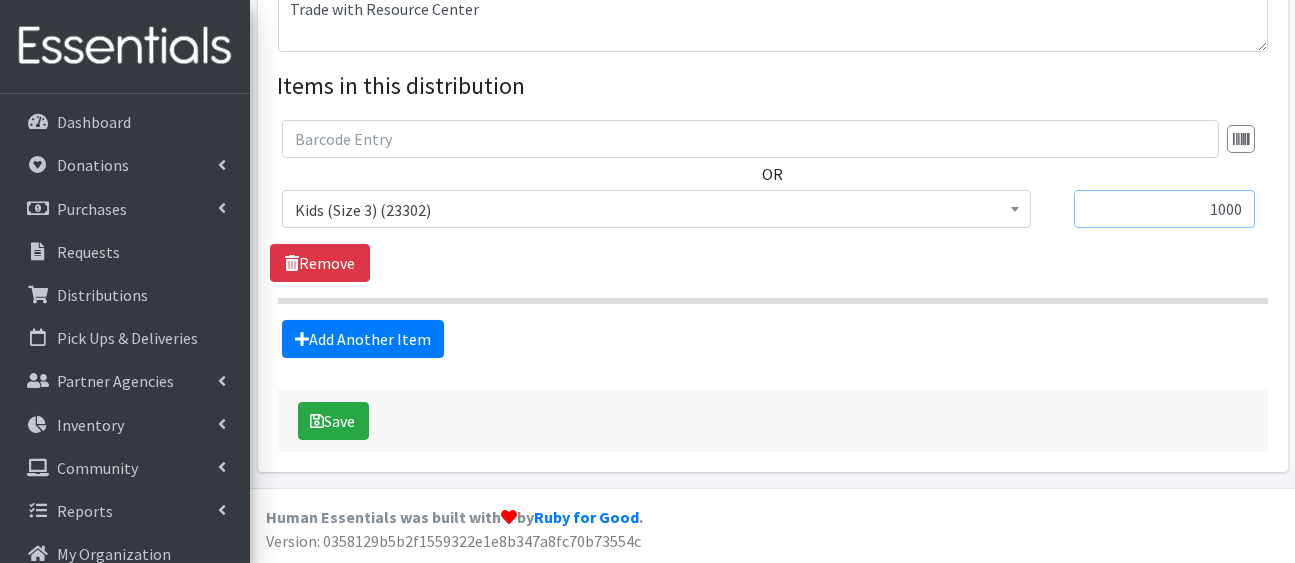 scroll, scrollTop: 1047, scrollLeft: 0, axis: vertical 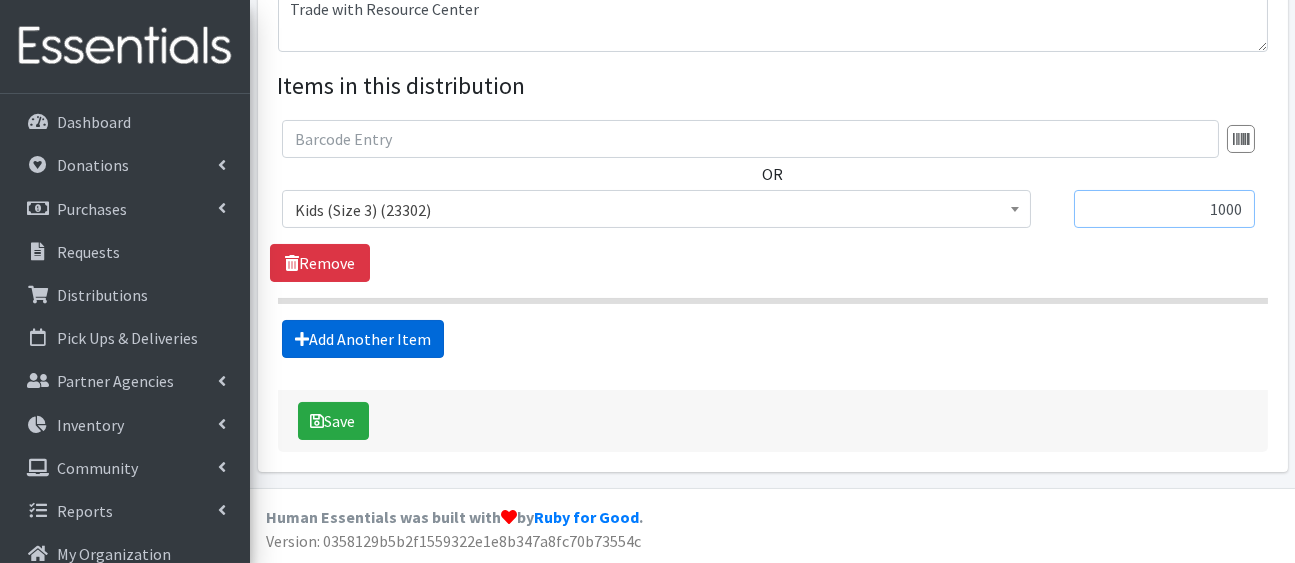 type on "1000" 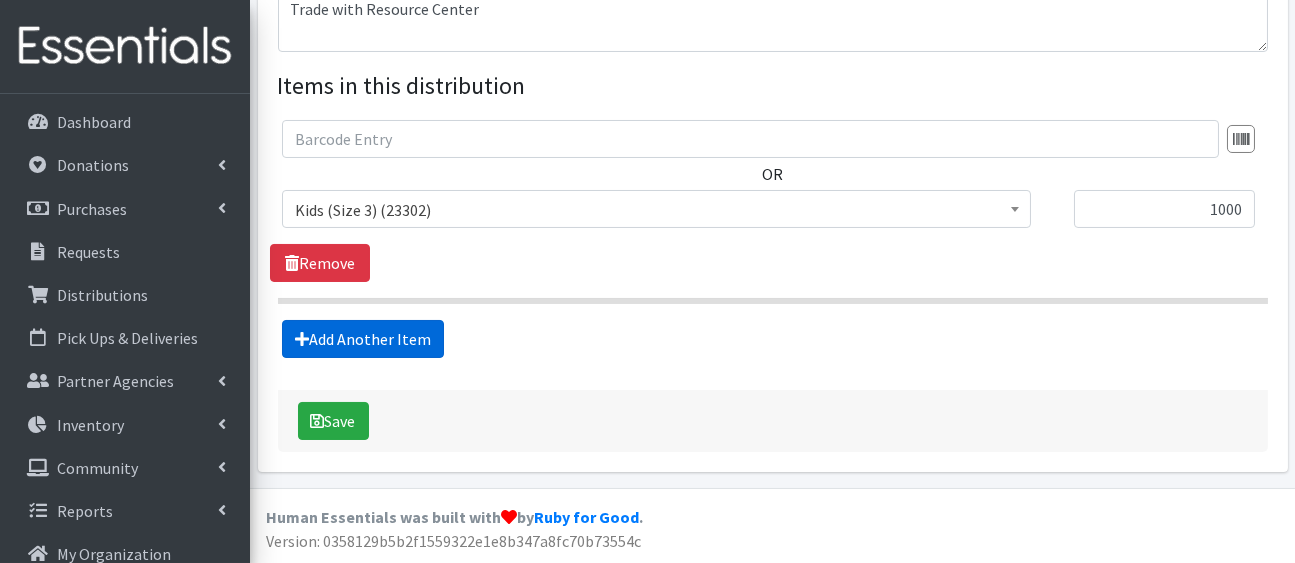 click on "Add Another Item" at bounding box center [363, 339] 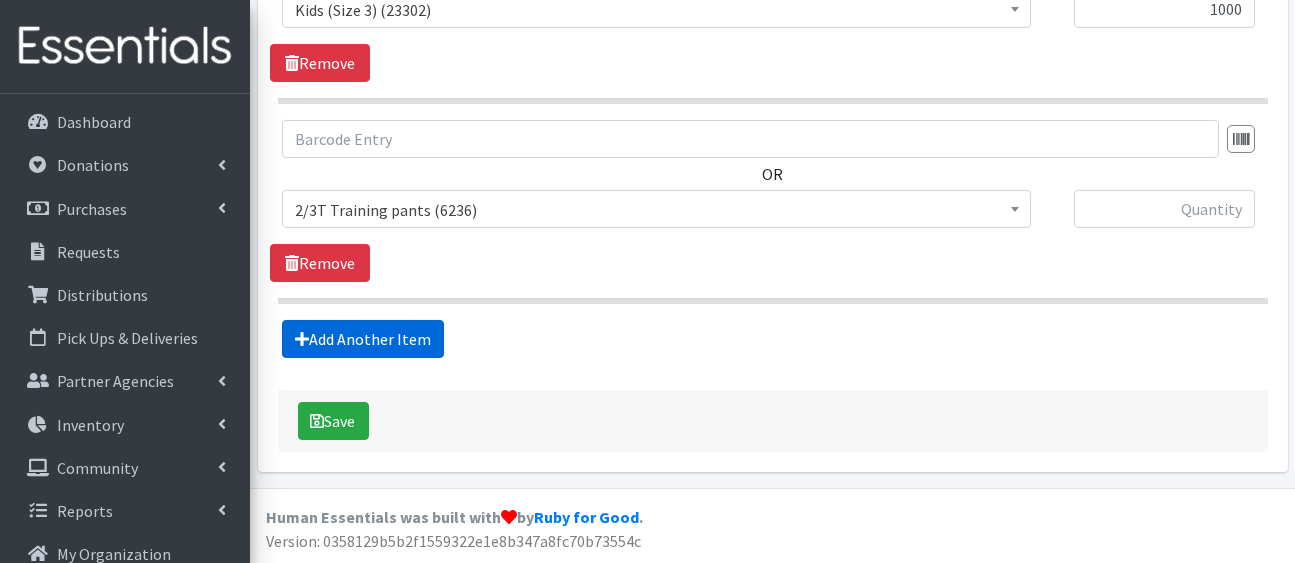 scroll, scrollTop: 1321, scrollLeft: 0, axis: vertical 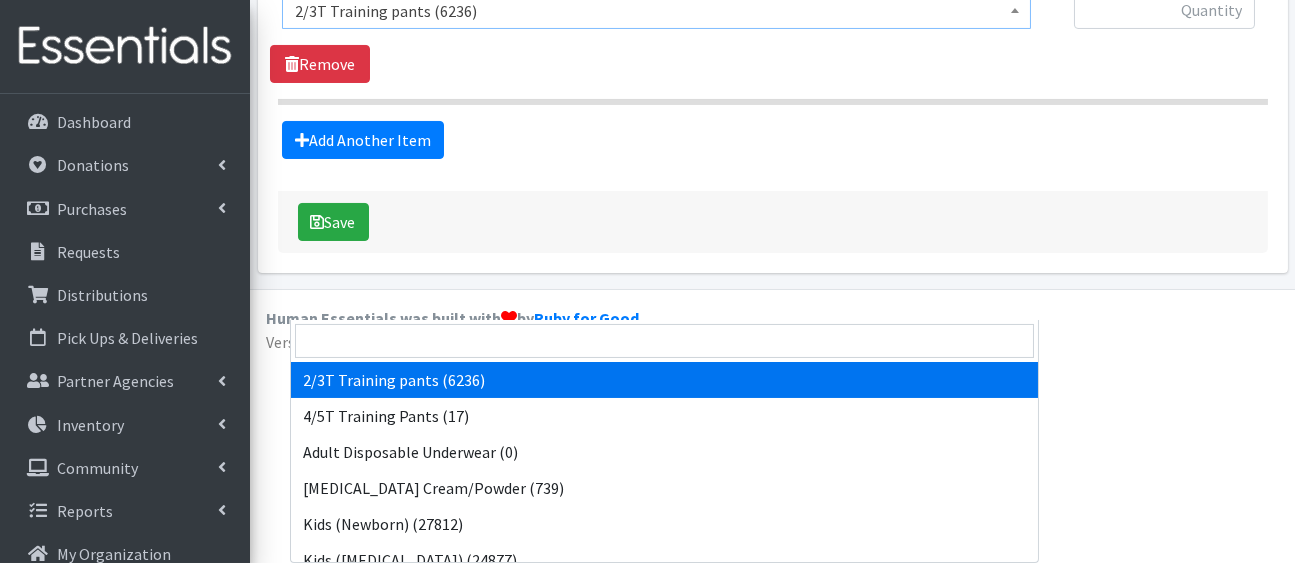 click on "2/3T Training pants (6236)" at bounding box center [656, 11] 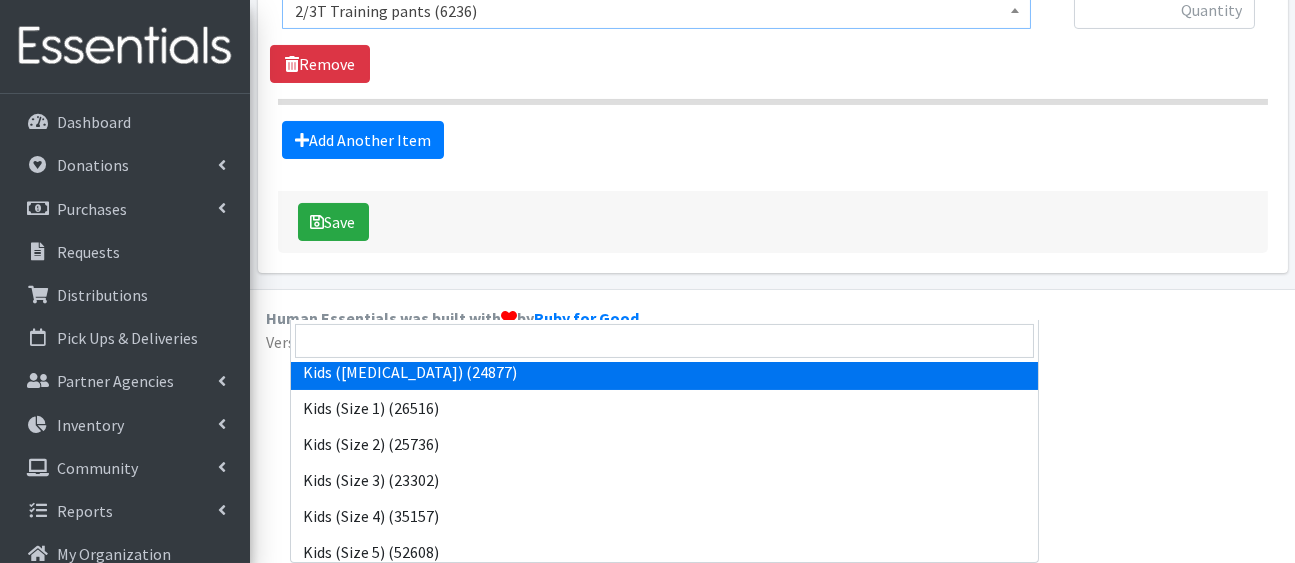 scroll, scrollTop: 209, scrollLeft: 0, axis: vertical 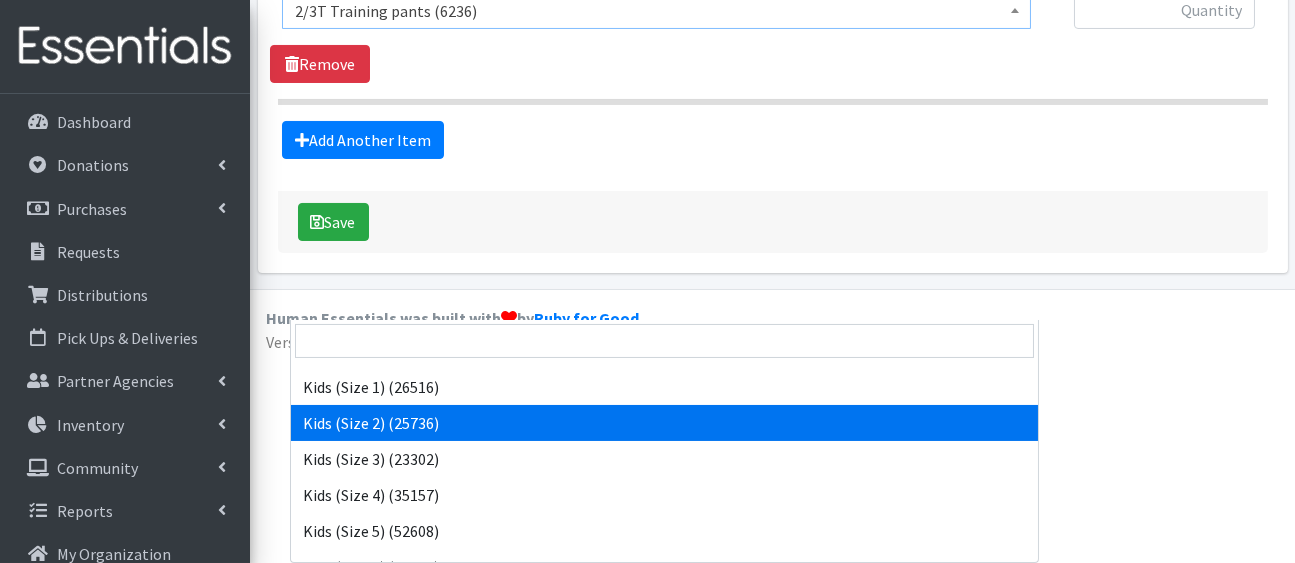 select on "5181" 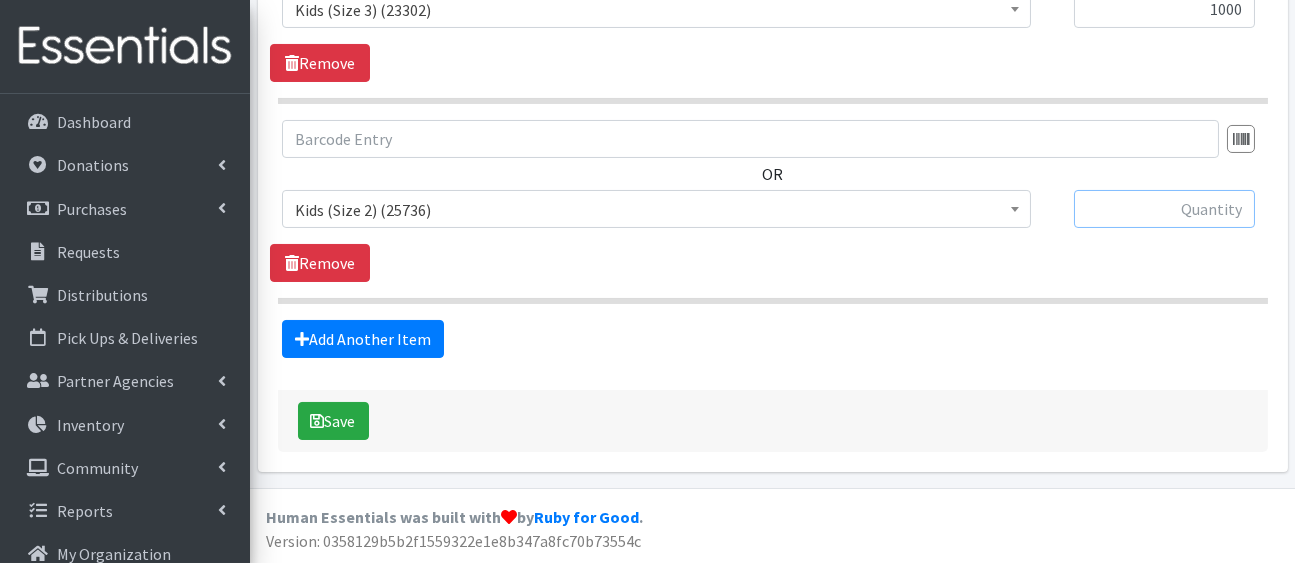 click at bounding box center (1164, 209) 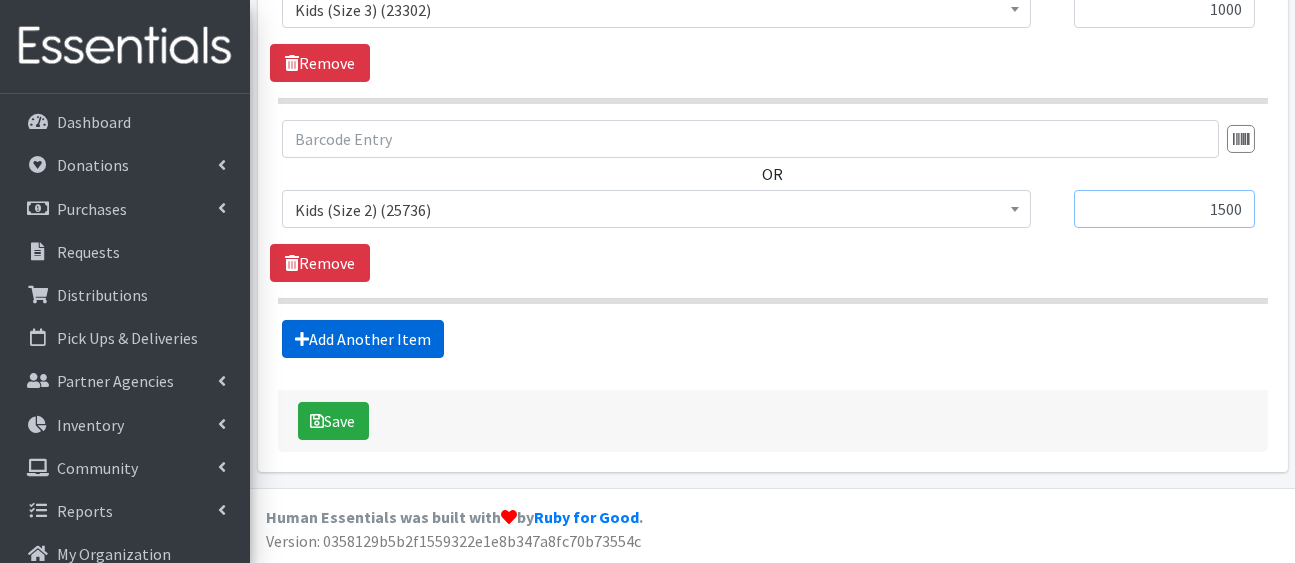 type on "1500" 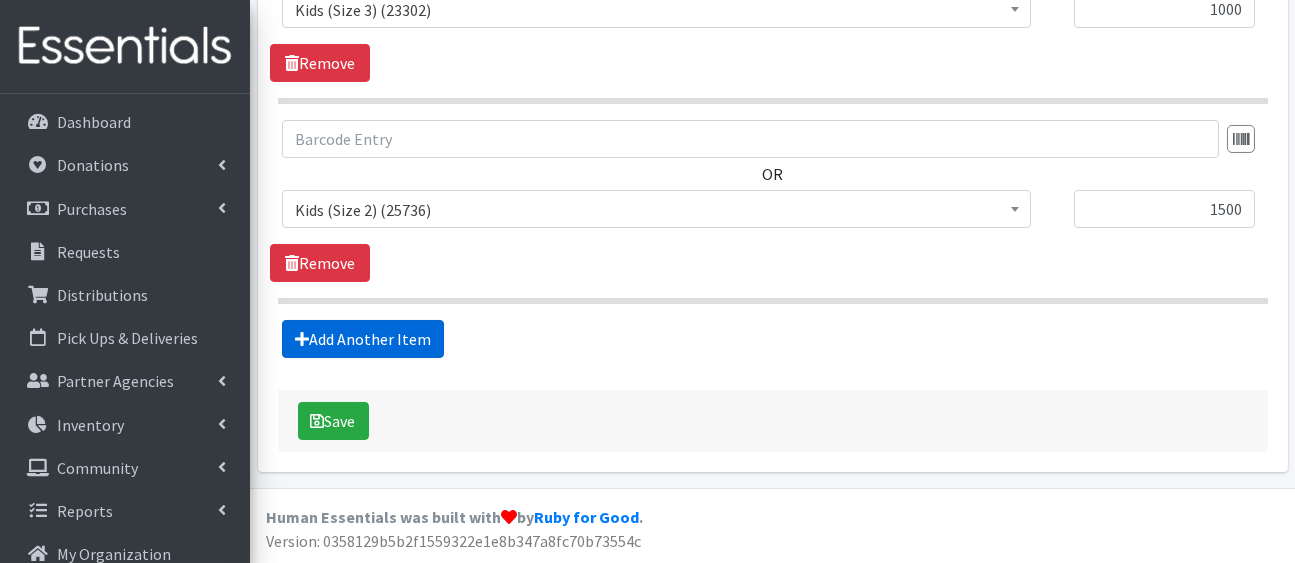 click on "Add Another Item" at bounding box center [363, 339] 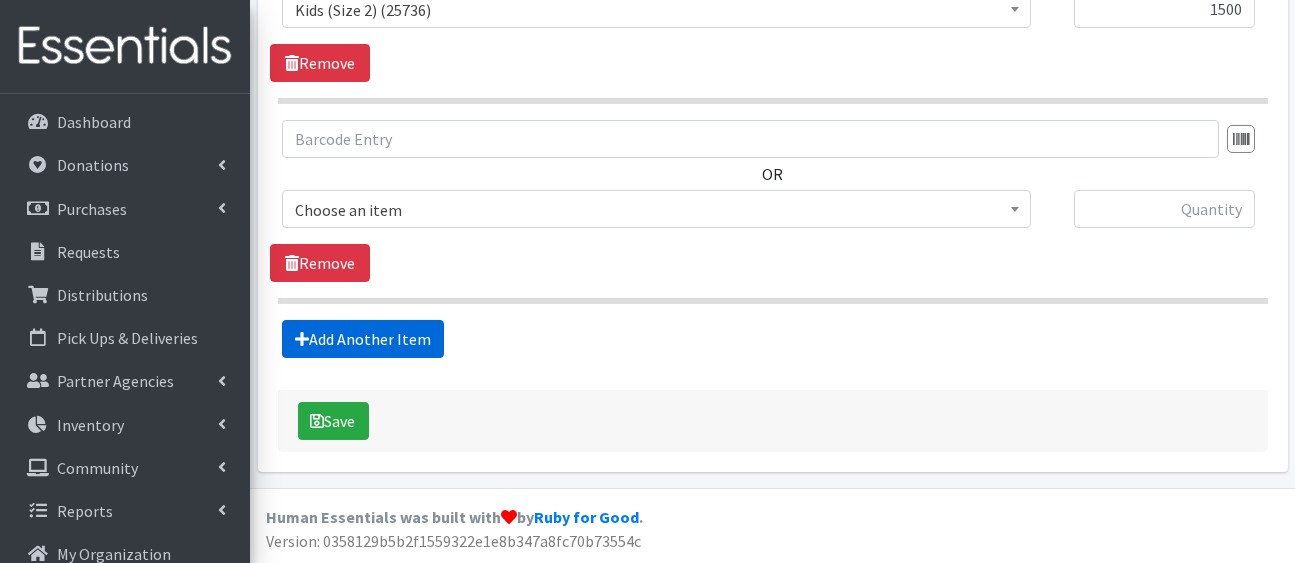 scroll, scrollTop: 1597, scrollLeft: 0, axis: vertical 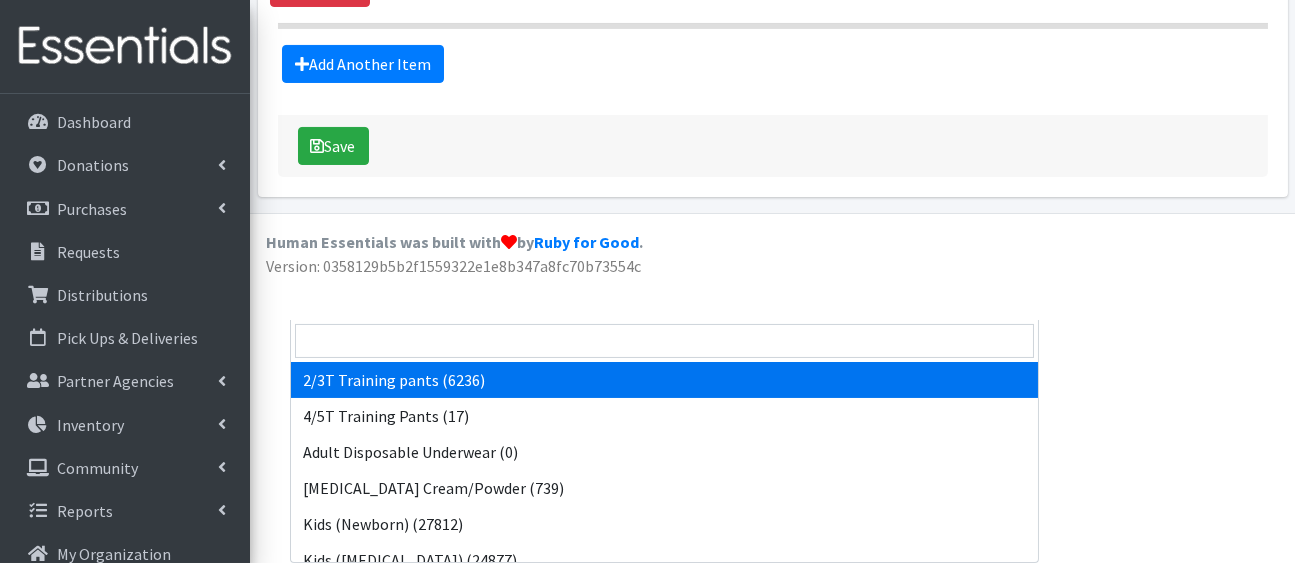 click on "2/3T Training pants (6236)" at bounding box center [656, -65] 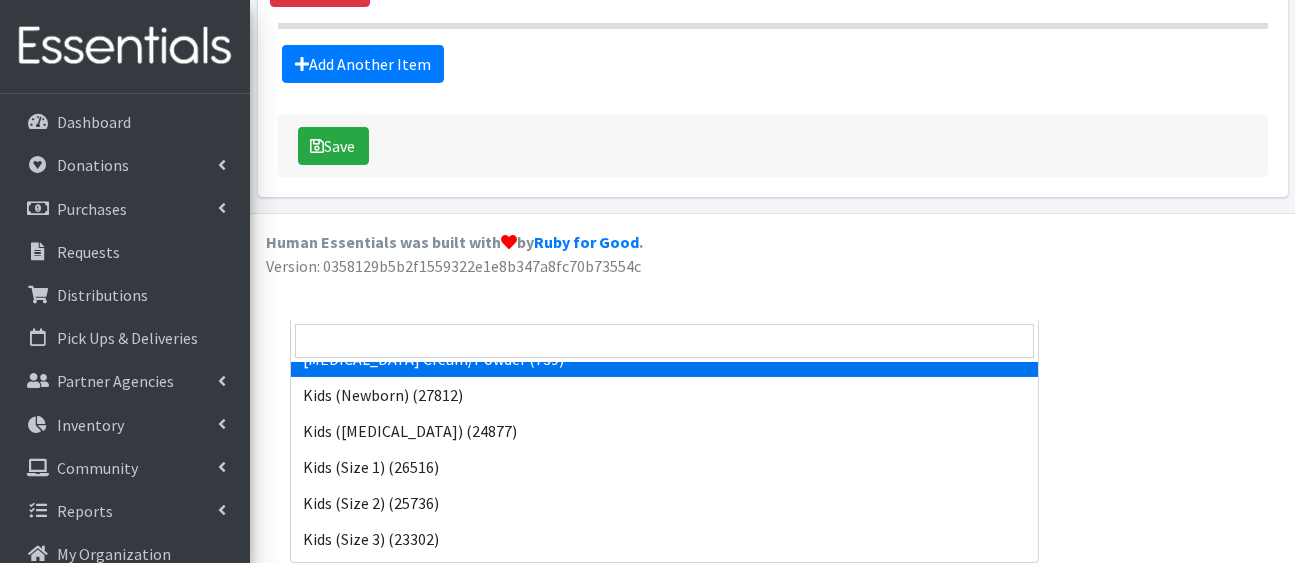scroll, scrollTop: 131, scrollLeft: 0, axis: vertical 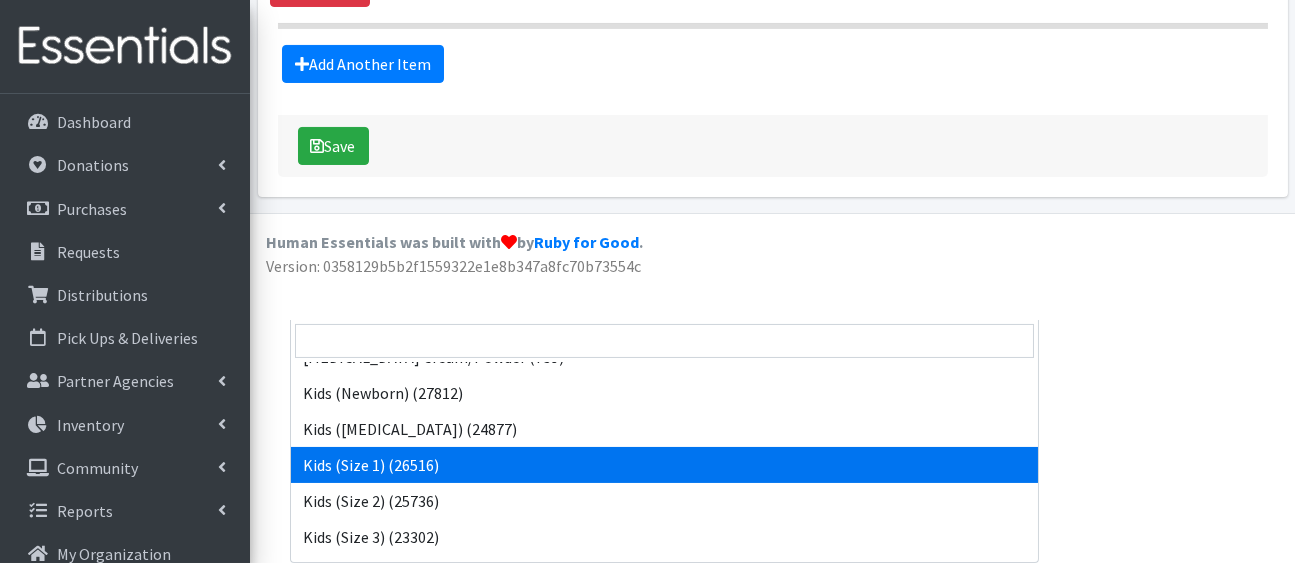 select on "5180" 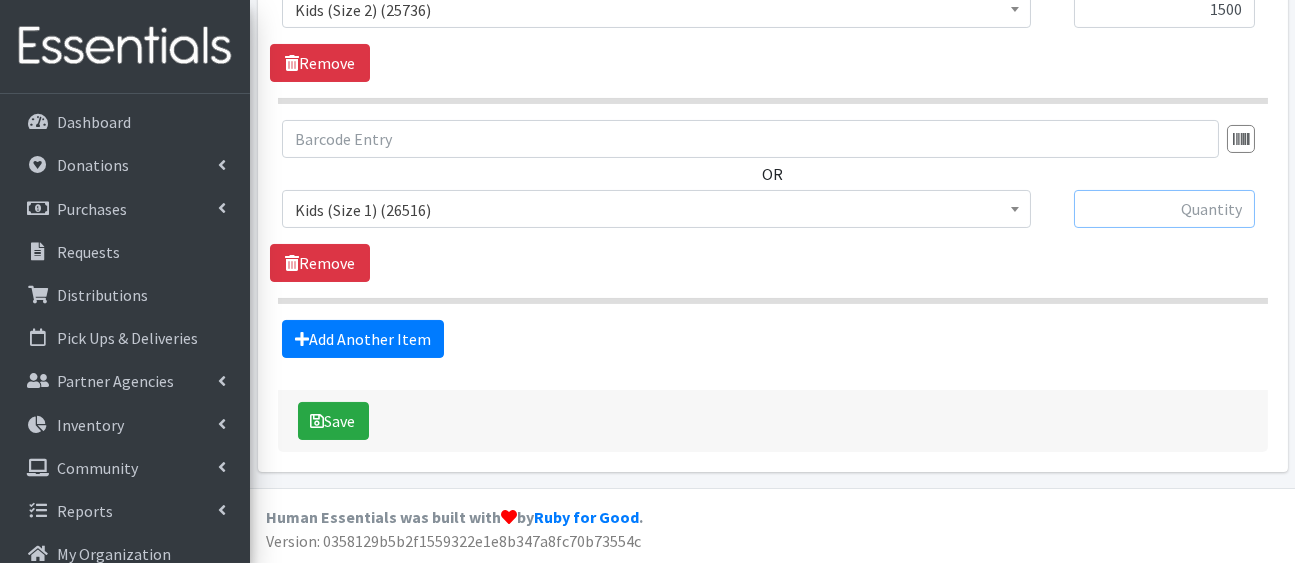 click at bounding box center (1164, 209) 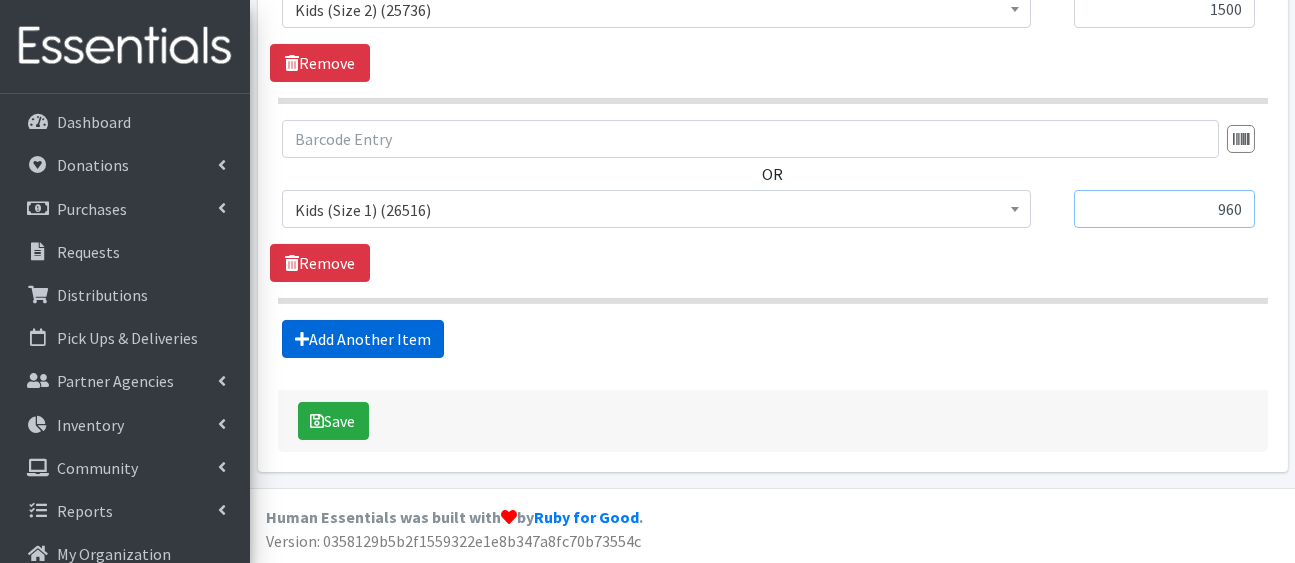 type on "960" 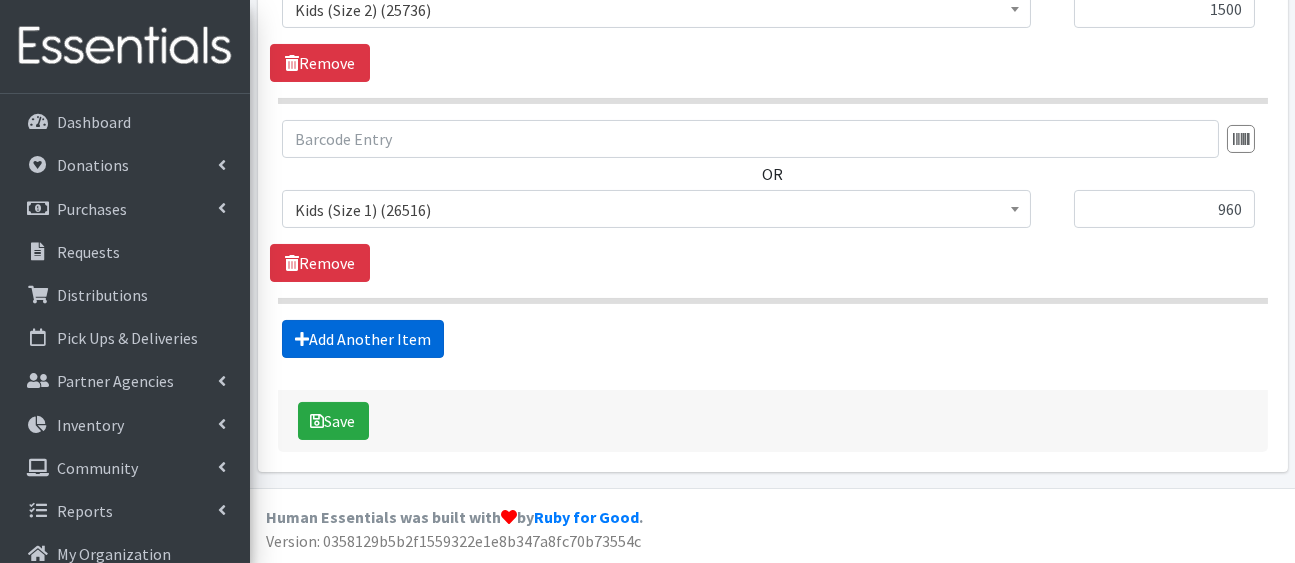 click on "Add Another Item" at bounding box center [363, 339] 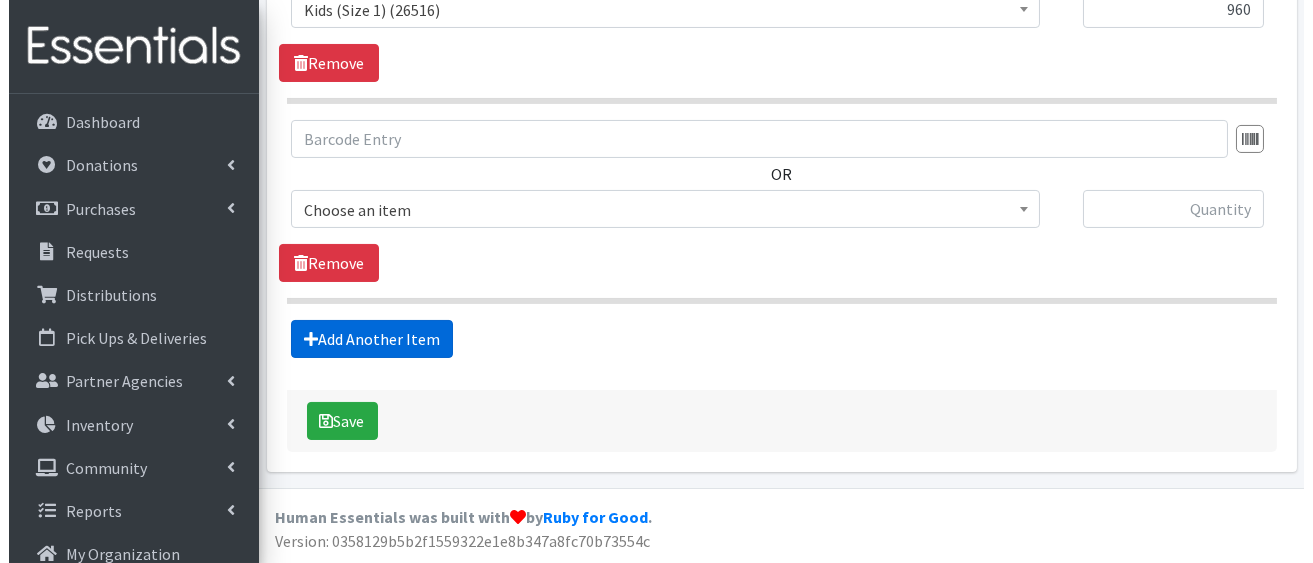 scroll, scrollTop: 1874, scrollLeft: 0, axis: vertical 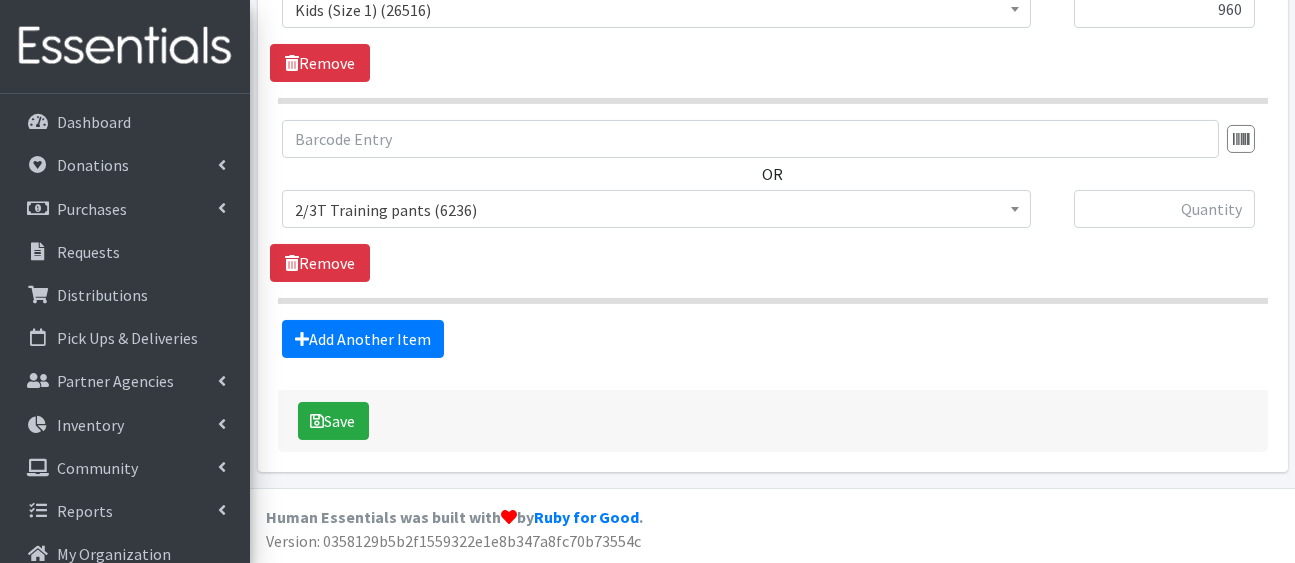 click on "2/3T Training pants (6236)" at bounding box center [656, 210] 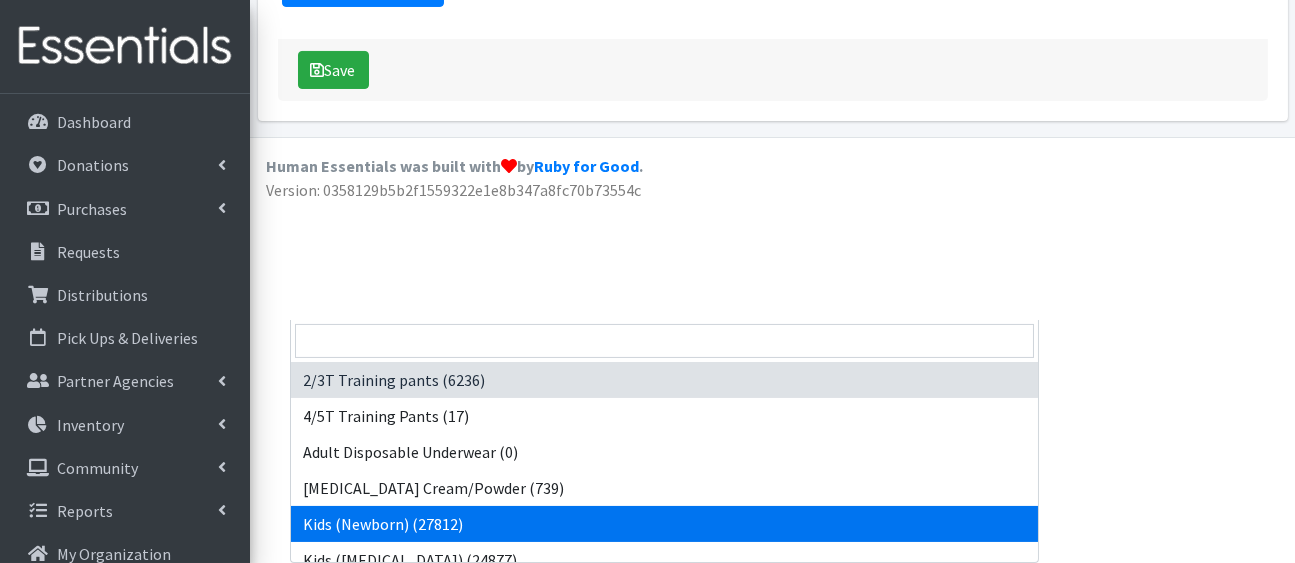 select on "5168" 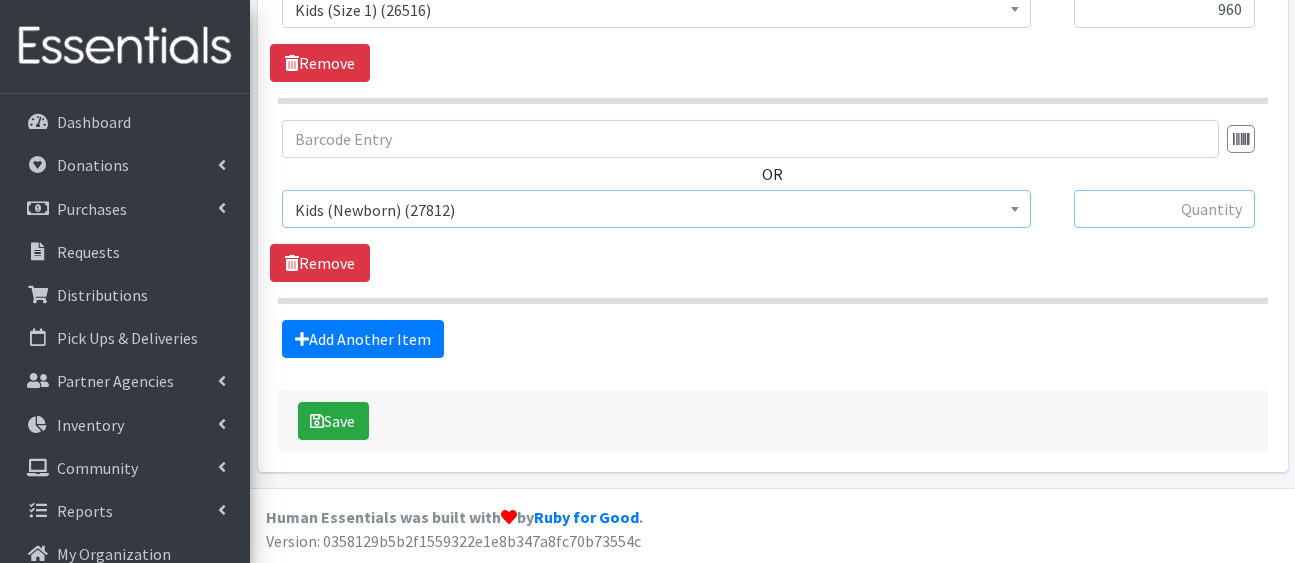click at bounding box center [1164, 209] 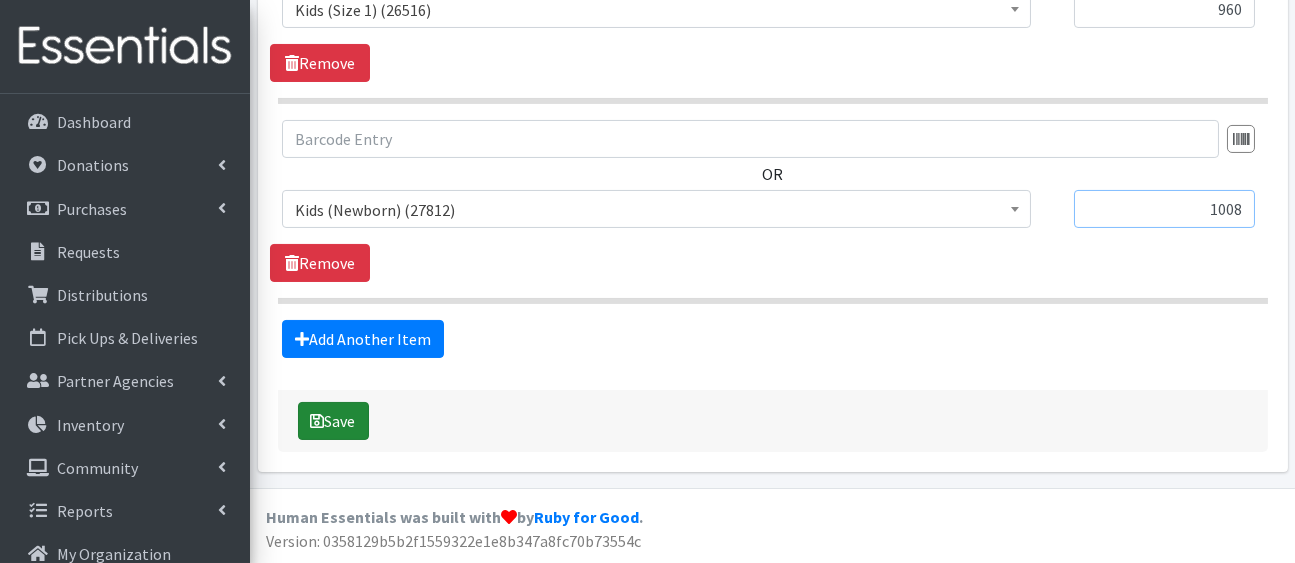 type on "1008" 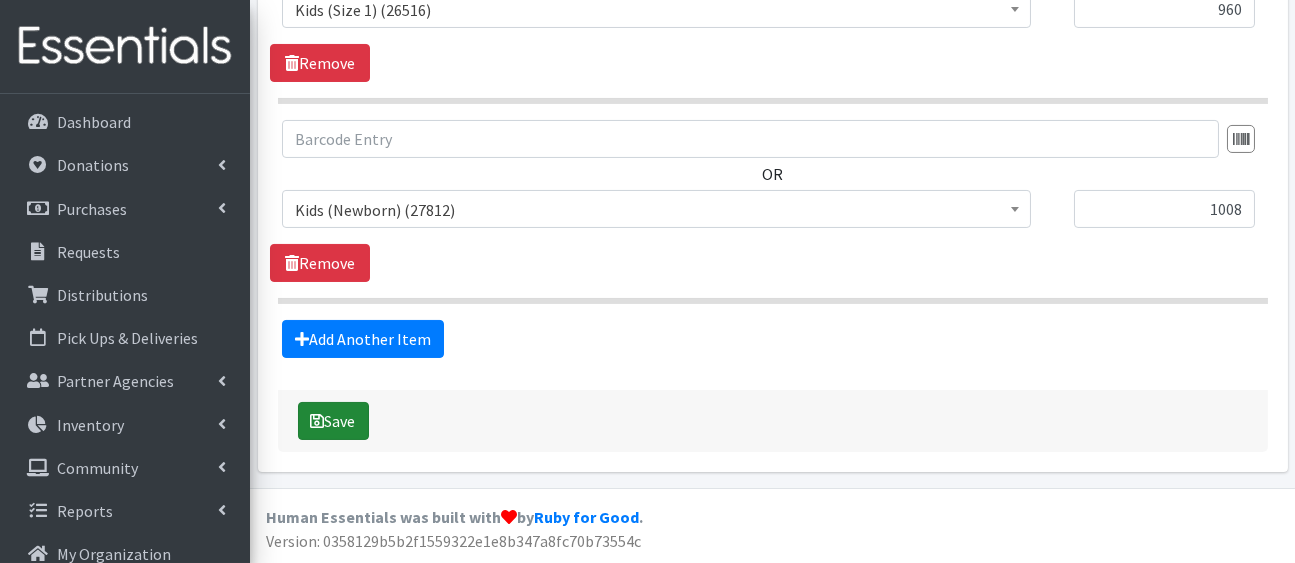 click on "Save" at bounding box center (333, 421) 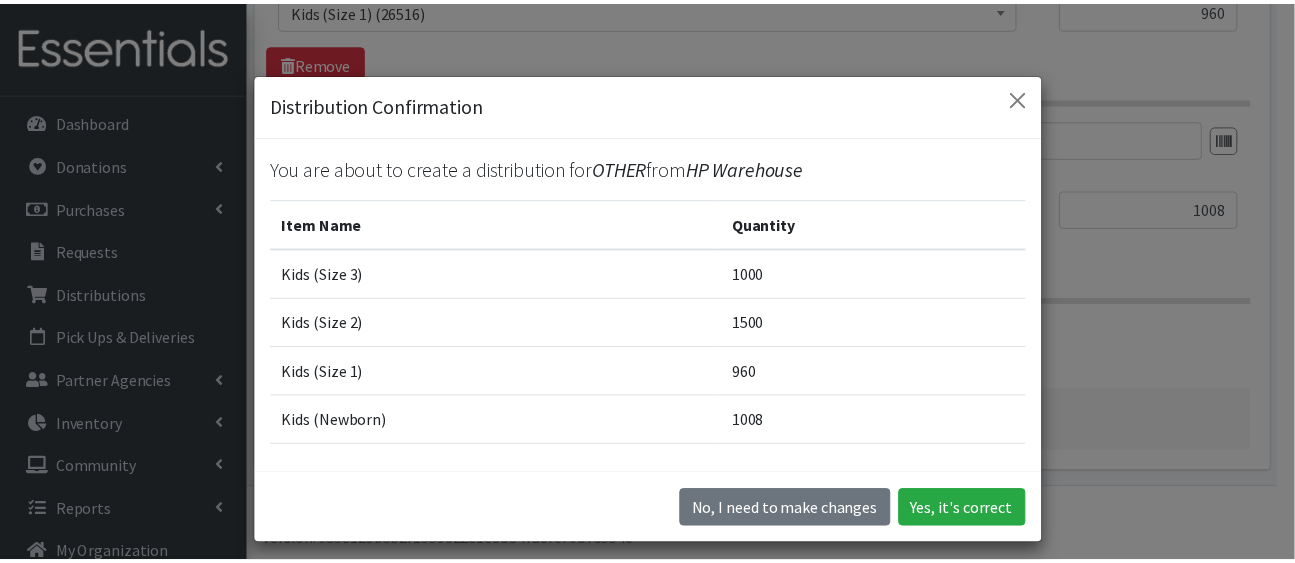 scroll, scrollTop: 161, scrollLeft: 0, axis: vertical 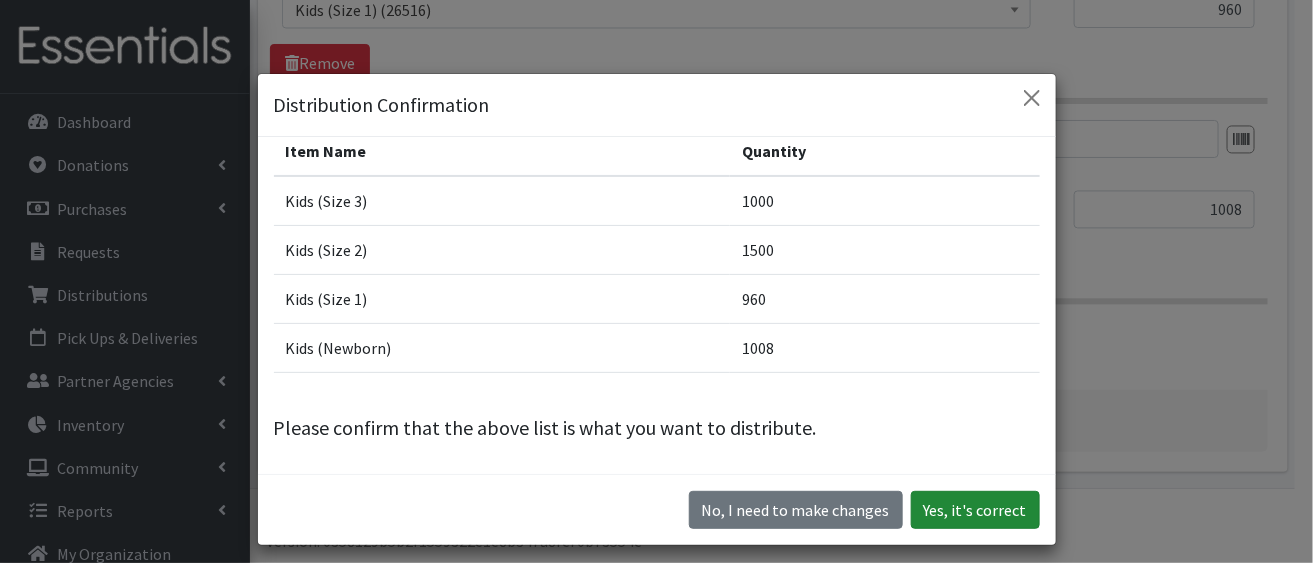 click on "Yes, it's correct" at bounding box center [975, 510] 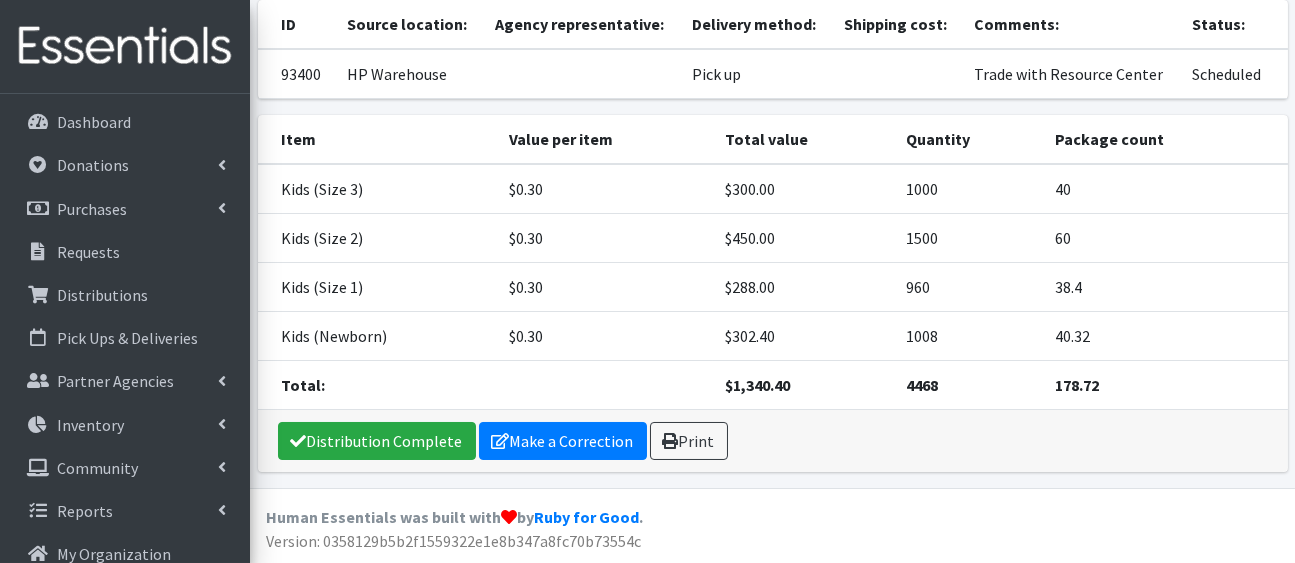 scroll, scrollTop: 445, scrollLeft: 0, axis: vertical 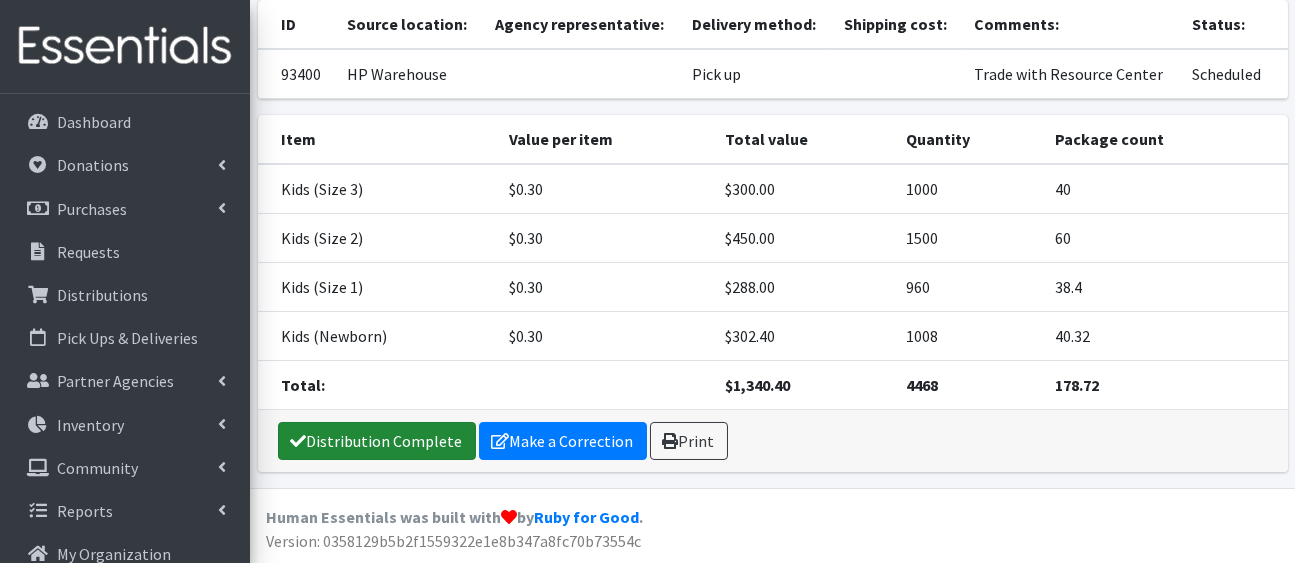 click on "Distribution Complete" at bounding box center [377, 441] 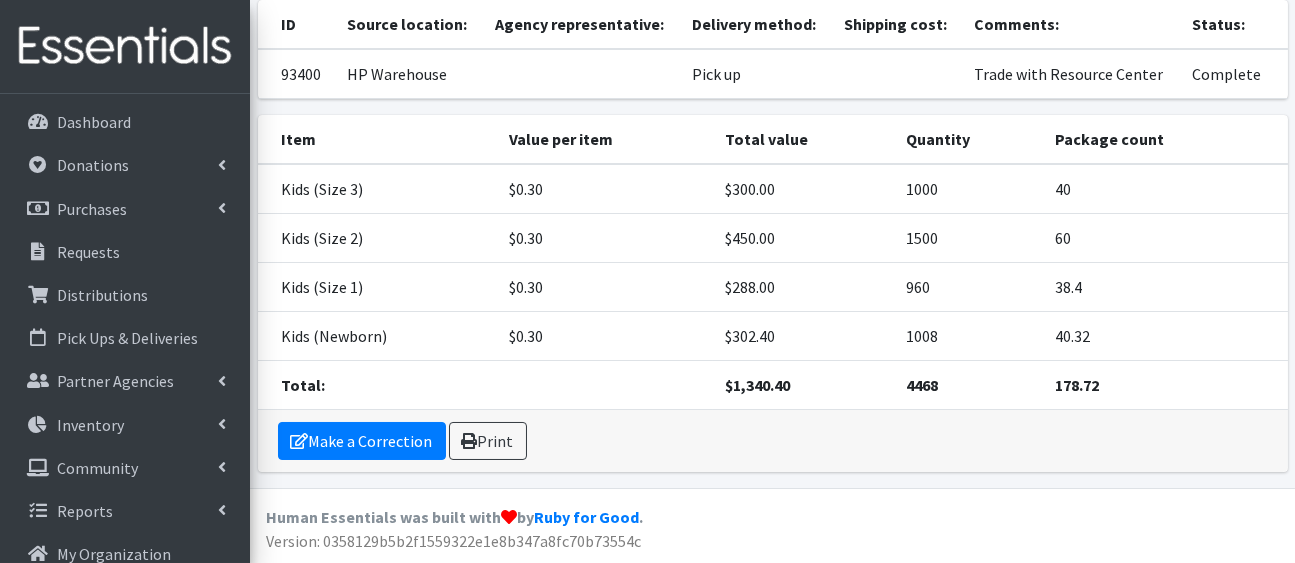 scroll, scrollTop: 0, scrollLeft: 0, axis: both 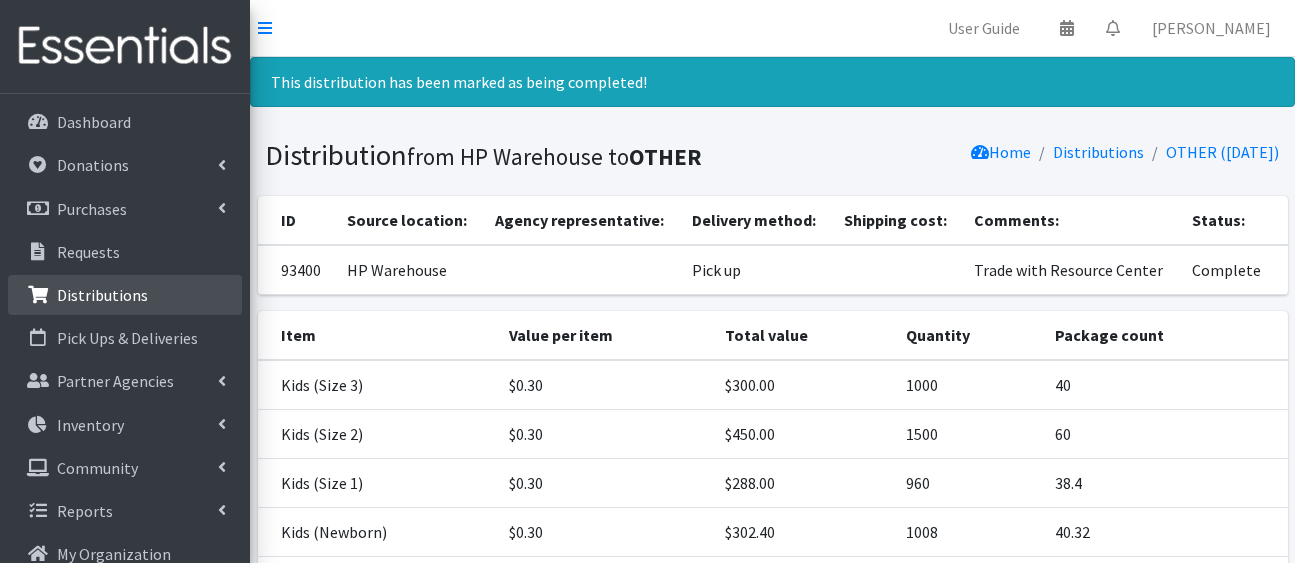 click on "Distributions" at bounding box center [102, 295] 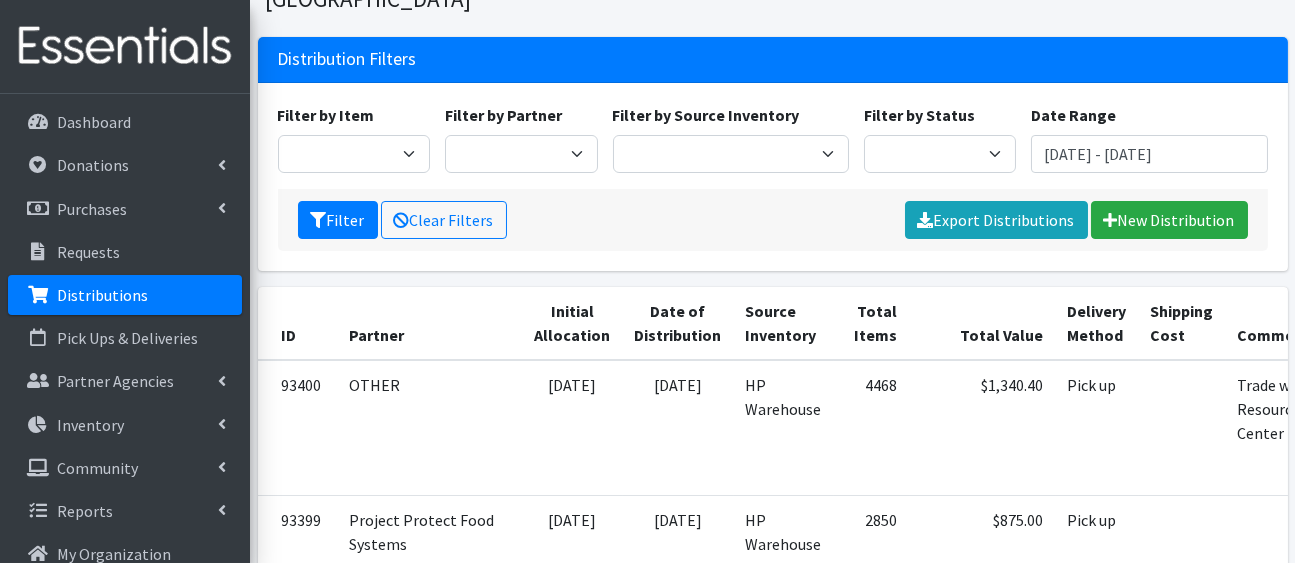 scroll, scrollTop: 126, scrollLeft: 0, axis: vertical 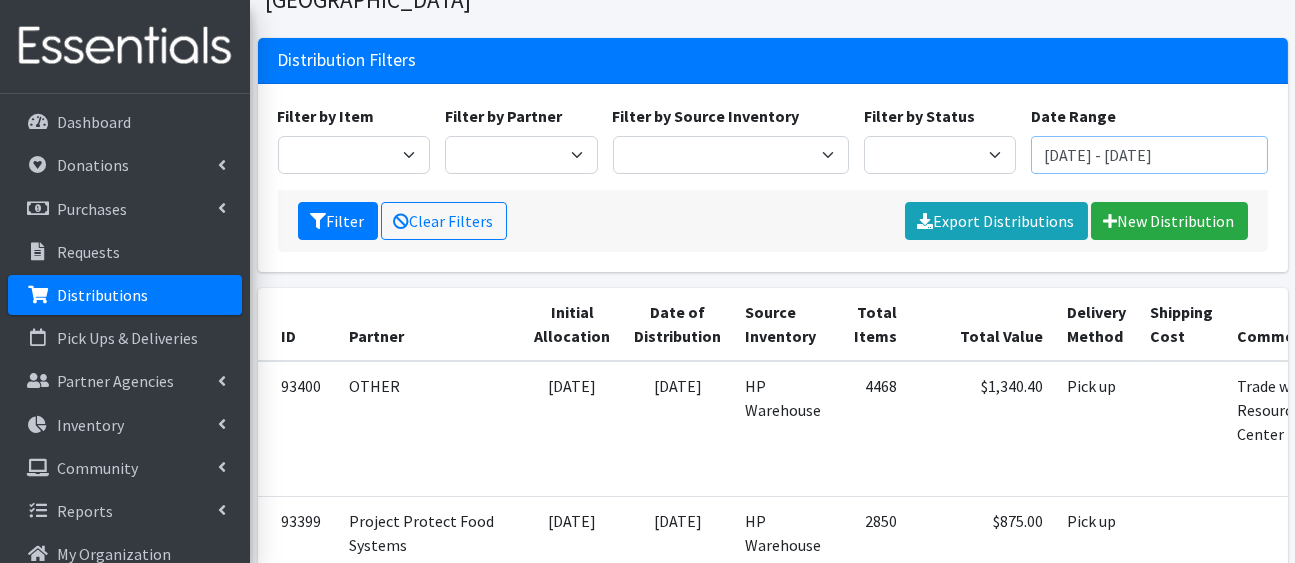click on "[DATE] - [DATE]" at bounding box center [1149, 155] 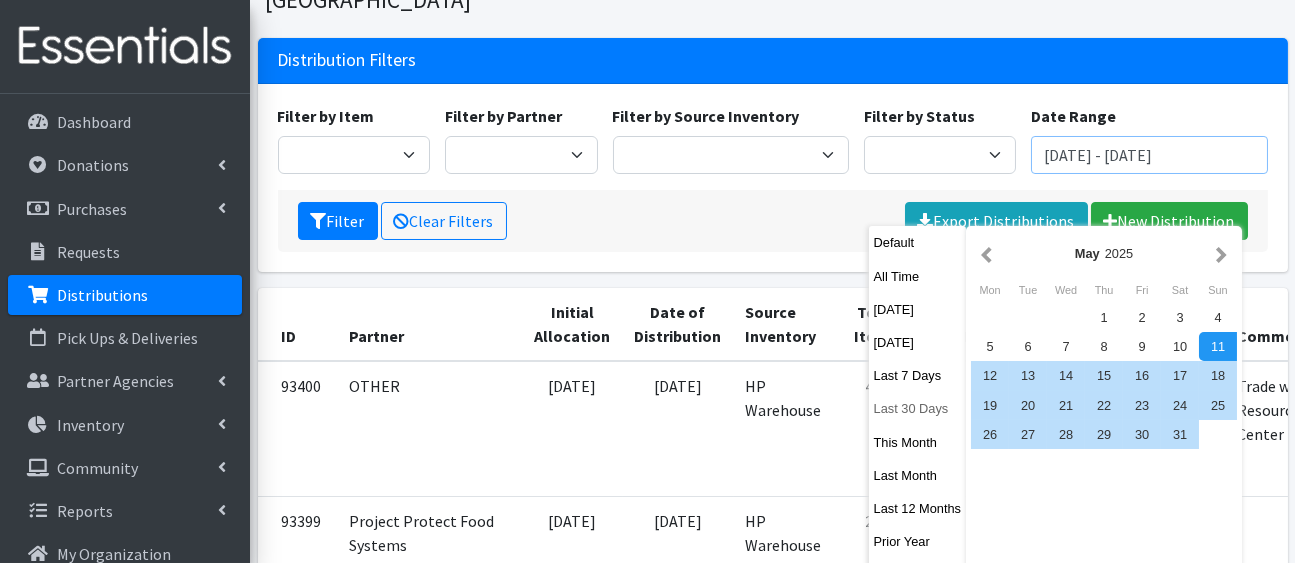 scroll, scrollTop: 232, scrollLeft: 0, axis: vertical 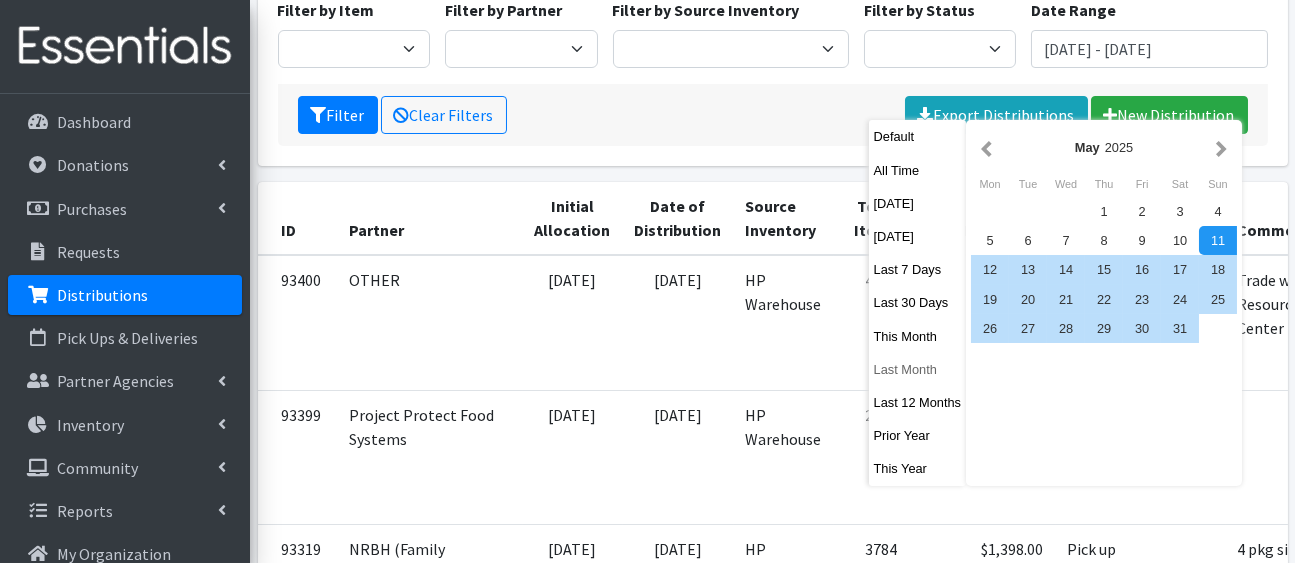 click on "Last Month" at bounding box center [918, 369] 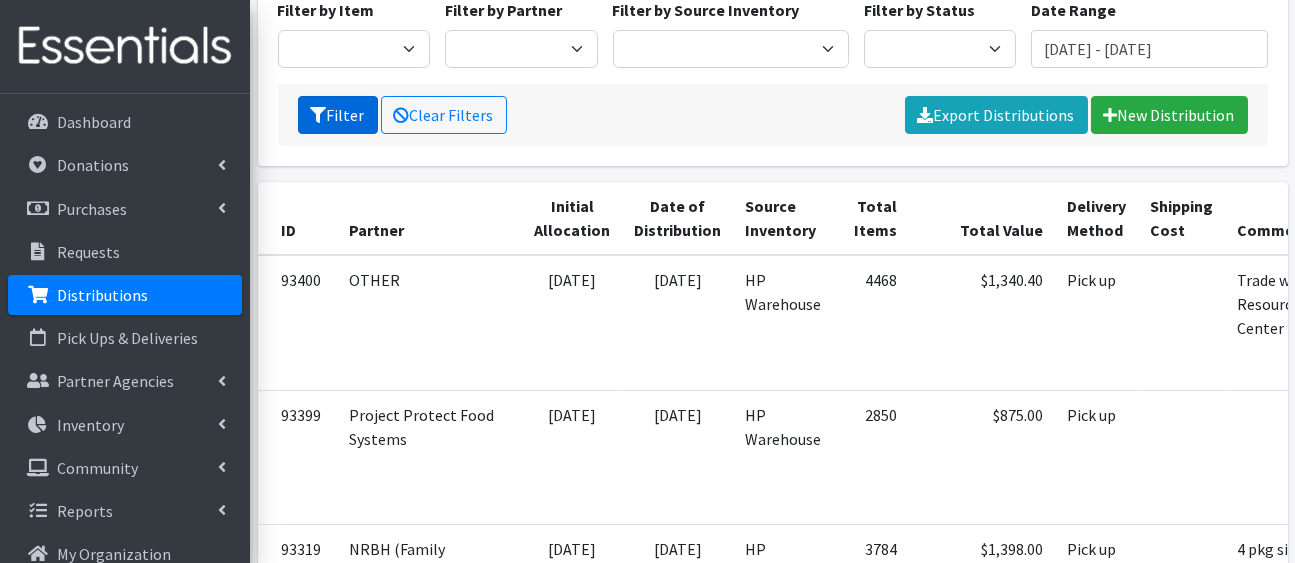 click on "Filter" at bounding box center (338, 115) 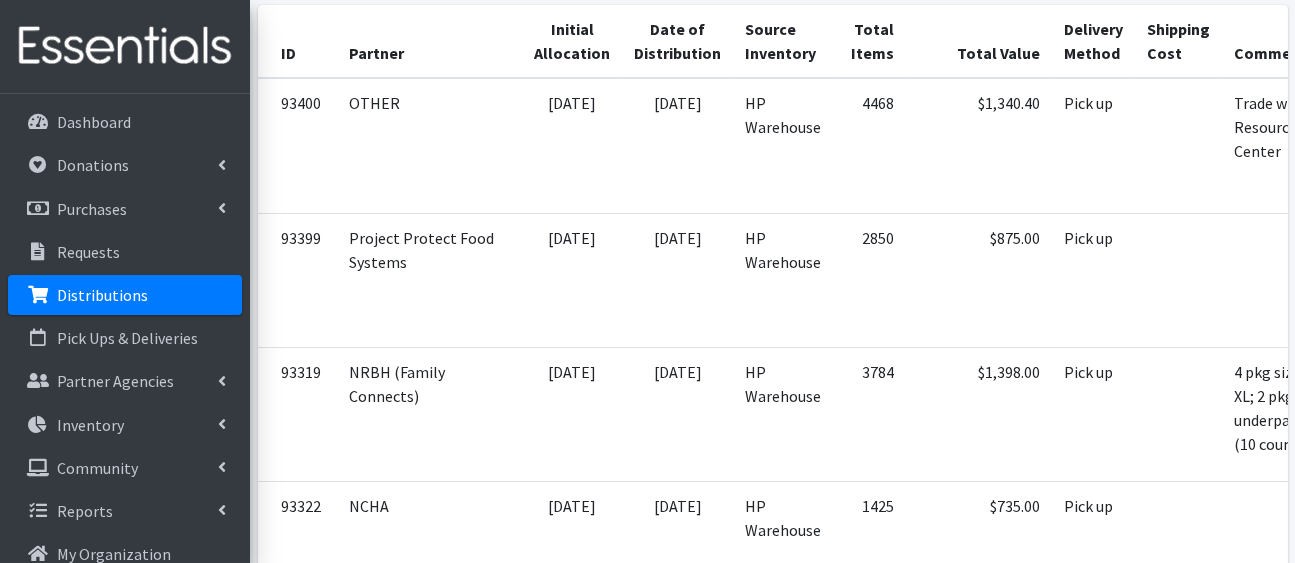 scroll, scrollTop: 0, scrollLeft: 0, axis: both 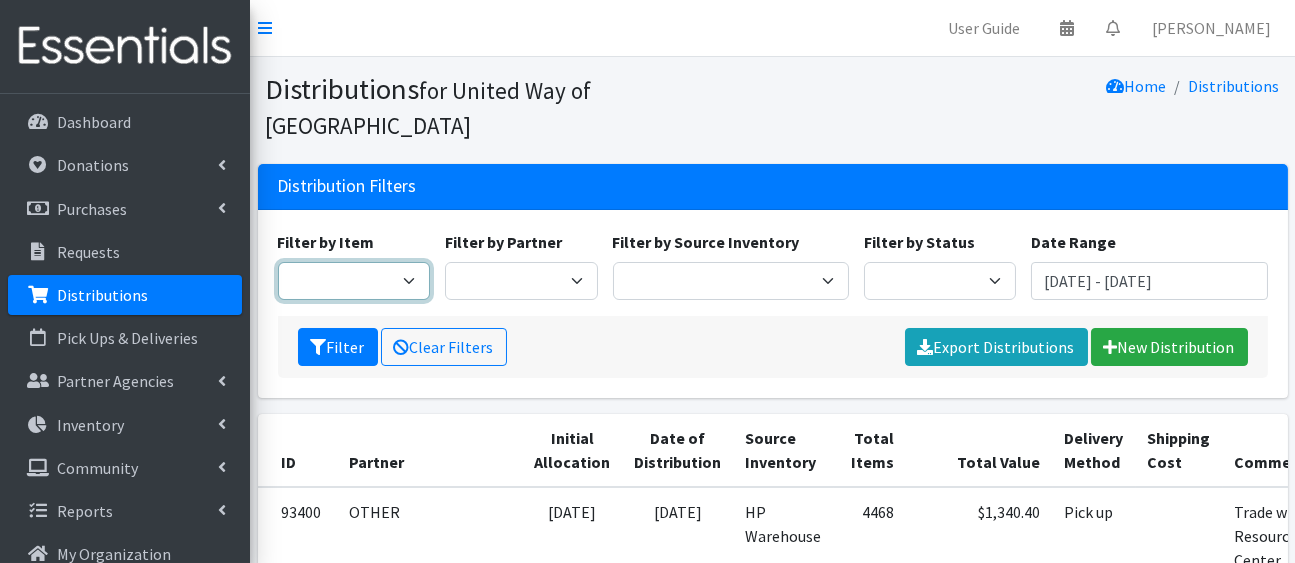 click on "2/3T Training pants
4/5T Training Pants
Adult Disposable Underwear
[MEDICAL_DATA] Cream/Powder
Kids L/XL (60-125 lbs)
Kids (Newborn)
Kids ([MEDICAL_DATA])
Kids Pull-Ups (3T-4T)
Kids (Size 1)
Kids (Size 2)
Kids (Size 3)
Kids (Size 4)
Kids (Size 5)
Kids (Size 6)
Kids Size 7
Kids S/M (38-65 lbs)
Other
Pads package
Similac Advanced (blue)
Similac Sensitive (orange)
Swim Diapers
Tampons Package
Wipes (Baby)" at bounding box center (354, 281) 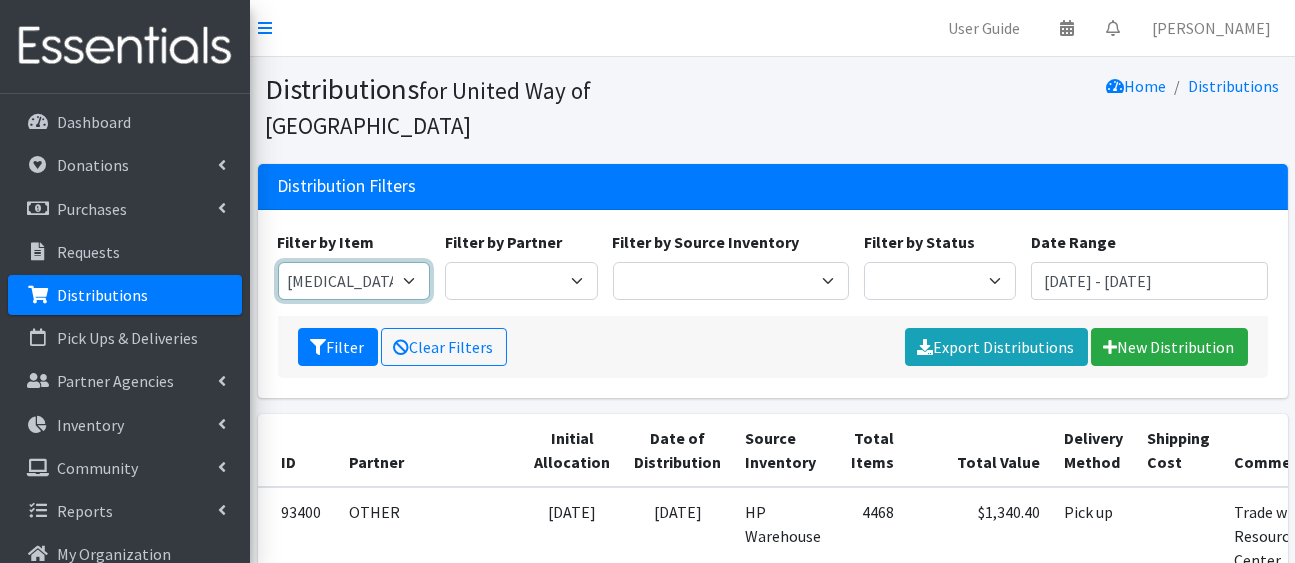 click on "2/3T Training pants
4/5T Training Pants
Adult Disposable Underwear
[MEDICAL_DATA] Cream/Powder
Kids L/XL (60-125 lbs)
Kids (Newborn)
Kids ([MEDICAL_DATA])
Kids Pull-Ups (3T-4T)
Kids (Size 1)
Kids (Size 2)
Kids (Size 3)
Kids (Size 4)
Kids (Size 5)
Kids (Size 6)
Kids Size 7
Kids S/M (38-65 lbs)
Other
Pads package
Similac Advanced (blue)
Similac Sensitive (orange)
Swim Diapers
Tampons Package
Wipes (Baby)" at bounding box center (354, 281) 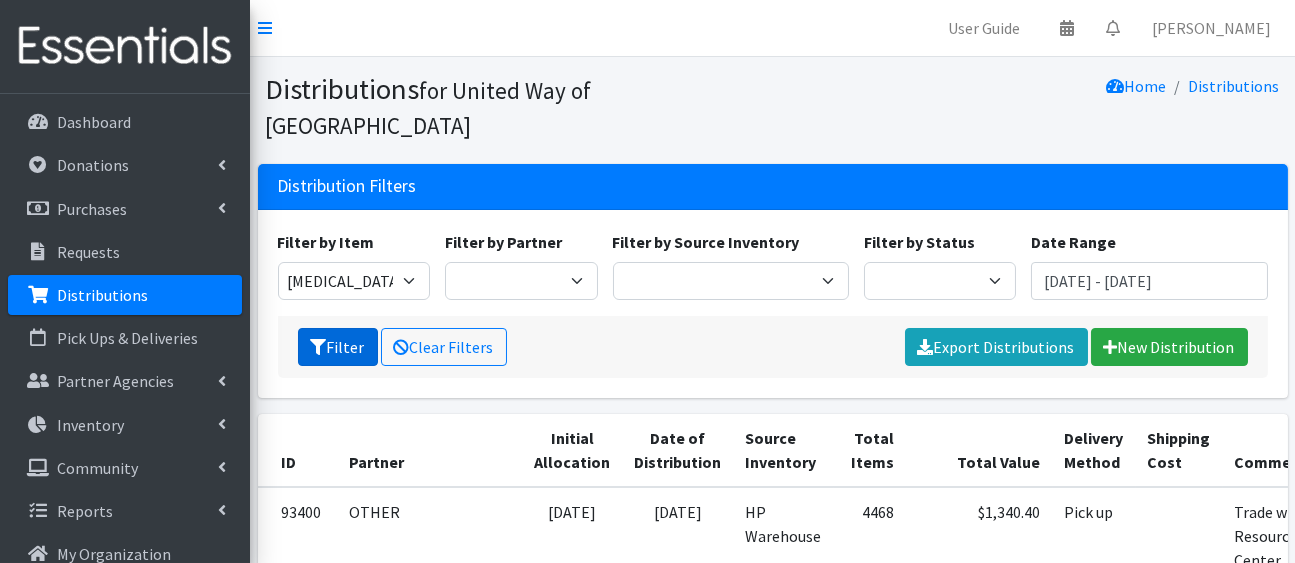 click on "Filter" at bounding box center [338, 347] 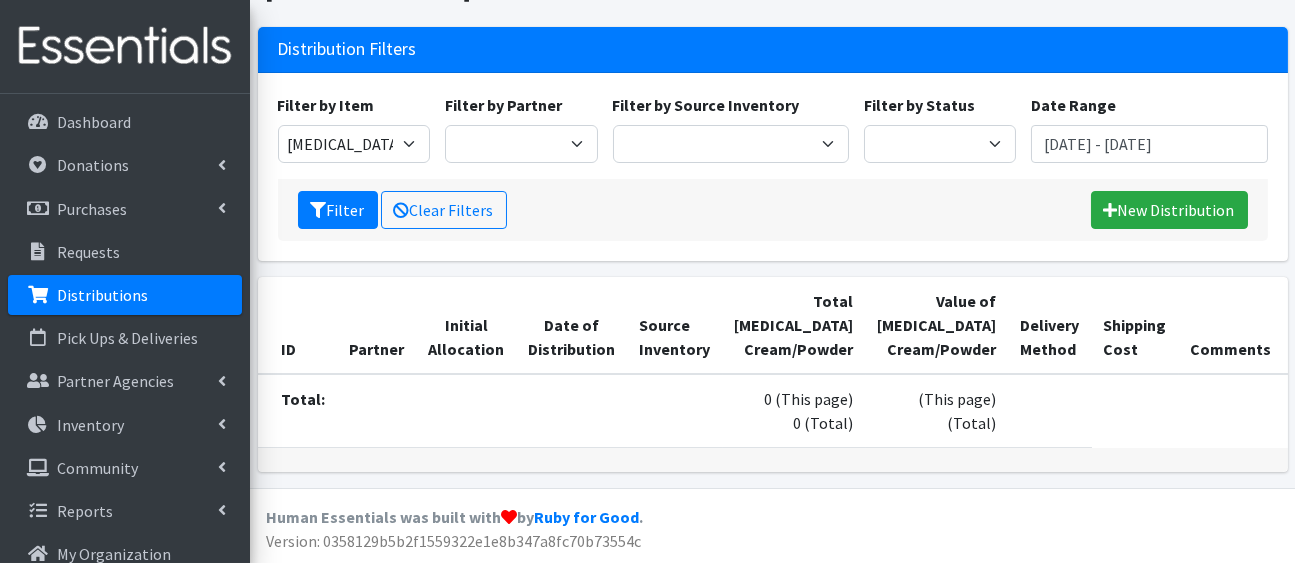 scroll, scrollTop: 0, scrollLeft: 0, axis: both 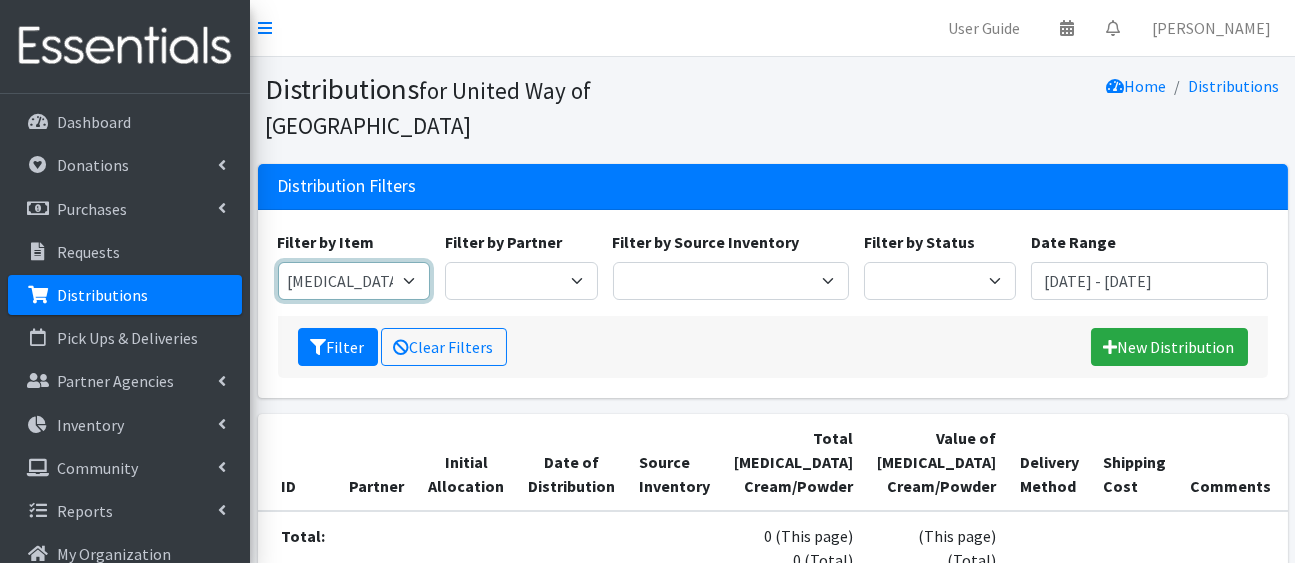 click on "2/3T Training pants
4/5T Training Pants
Adult Disposable Underwear
[MEDICAL_DATA] Cream/Powder
Kids L/XL (60-125 lbs)
Kids (Newborn)
Kids ([MEDICAL_DATA])
Kids Pull-Ups (3T-4T)
Kids (Size 1)
Kids (Size 2)
Kids (Size 3)
Kids (Size 4)
Kids (Size 5)
Kids (Size 6)
Kids Size 7
Kids S/M (38-65 lbs)
Other
Pads package
Similac Advanced (blue)
Similac Sensitive (orange)
Swim Diapers
Tampons Package
Wipes (Baby)" at bounding box center [354, 281] 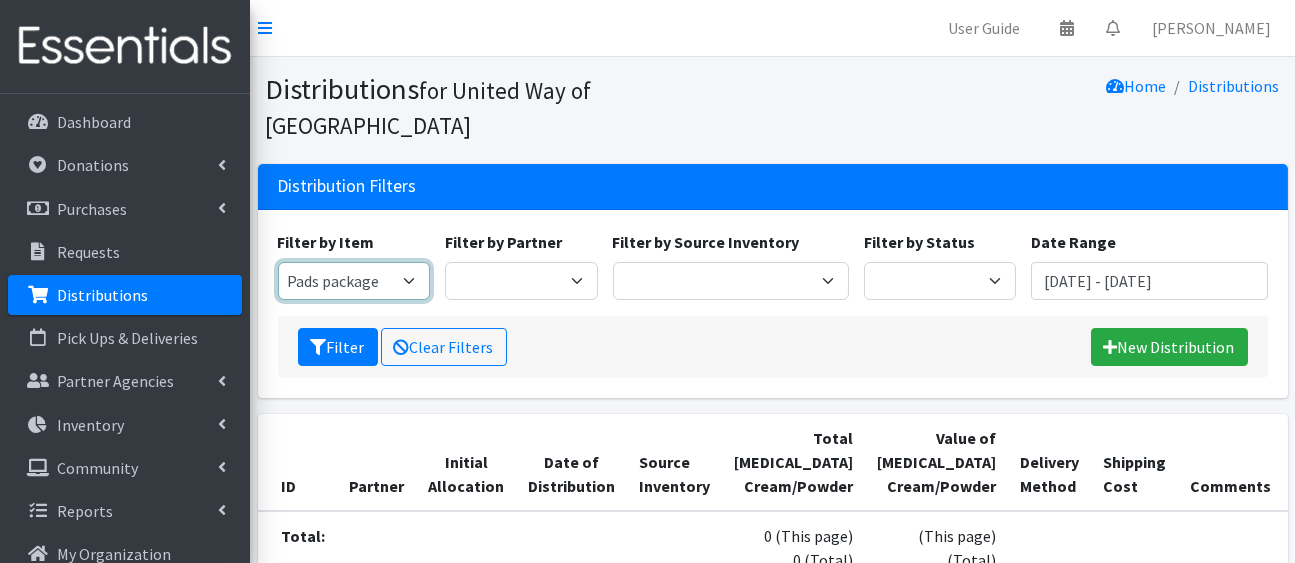click on "2/3T Training pants
4/5T Training Pants
Adult Disposable Underwear
[MEDICAL_DATA] Cream/Powder
Kids L/XL (60-125 lbs)
Kids (Newborn)
Kids ([MEDICAL_DATA])
Kids Pull-Ups (3T-4T)
Kids (Size 1)
Kids (Size 2)
Kids (Size 3)
Kids (Size 4)
Kids (Size 5)
Kids (Size 6)
Kids Size 7
Kids S/M (38-65 lbs)
Other
Pads package
Similac Advanced (blue)
Similac Sensitive (orange)
Swim Diapers
Tampons Package
Wipes (Baby)" at bounding box center [354, 281] 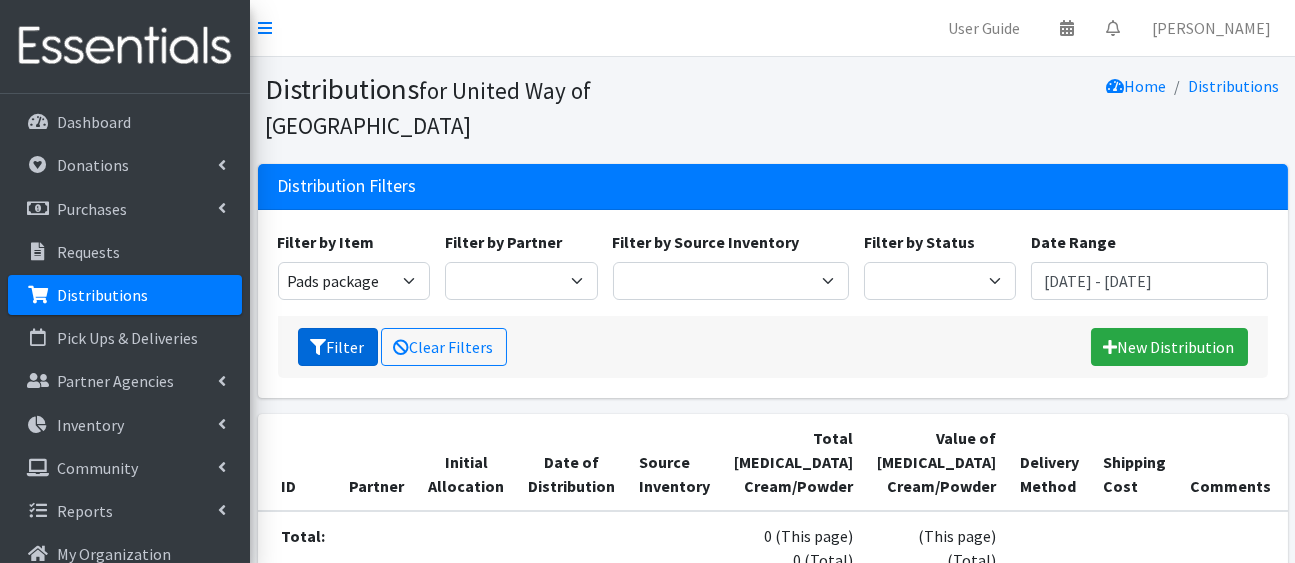 click on "Filter" at bounding box center [338, 347] 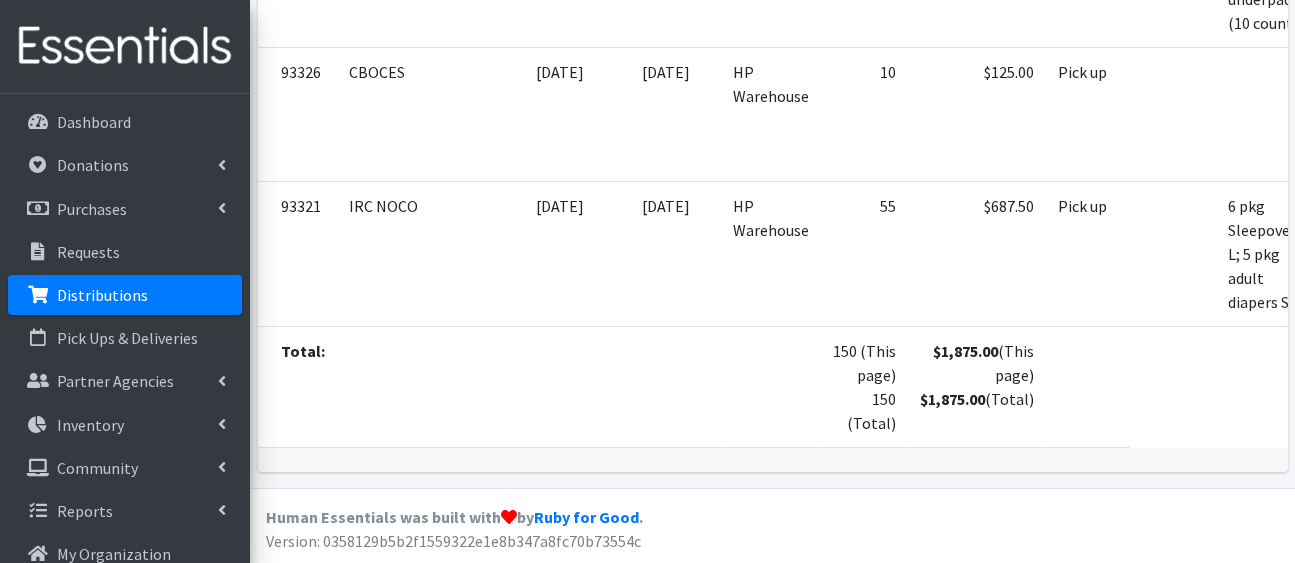 scroll, scrollTop: 1260, scrollLeft: 0, axis: vertical 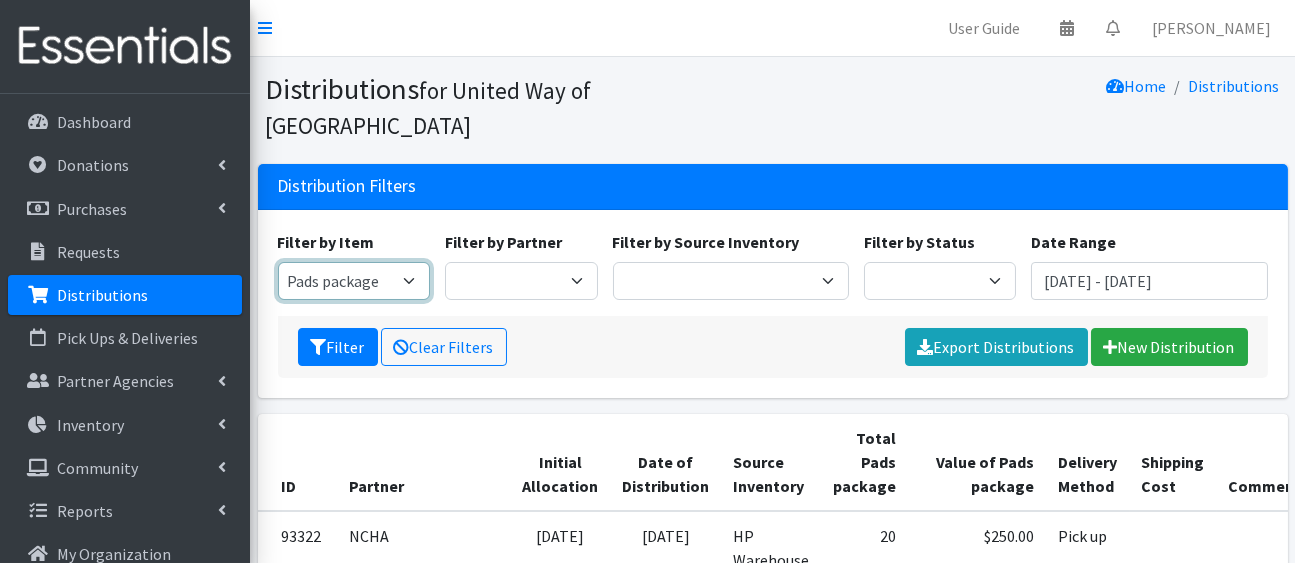 click on "2/3T Training pants
4/5T Training Pants
Adult Disposable Underwear
[MEDICAL_DATA] Cream/Powder
Kids L/XL (60-125 lbs)
Kids (Newborn)
Kids ([MEDICAL_DATA])
Kids Pull-Ups (3T-4T)
Kids (Size 1)
Kids (Size 2)
Kids (Size 3)
Kids (Size 4)
Kids (Size 5)
Kids (Size 6)
Kids Size 7
Kids S/M (38-65 lbs)
Other
Pads package
Similac Advanced (blue)
Similac Sensitive (orange)
Swim Diapers
Tampons Package
Wipes (Baby)" at bounding box center [354, 281] 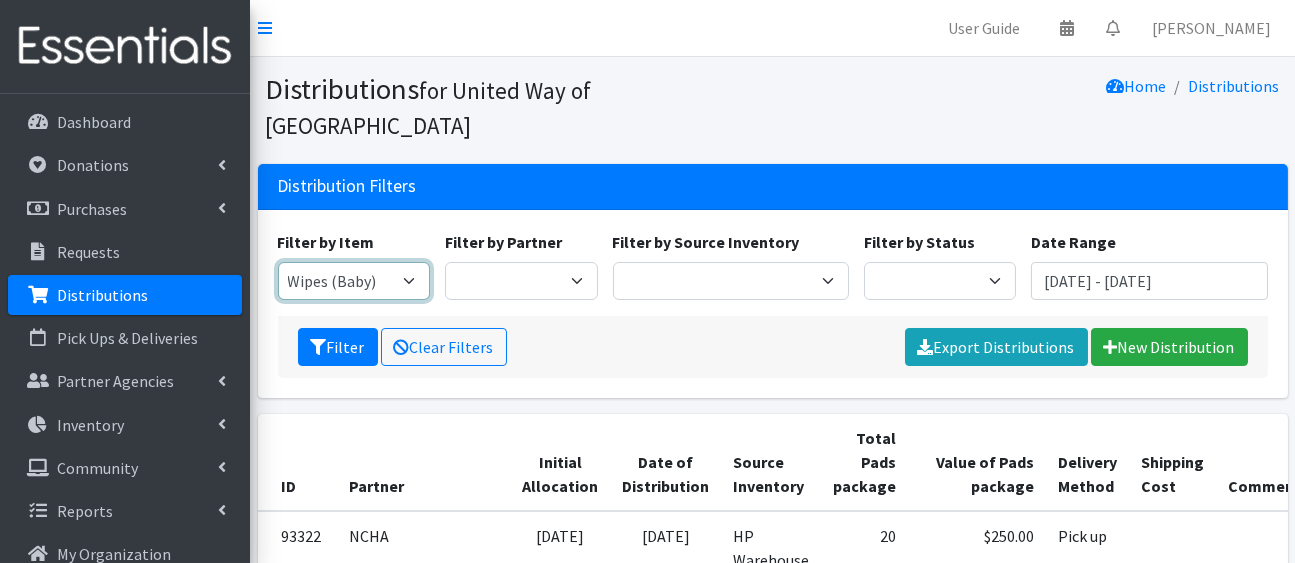 click on "2/3T Training pants
4/5T Training Pants
Adult Disposable Underwear
[MEDICAL_DATA] Cream/Powder
Kids L/XL (60-125 lbs)
Kids (Newborn)
Kids ([MEDICAL_DATA])
Kids Pull-Ups (3T-4T)
Kids (Size 1)
Kids (Size 2)
Kids (Size 3)
Kids (Size 4)
Kids (Size 5)
Kids (Size 6)
Kids Size 7
Kids S/M (38-65 lbs)
Other
Pads package
Similac Advanced (blue)
Similac Sensitive (orange)
Swim Diapers
Tampons Package
Wipes (Baby)" at bounding box center (354, 281) 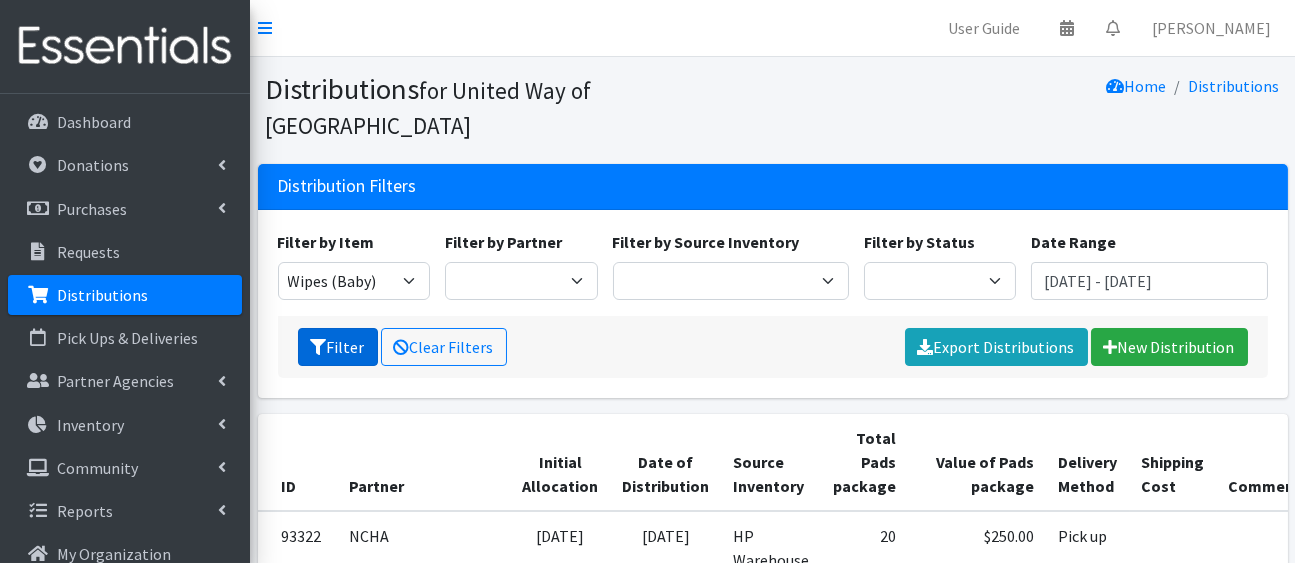 click on "Filter" at bounding box center (338, 347) 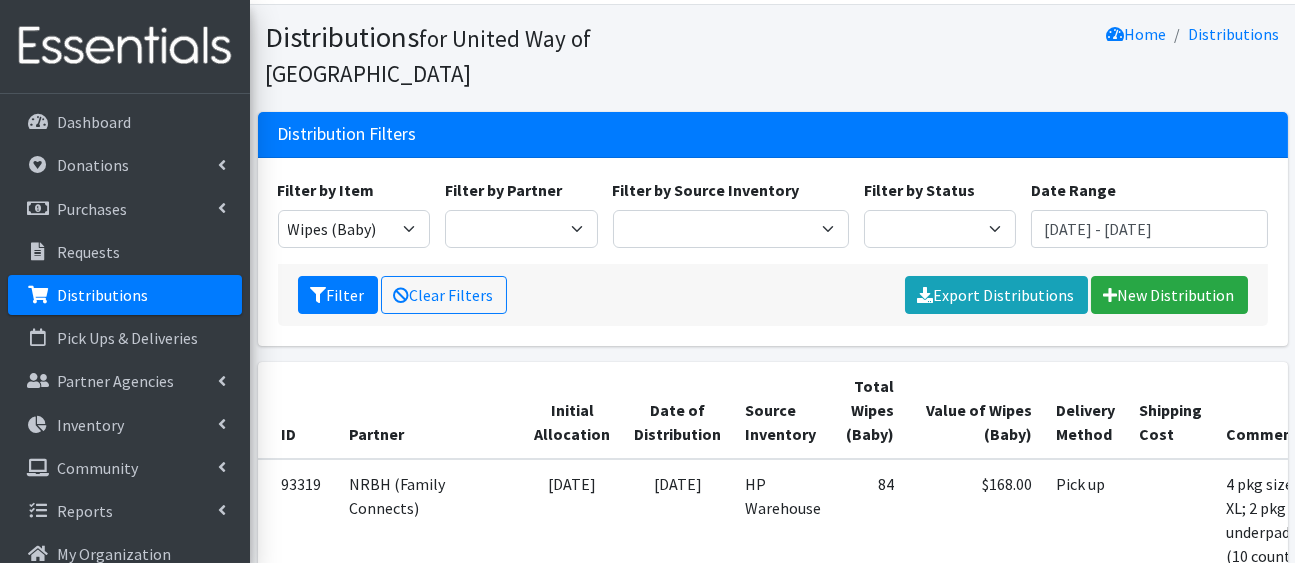 scroll, scrollTop: 0, scrollLeft: 0, axis: both 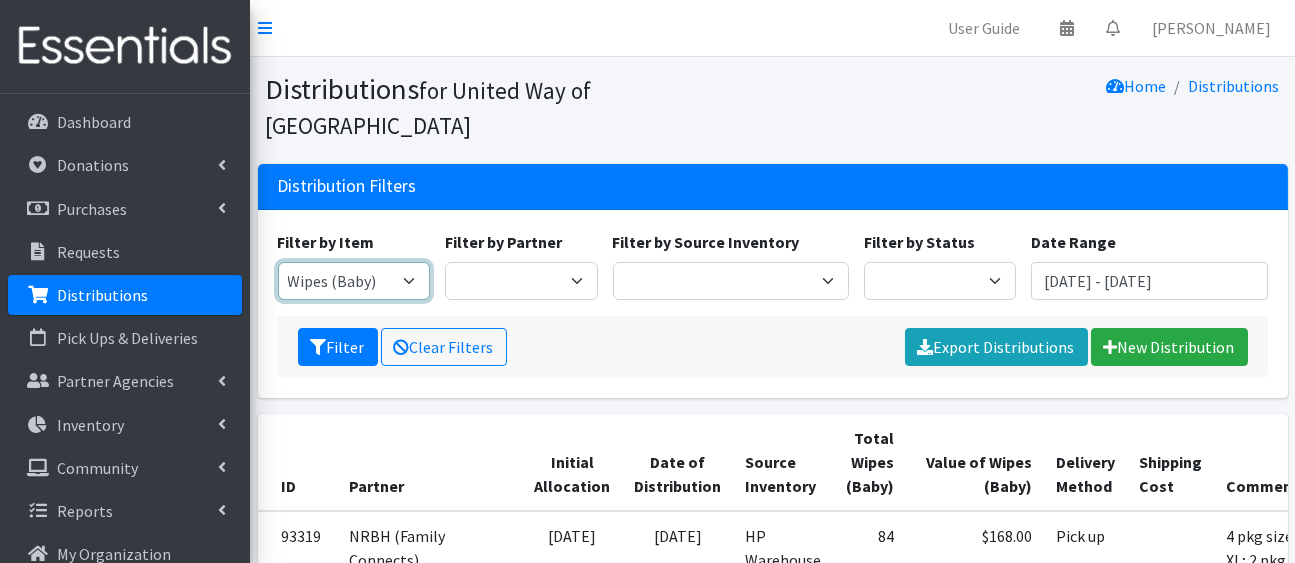 click on "2/3T Training pants
4/5T Training Pants
Adult Disposable Underwear
[MEDICAL_DATA] Cream/Powder
Kids L/XL (60-125 lbs)
Kids (Newborn)
Kids ([MEDICAL_DATA])
Kids Pull-Ups (3T-4T)
Kids (Size 1)
Kids (Size 2)
Kids (Size 3)
Kids (Size 4)
Kids (Size 5)
Kids (Size 6)
Kids Size 7
Kids S/M (38-65 lbs)
Other
Pads package
Similac Advanced (blue)
Similac Sensitive (orange)
Swim Diapers
Tampons Package
Wipes (Baby)" at bounding box center (354, 281) 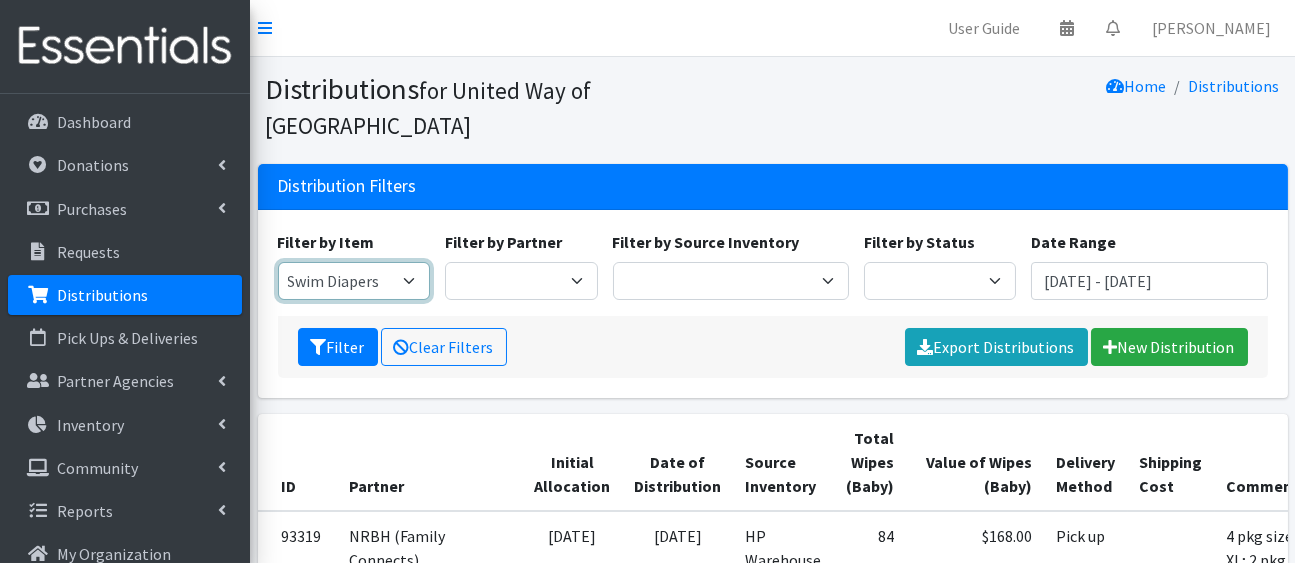 click on "2/3T Training pants
4/5T Training Pants
Adult Disposable Underwear
Diaper Rash Cream/Powder
Kids L/XL (60-125 lbs)
Kids (Newborn)
Kids (Preemie)
Kids Pull-Ups (3T-4T)
Kids (Size 1)
Kids (Size 2)
Kids (Size 3)
Kids (Size 4)
Kids (Size 5)
Kids (Size 6)
Kids Size 7
Kids S/M (38-65 lbs)
Other
Pads package
Similac Advanced (blue)
Similac Sensitive (orange)
Swim Diapers
Tampons Package
Wipes (Baby)" at bounding box center (354, 281) 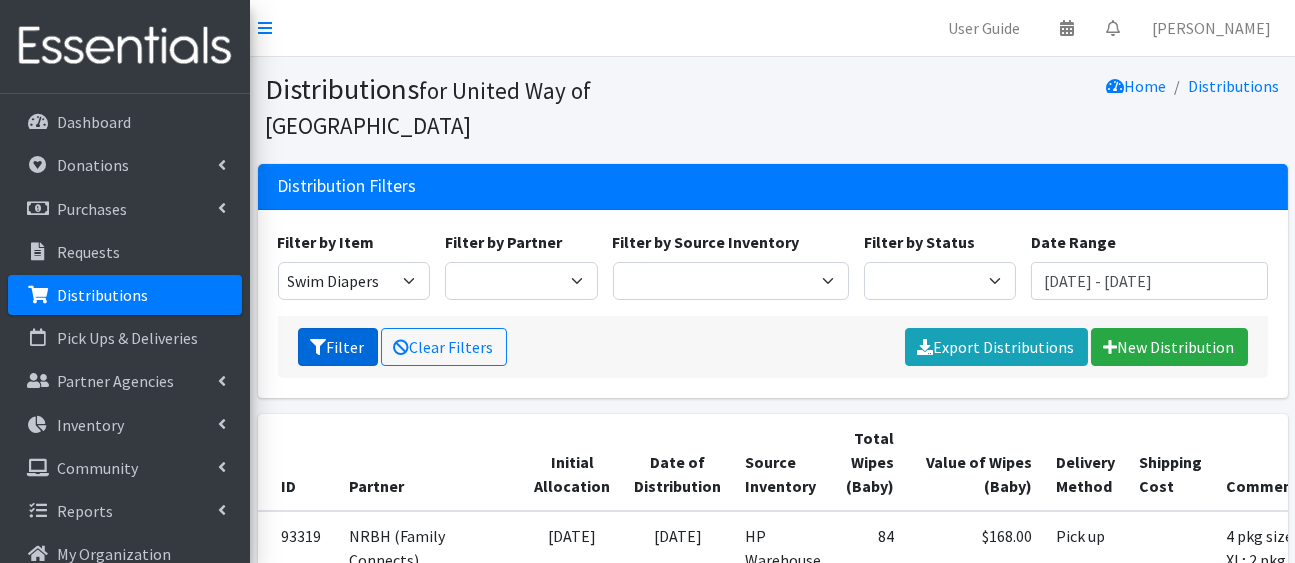 click on "Filter" at bounding box center (338, 347) 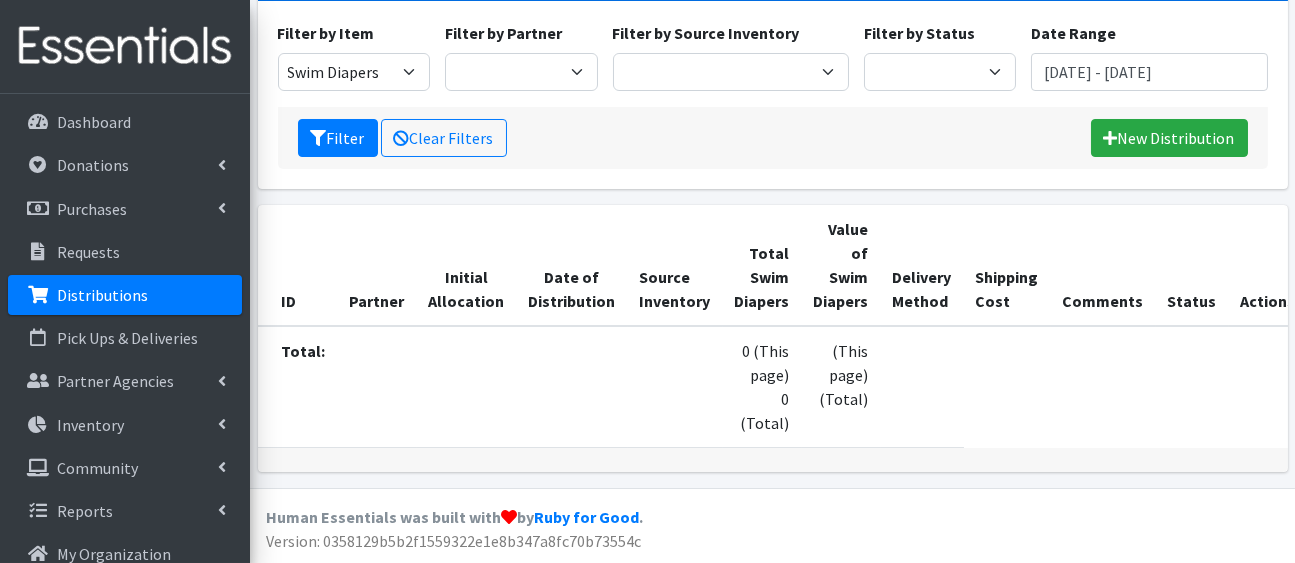 scroll, scrollTop: 0, scrollLeft: 0, axis: both 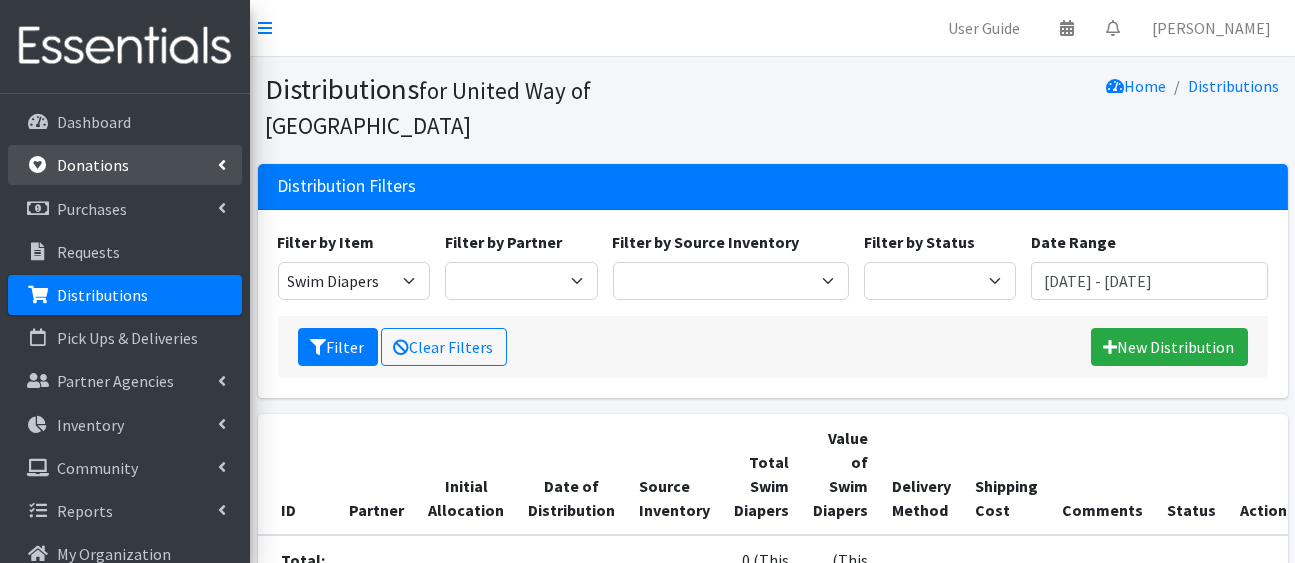 click on "Donations" at bounding box center (93, 165) 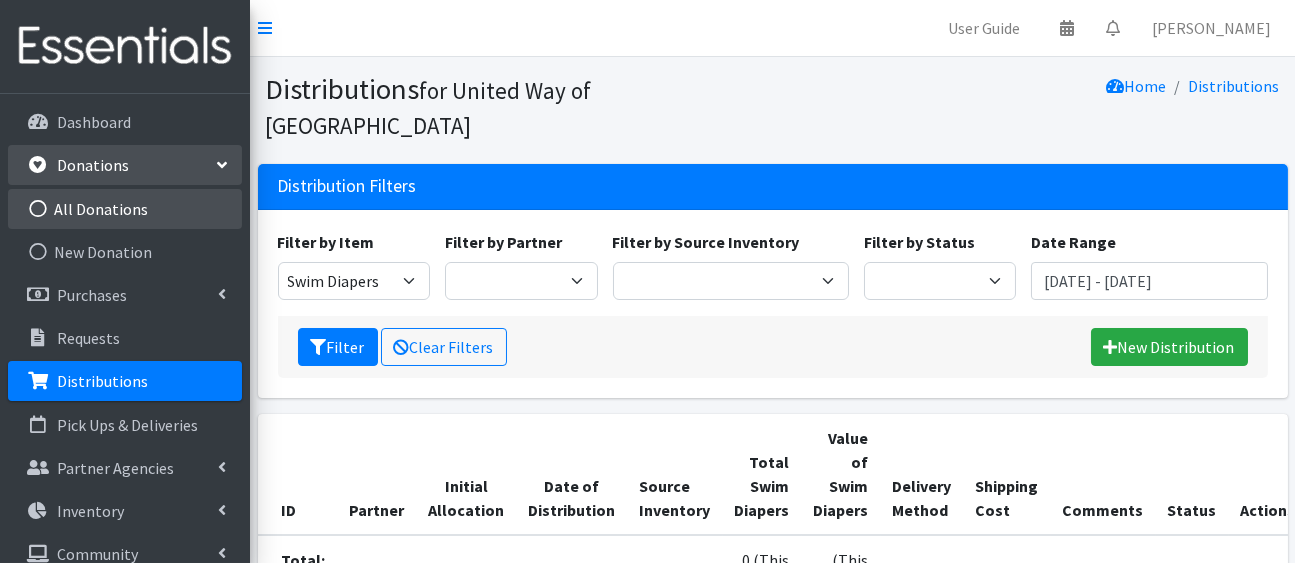 click on "All Donations" at bounding box center (125, 209) 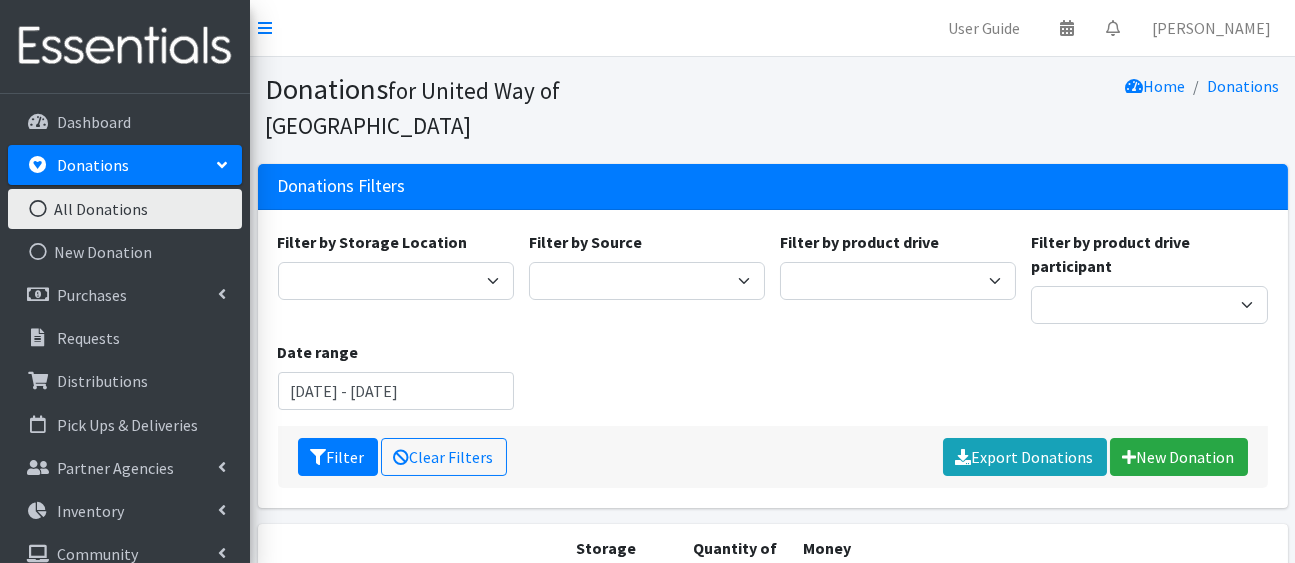 scroll, scrollTop: 195, scrollLeft: 0, axis: vertical 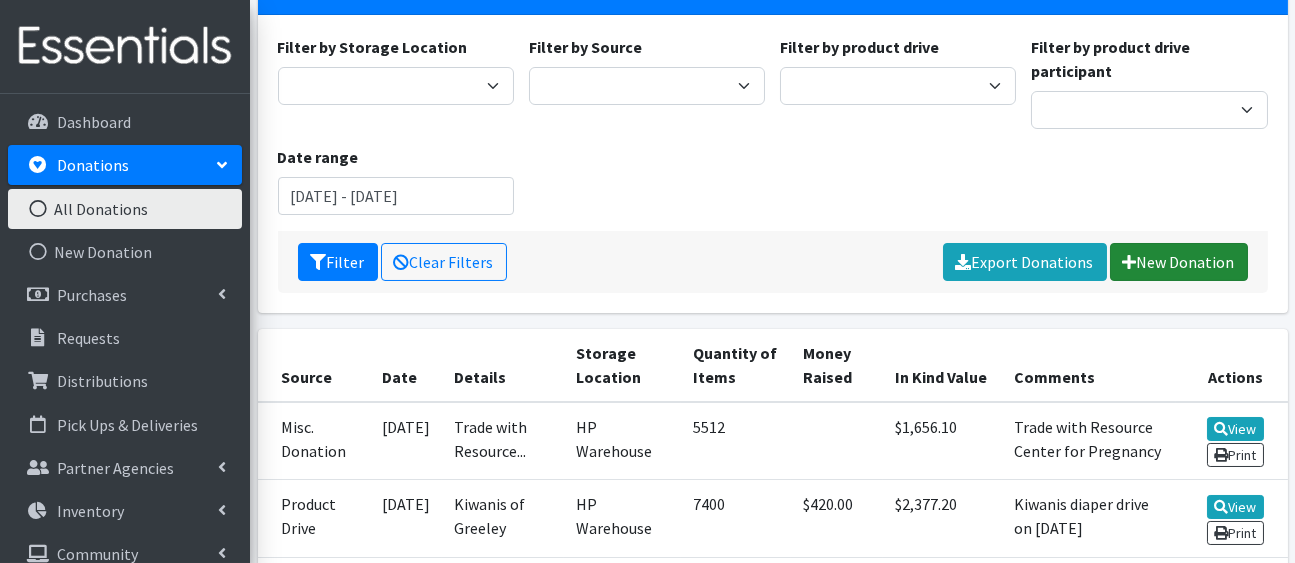 click on "New Donation" at bounding box center [1179, 262] 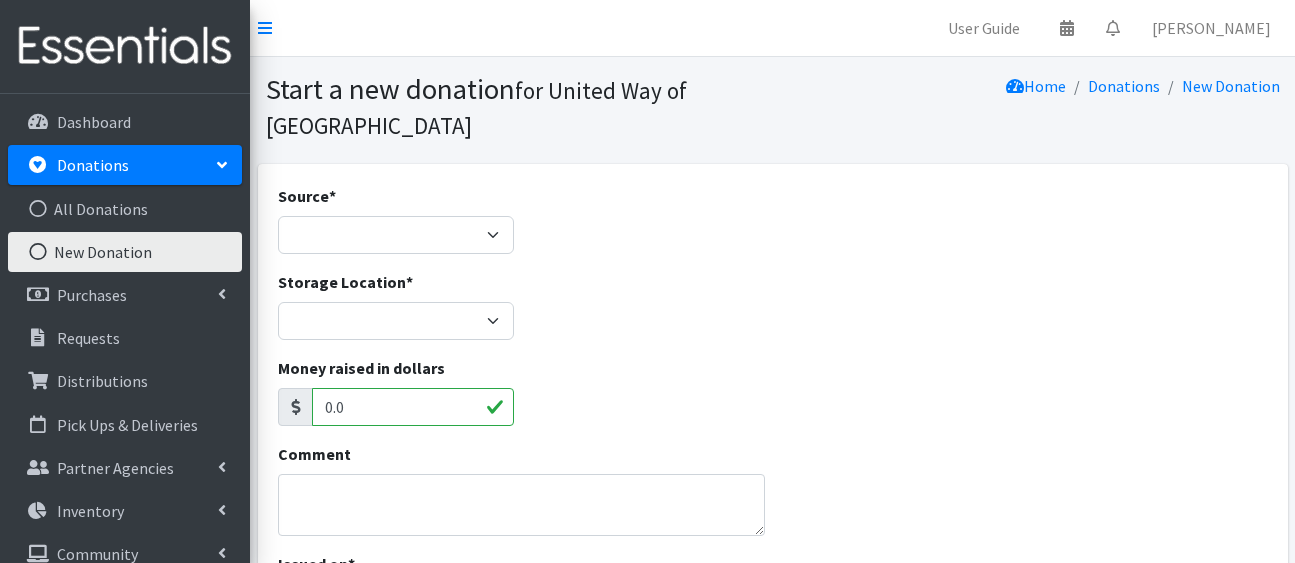 scroll, scrollTop: 0, scrollLeft: 0, axis: both 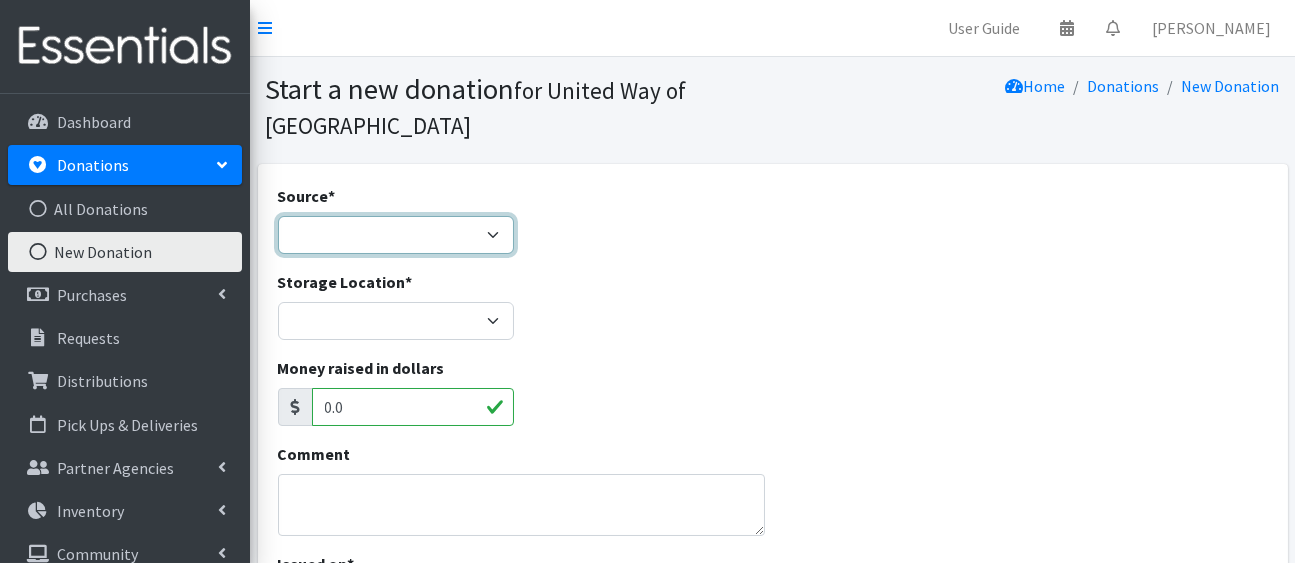 click on "Product Drive
Manufacturer
Donation Site
Misc. Donation" at bounding box center (396, 235) 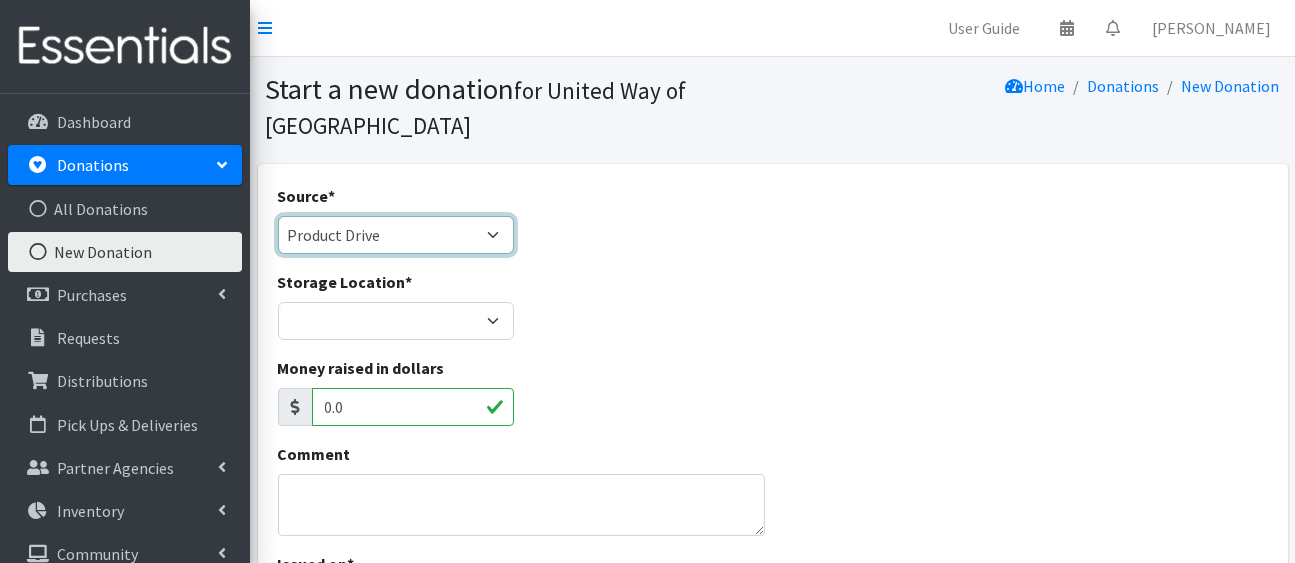 click on "Product Drive
Manufacturer
Donation Site
Misc. Donation" at bounding box center (396, 235) 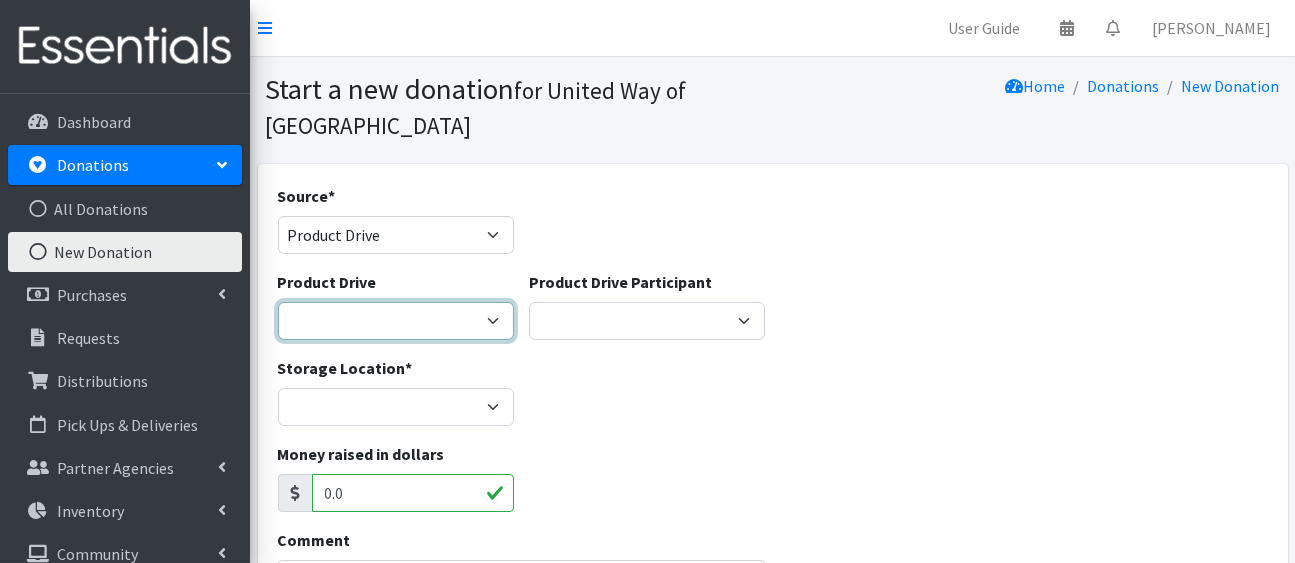 click on "[PERSON_NAME] Cheer Team
Builders 4 Babies [US_STATE]
Connecting Point
DHS
[PERSON_NAME] State Farm Agency
Flood & [PERSON_NAME]
[PERSON_NAME] Area Chamber of Commerce
[PERSON_NAME][GEOGRAPHIC_DATA]
HPLD diaper drive [DATE]
JBS
Kiwanis Greeley Spring 2022
Kiwanis of [PERSON_NAME] of [PERSON_NAME]
Leadership Weld County Class of '24
Life Stories
PDC Energy Fall [GEOGRAPHIC_DATA]
[DEMOGRAPHIC_DATA] of [GEOGRAPHIC_DATA]
UWWC Social Media
Windsor Chamber of Commerce
Windsor Chamber of Commerce ---Create new Product Drive---" at bounding box center (396, 321) 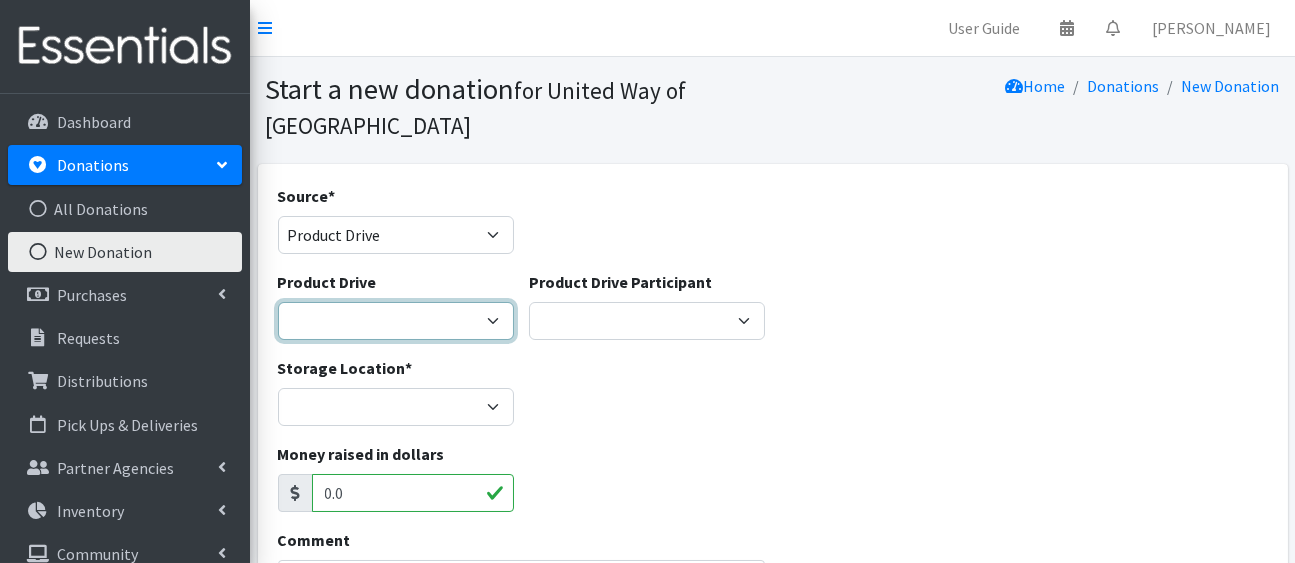 select on "744" 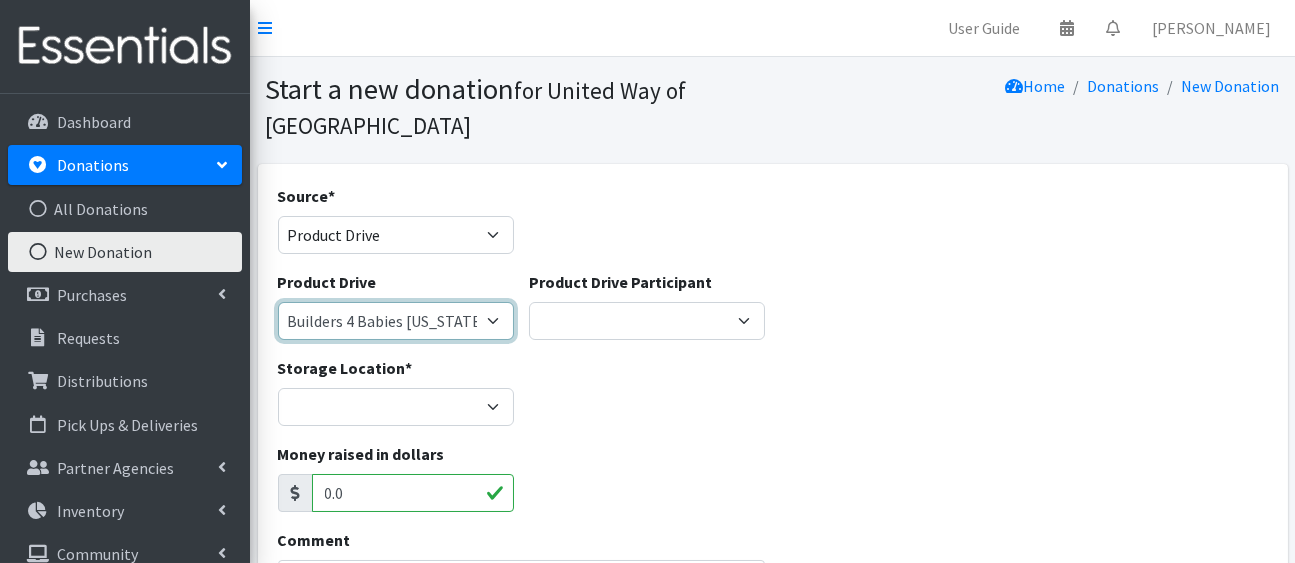 click on "[PERSON_NAME] Cheer Team
Builders 4 Babies [US_STATE]
Connecting Point
DHS
[PERSON_NAME] State Farm Agency
Flood & [PERSON_NAME]
[PERSON_NAME] Area Chamber of Commerce
[PERSON_NAME][GEOGRAPHIC_DATA]
HPLD diaper drive [DATE]
JBS
Kiwanis Greeley Spring 2022
Kiwanis of [PERSON_NAME] of [PERSON_NAME]
Leadership Weld County Class of '24
Life Stories
PDC Energy Fall [GEOGRAPHIC_DATA]
[DEMOGRAPHIC_DATA] of [GEOGRAPHIC_DATA]
UWWC Social Media
Windsor Chamber of Commerce
Windsor Chamber of Commerce ---Create new Product Drive---" at bounding box center [396, 321] 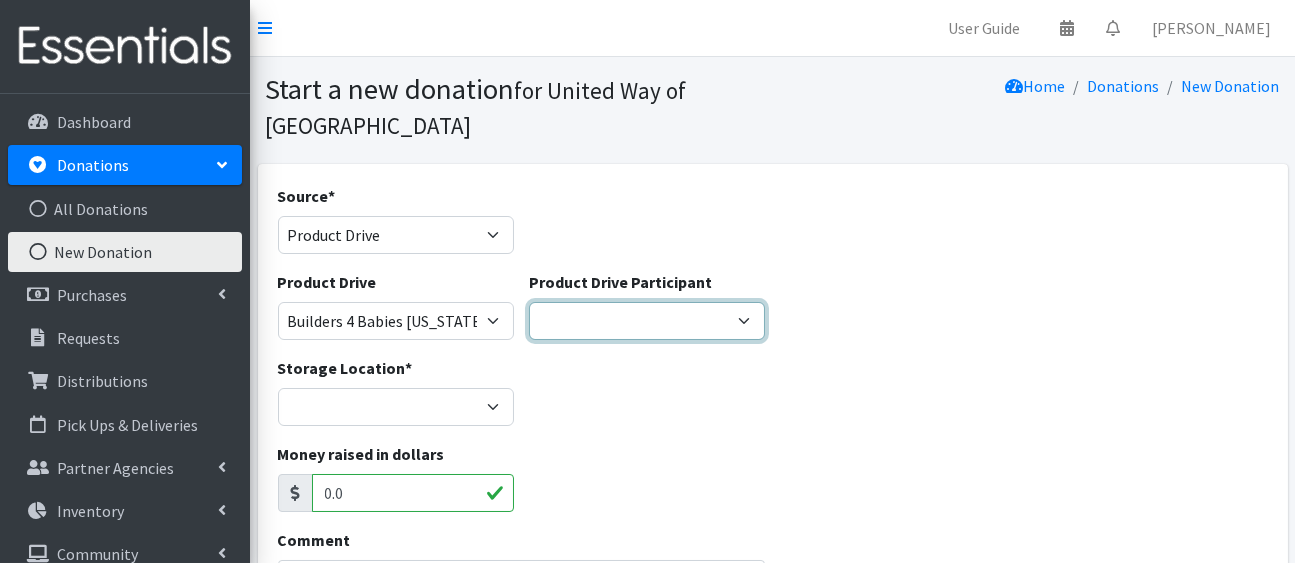 click on "South County DHS
Kiwanis of the Rockies
HPLD
PDC Energy ---Create new Participant---" at bounding box center (647, 321) 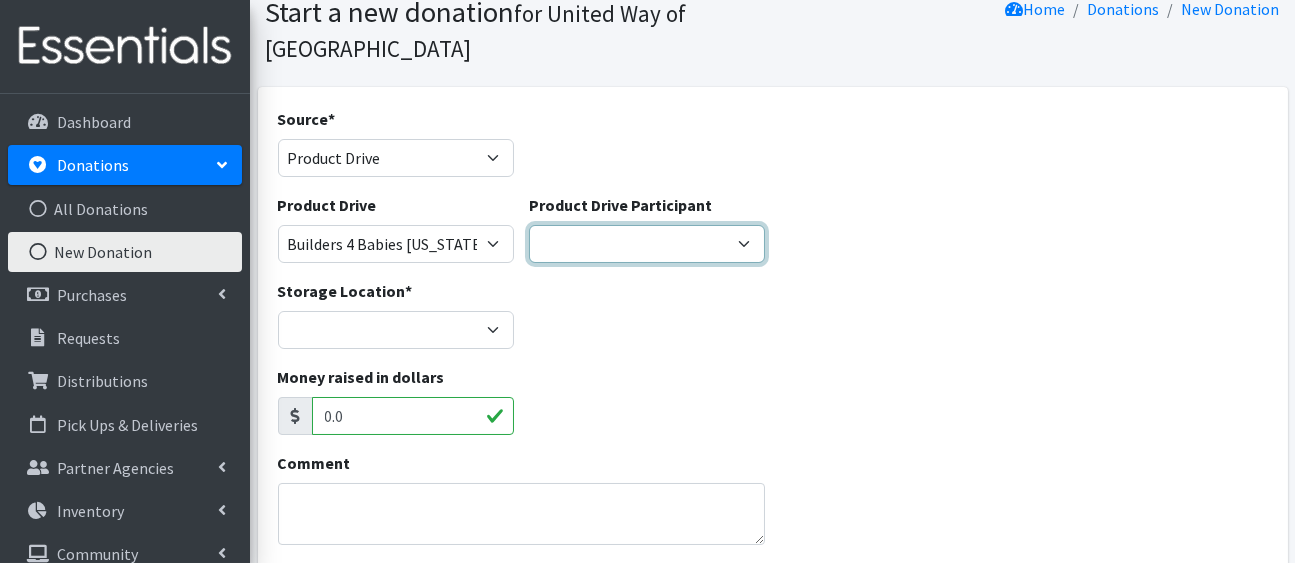 scroll, scrollTop: 76, scrollLeft: 0, axis: vertical 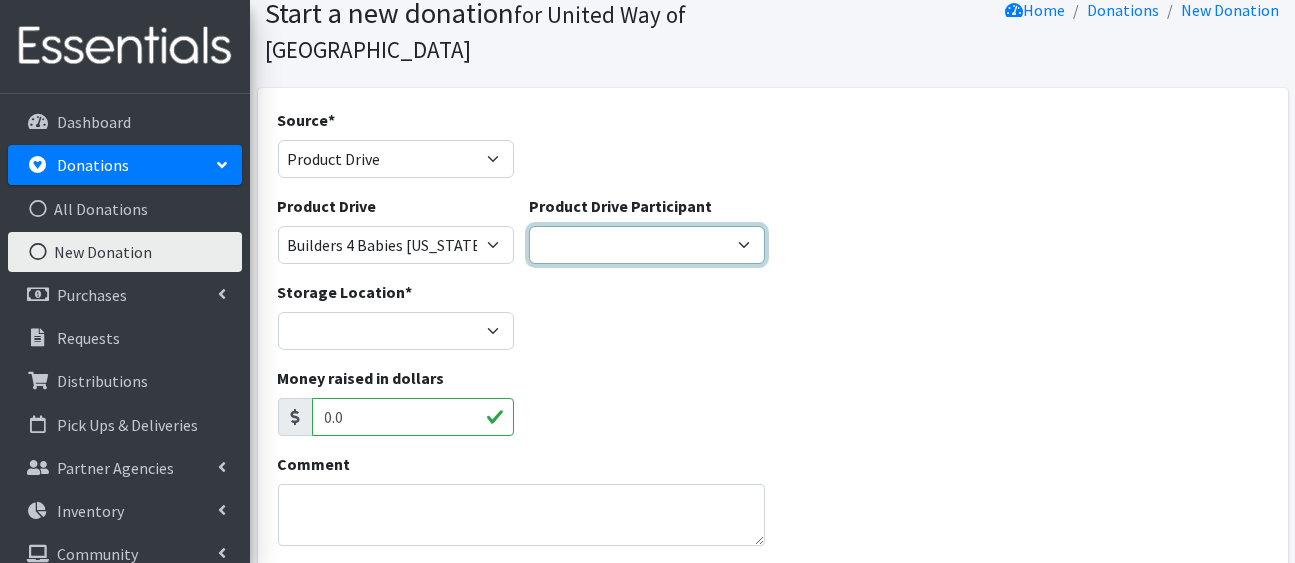 click on "South County DHS
Kiwanis of the Rockies
HPLD
PDC Energy ---Create new Participant---" at bounding box center (647, 245) 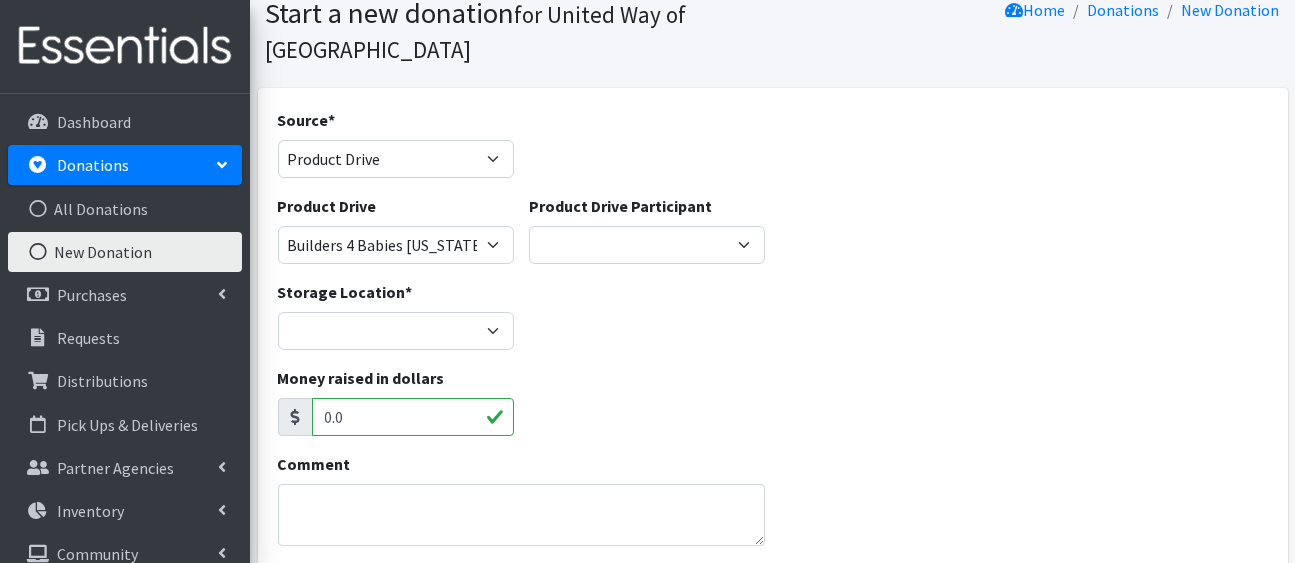 click on "Product Drive
[PERSON_NAME] Cheer Team
Builders 4 Babies [US_STATE]
Connecting Point
DHS
[PERSON_NAME] State Farm Agency
Flood & [PERSON_NAME]
[PERSON_NAME] Area Chamber of Commerce
[PERSON_NAME][GEOGRAPHIC_DATA]
HPLD diaper drive [DATE]
JBS
Kiwanis Greeley Spring 2022
Kiwanis of [PERSON_NAME] of [PERSON_NAME]
Leadership Weld County Class of '24
Life Stories
PDC Energy Fall [GEOGRAPHIC_DATA][DEMOGRAPHIC_DATA]
[GEOGRAPHIC_DATA] Social Media
Windsor Chamber of Commerce
Windsor Chamber of Commerce ---Create new Product Drive---
Product Drive Participant
South County DHS
Kiwanis of the Rockies
HPLD
PDC Energy ---Create new Participant---" at bounding box center [772, 237] 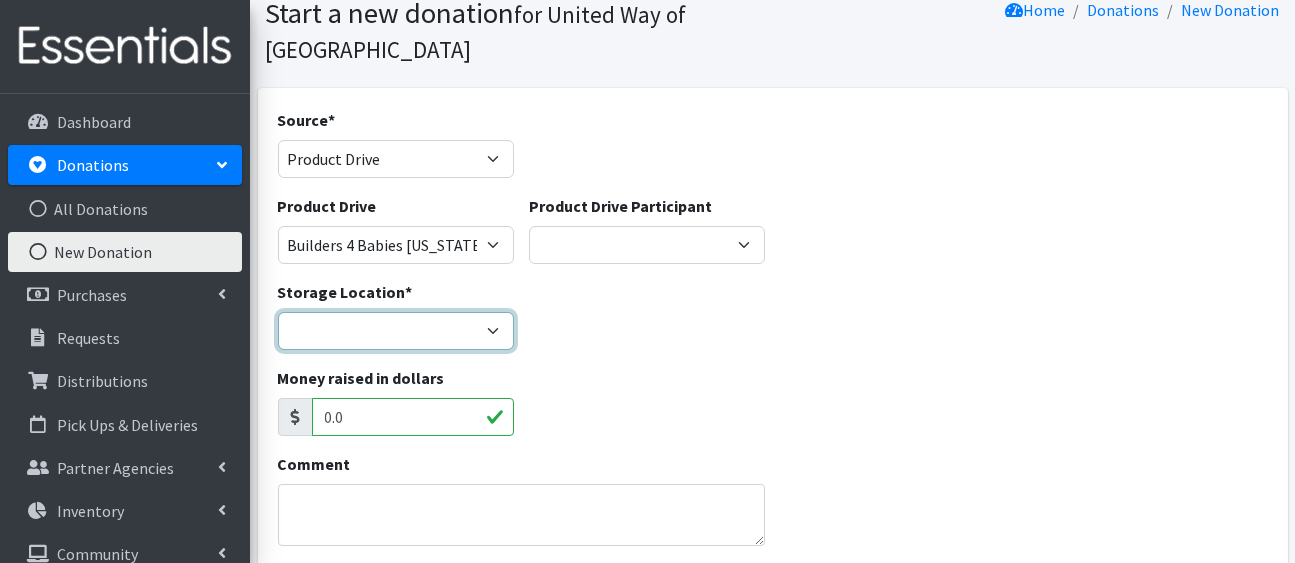 click on "HP Warehouse
UWWC Downtown office, upstairs" at bounding box center (396, 331) 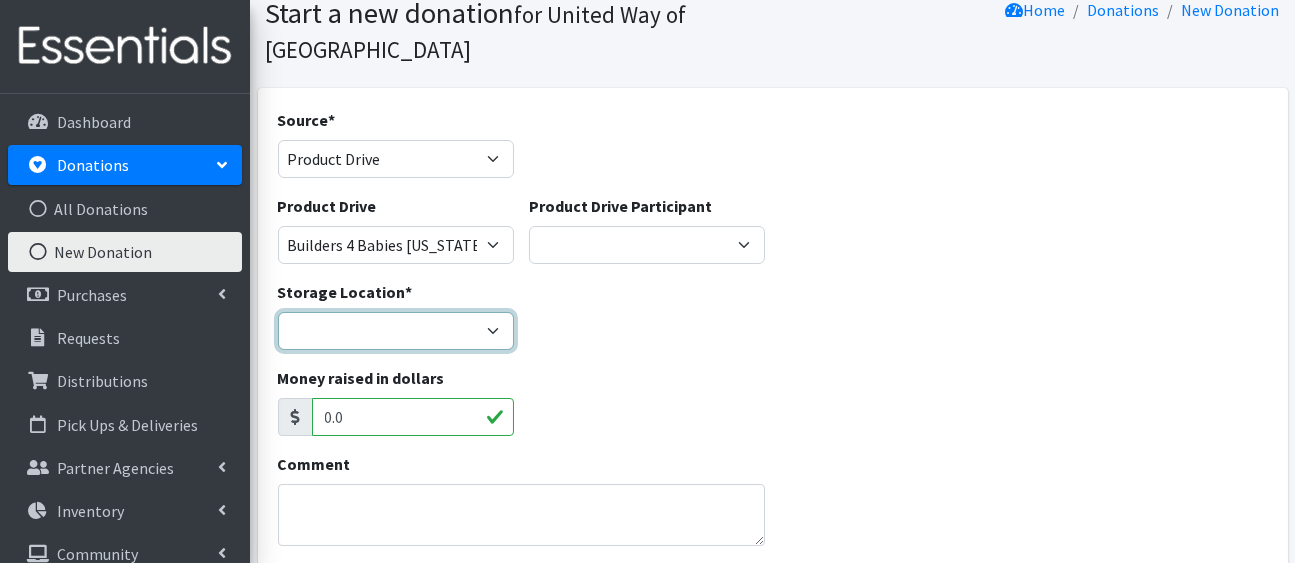 select on "436" 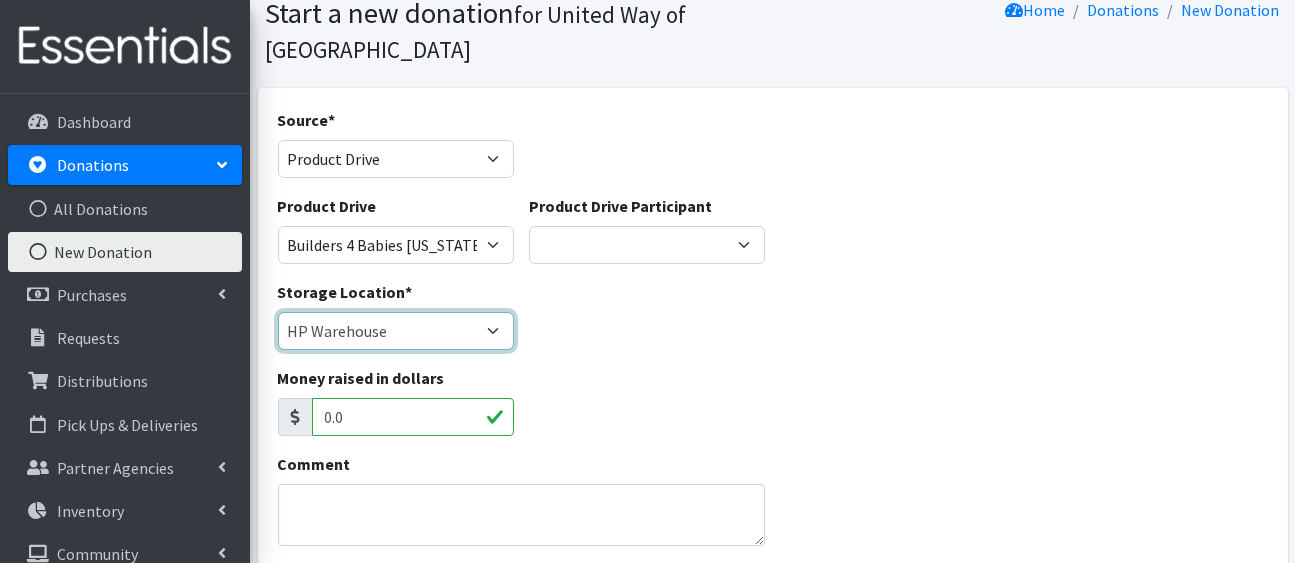 click on "HP Warehouse
UWWC Downtown office, upstairs" at bounding box center [396, 331] 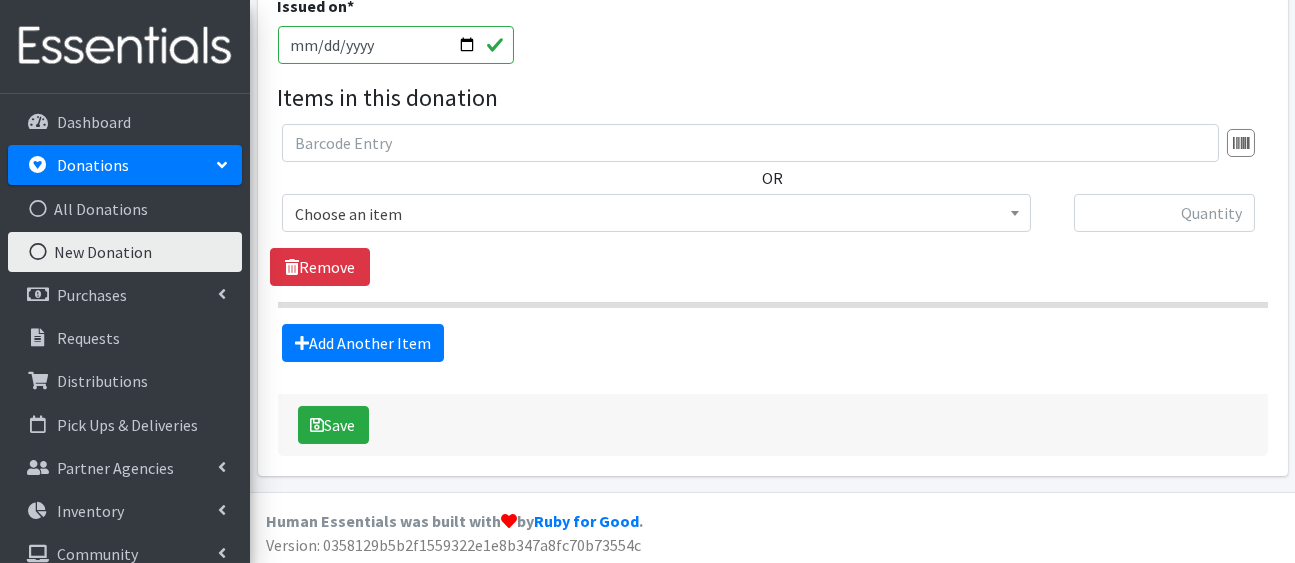 scroll, scrollTop: 645, scrollLeft: 0, axis: vertical 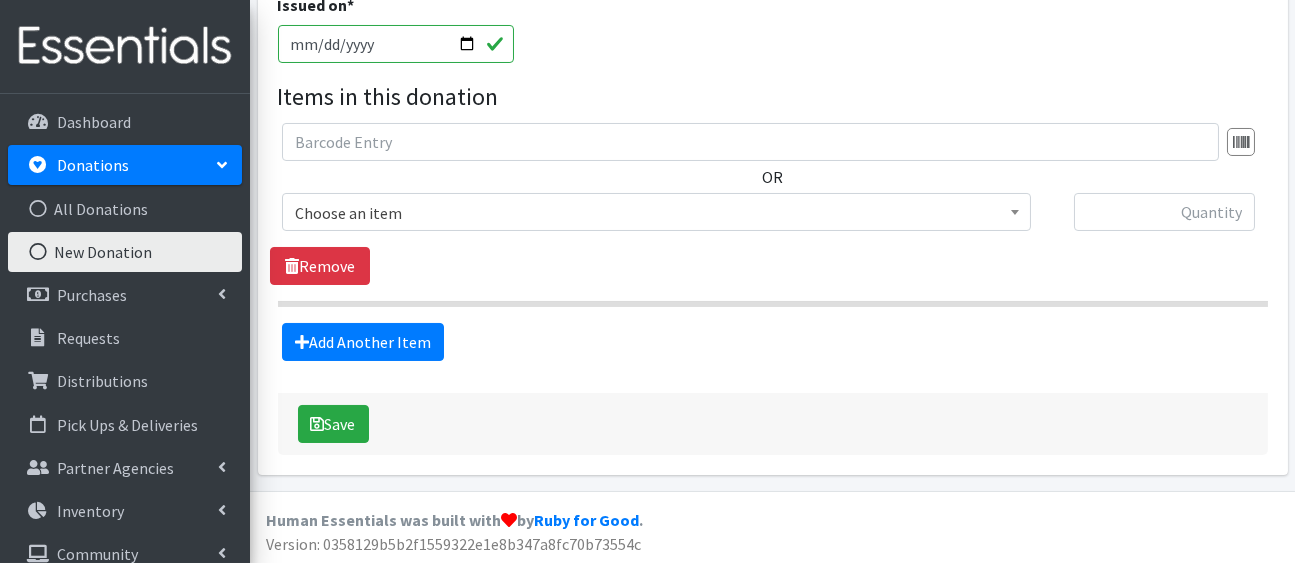 click on "[DATE]" at bounding box center [396, 44] 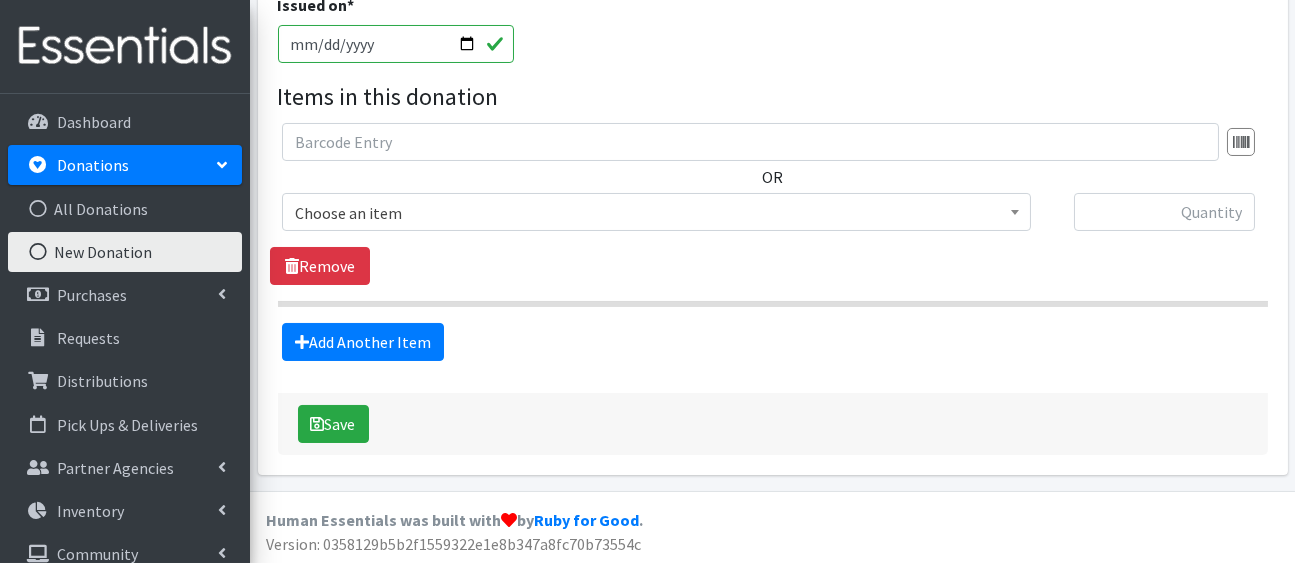 type on "[DATE]" 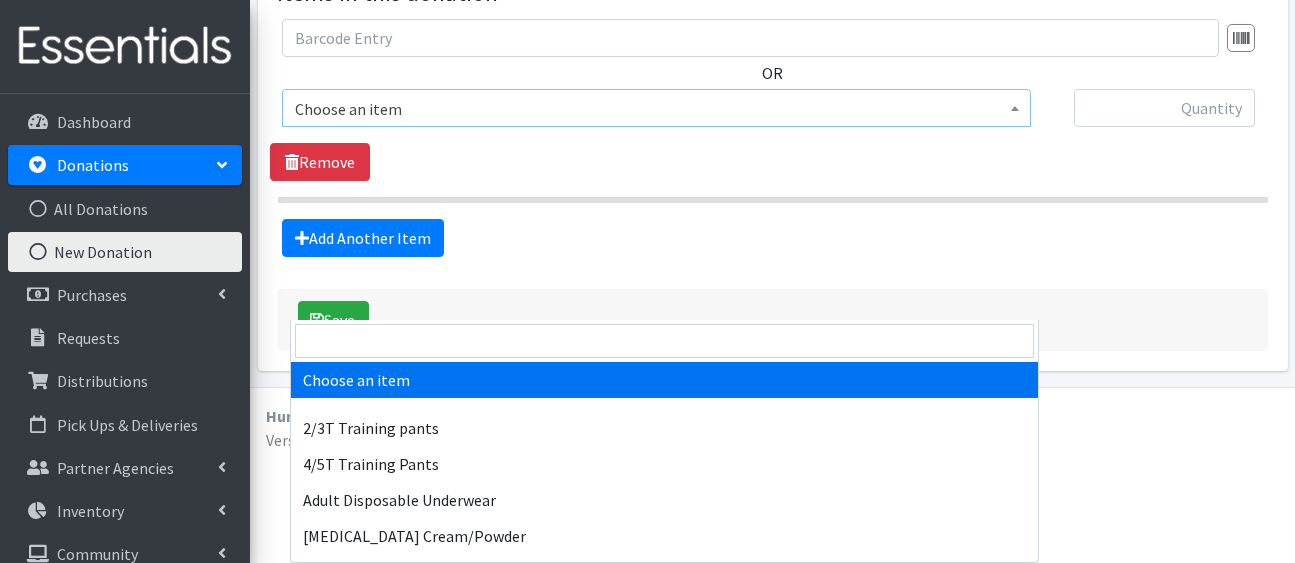 click on "Choose an item" at bounding box center (656, 109) 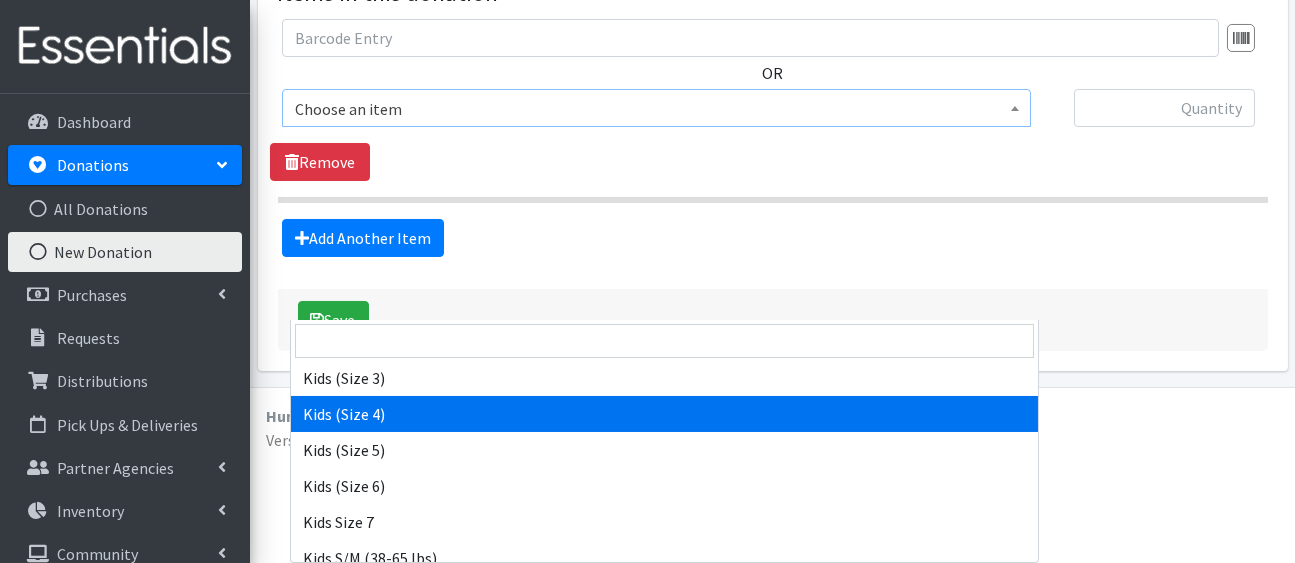 scroll, scrollTop: 431, scrollLeft: 0, axis: vertical 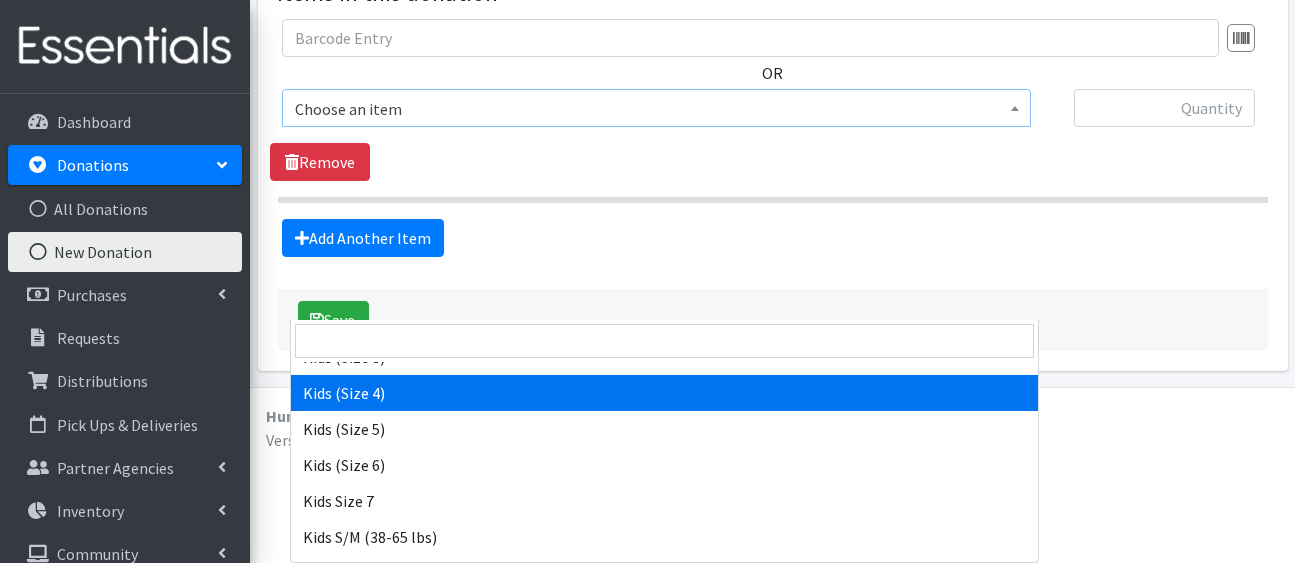 select on "5157" 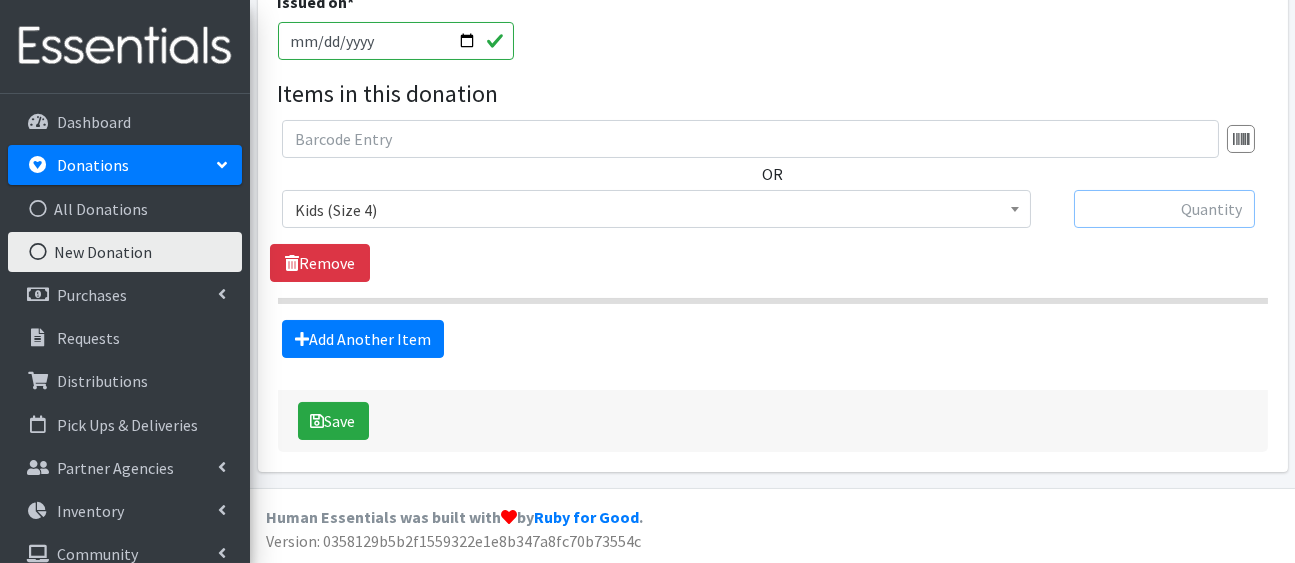 click at bounding box center (1164, 209) 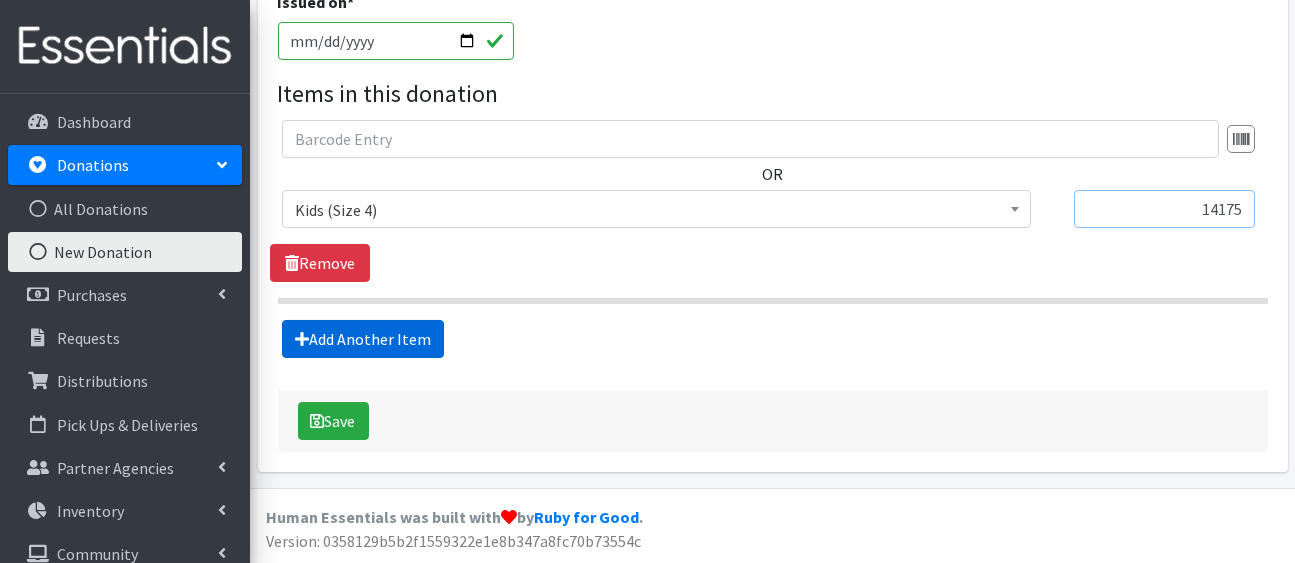 type on "14175" 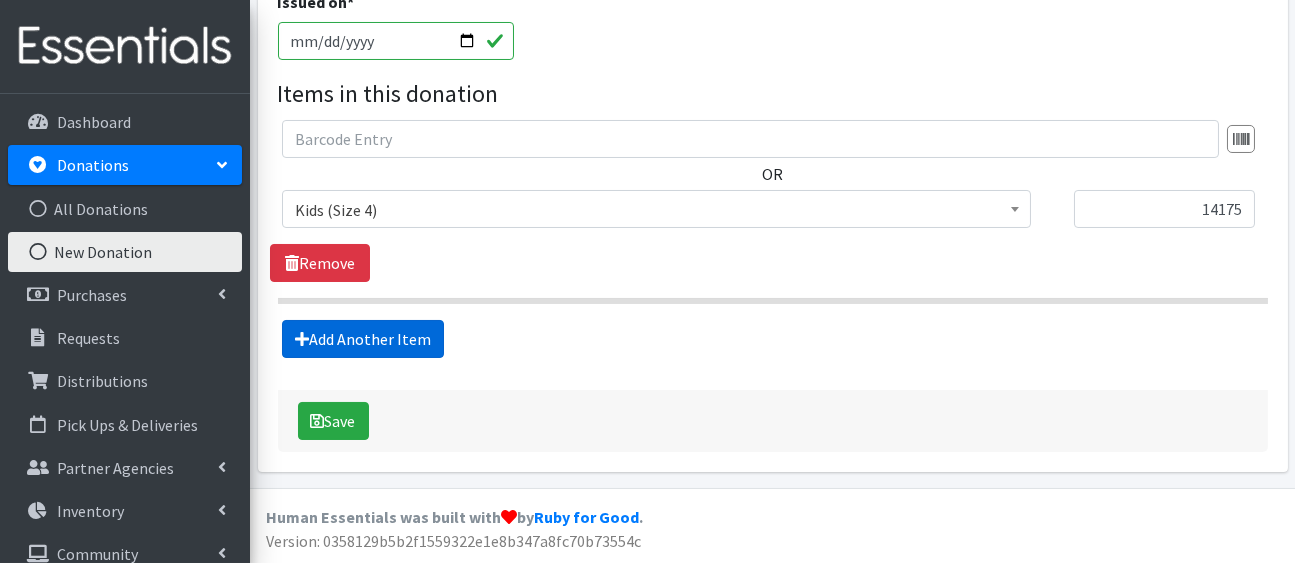 click on "Add Another Item" at bounding box center [363, 339] 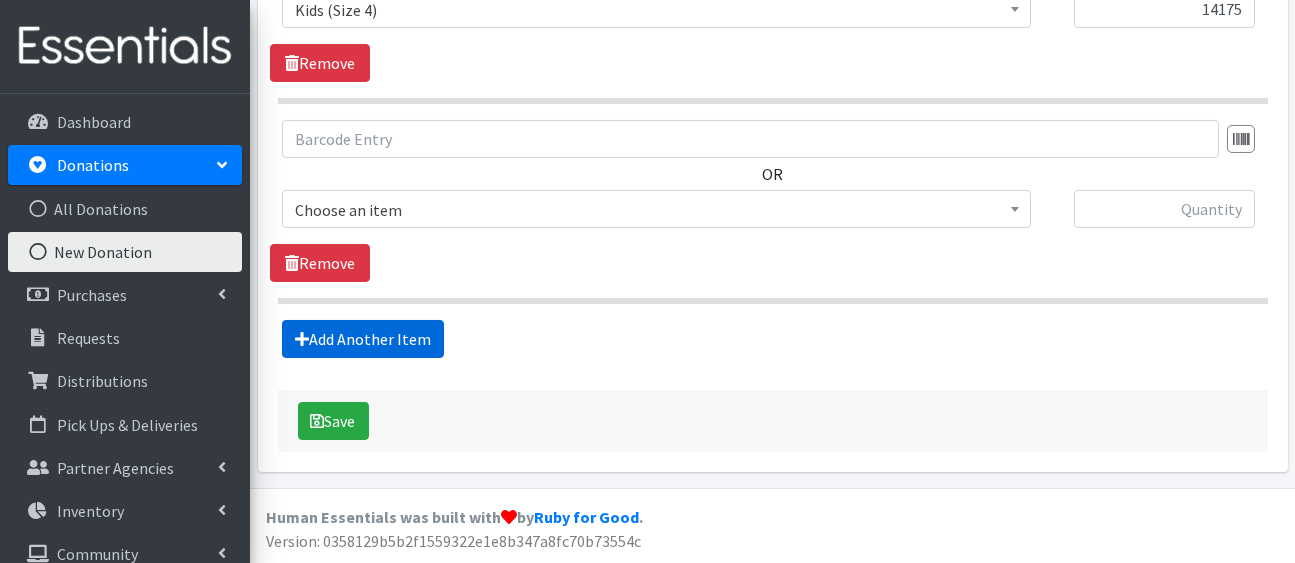 scroll, scrollTop: 1210, scrollLeft: 0, axis: vertical 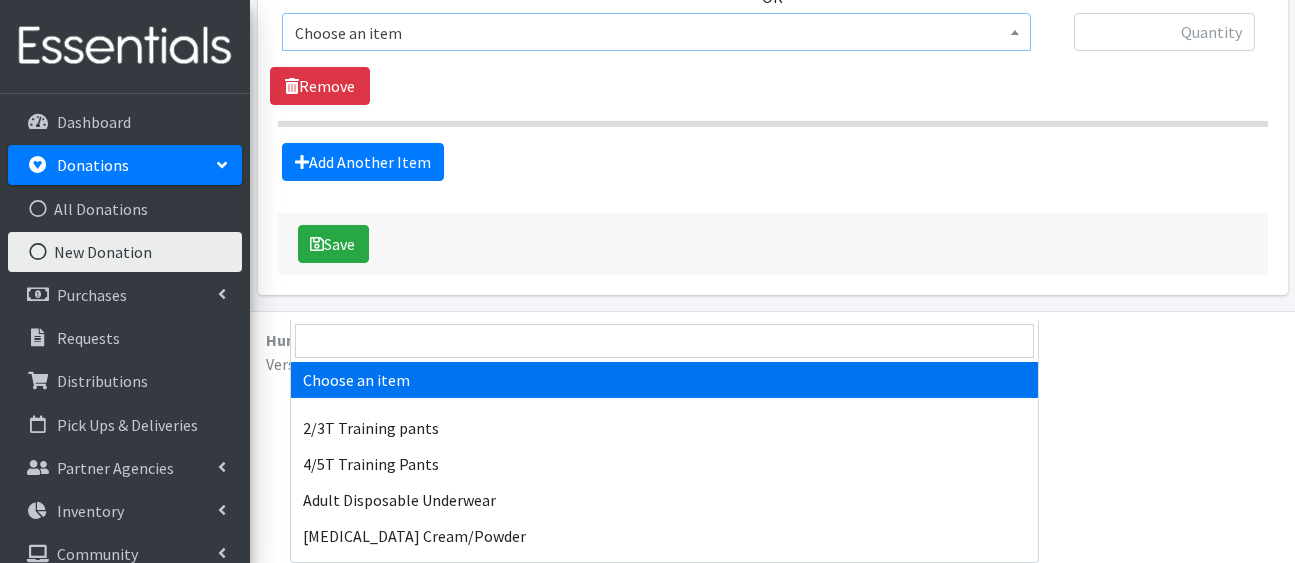 click on "Choose an item" at bounding box center [656, 33] 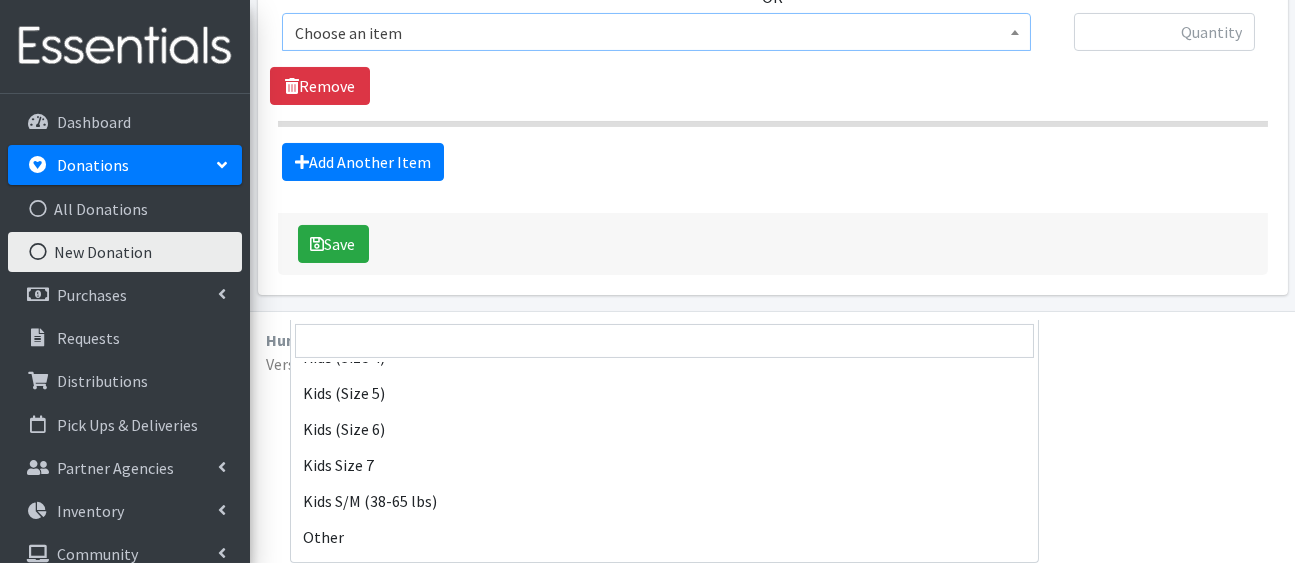 scroll, scrollTop: 467, scrollLeft: 0, axis: vertical 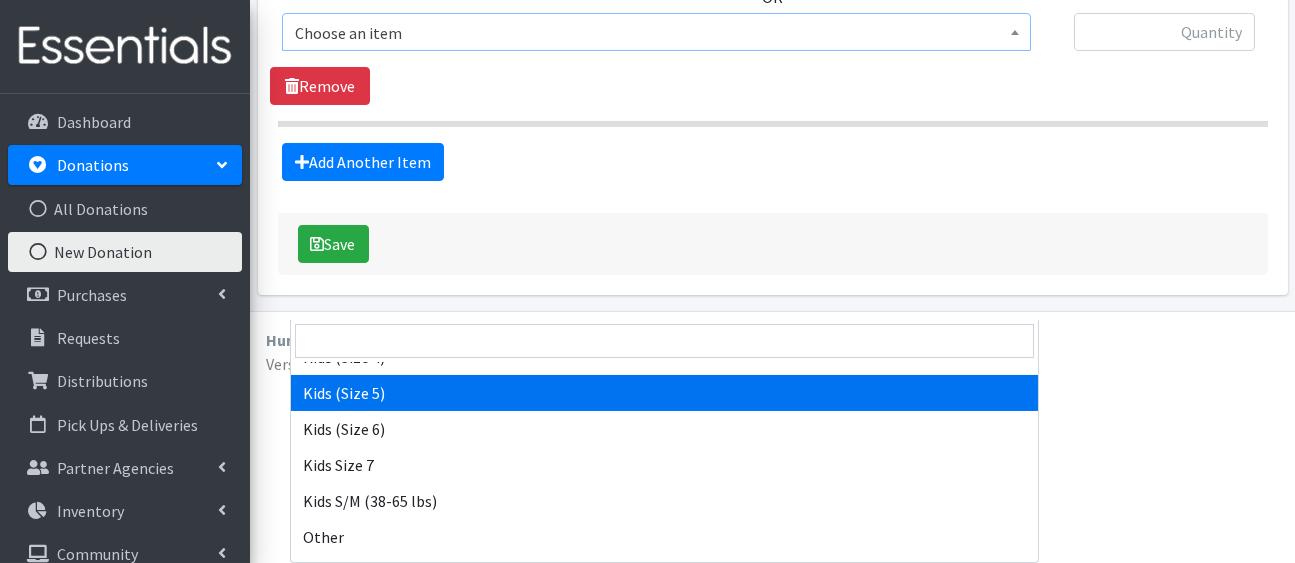 select on "5159" 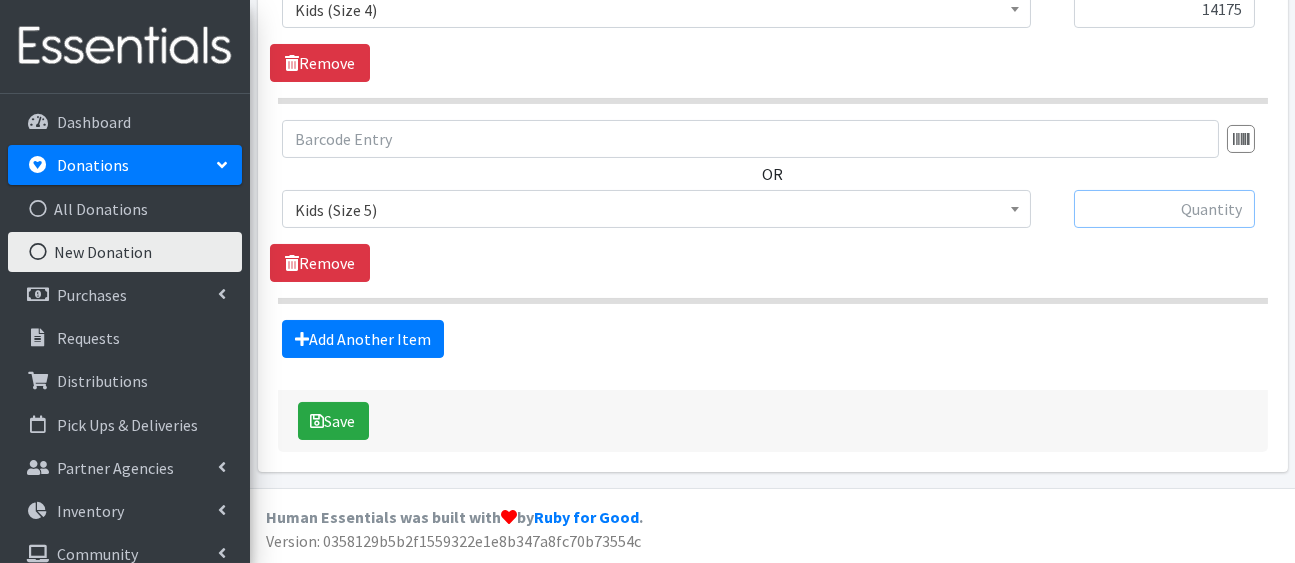 click at bounding box center (1164, 209) 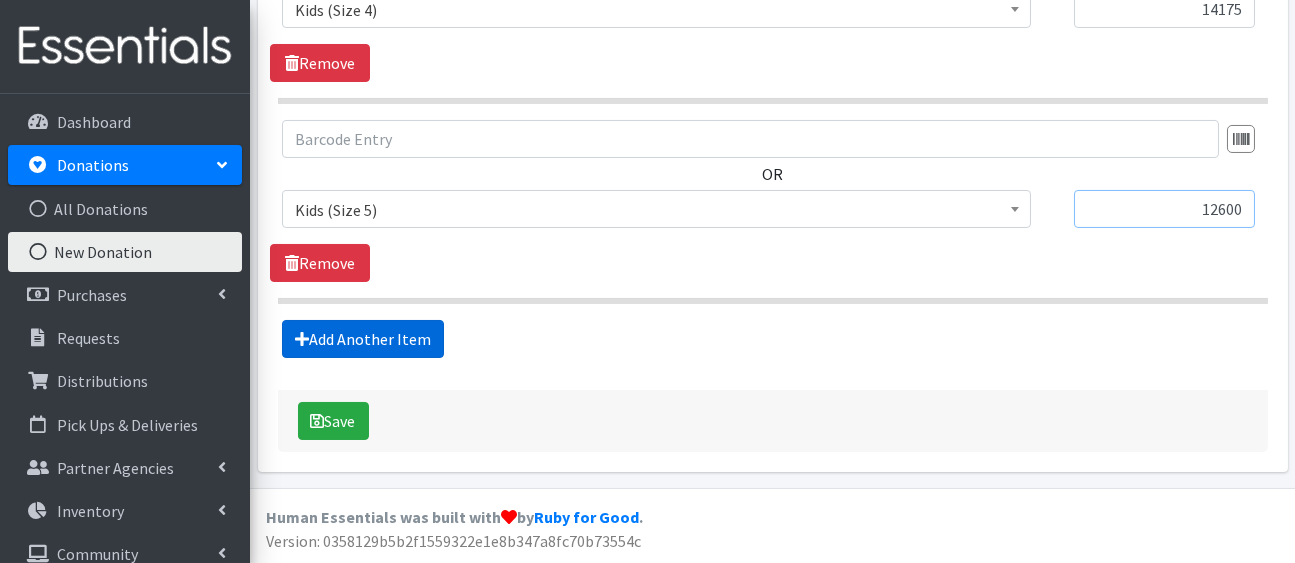 type on "12600" 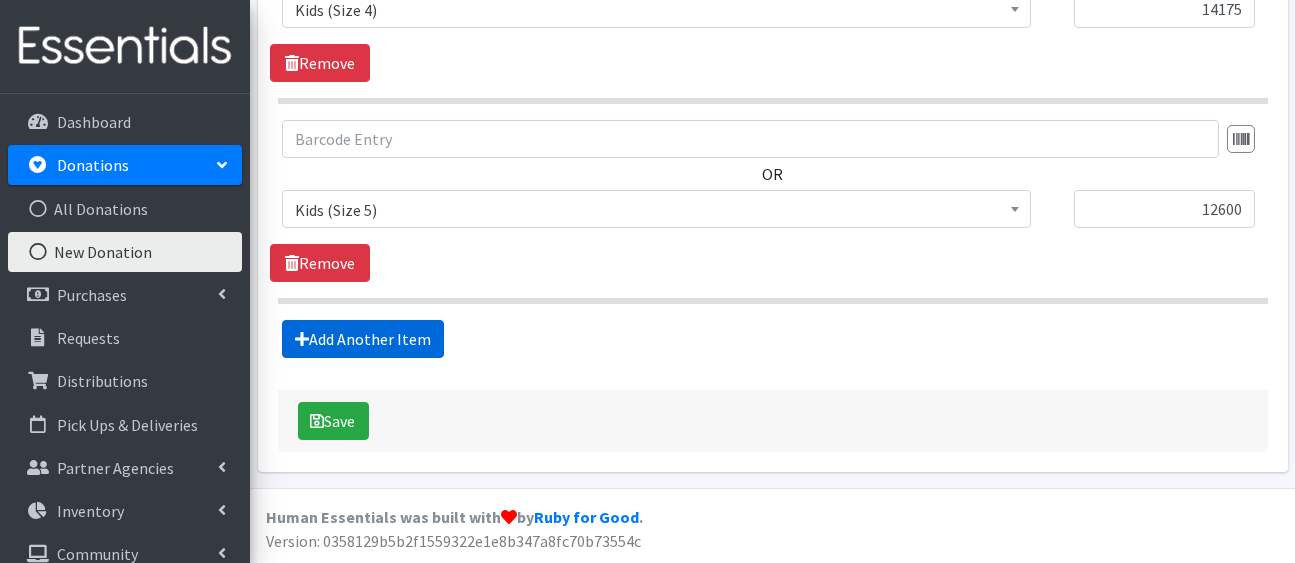 click on "Add Another Item" at bounding box center [363, 339] 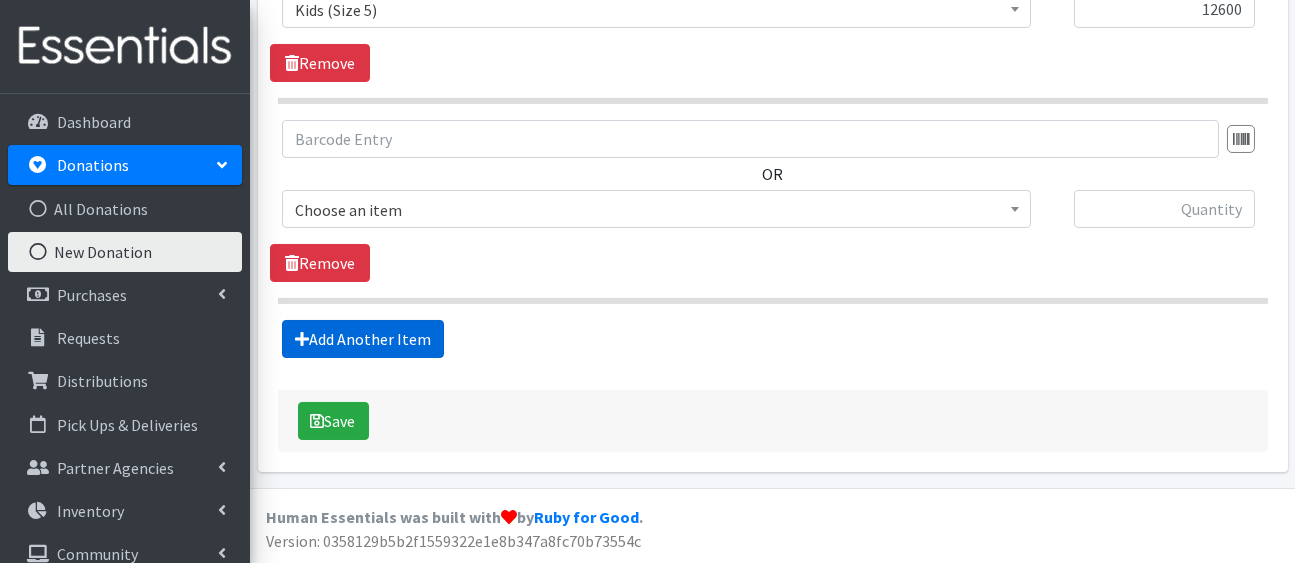 scroll, scrollTop: 1486, scrollLeft: 0, axis: vertical 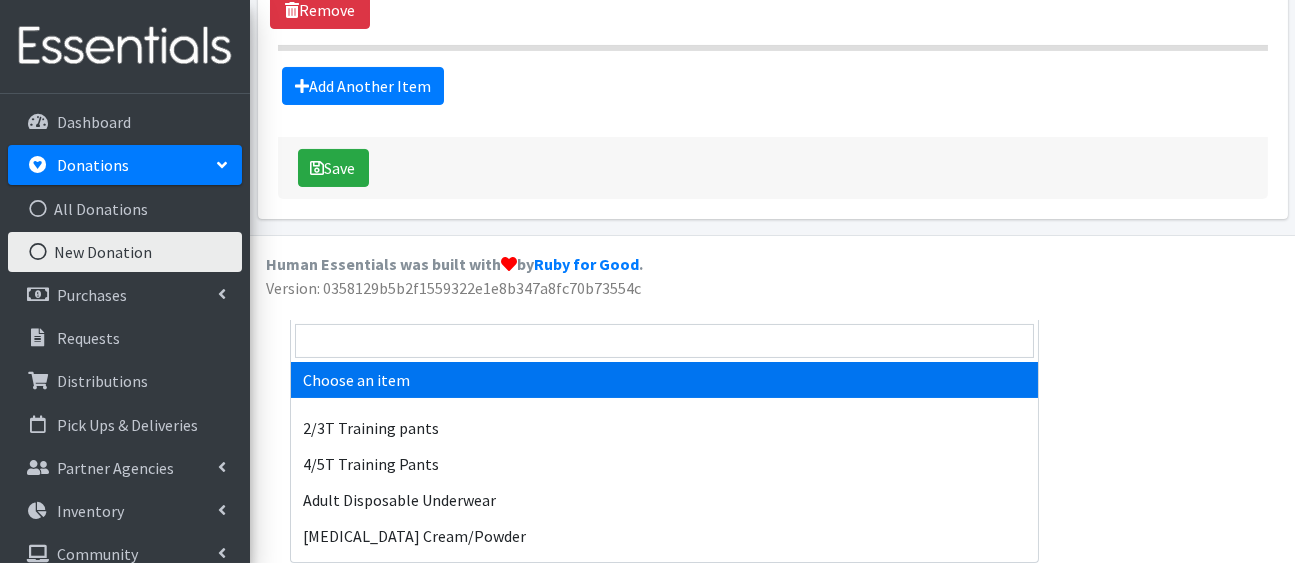click on "Choose an item" at bounding box center [656, -43] 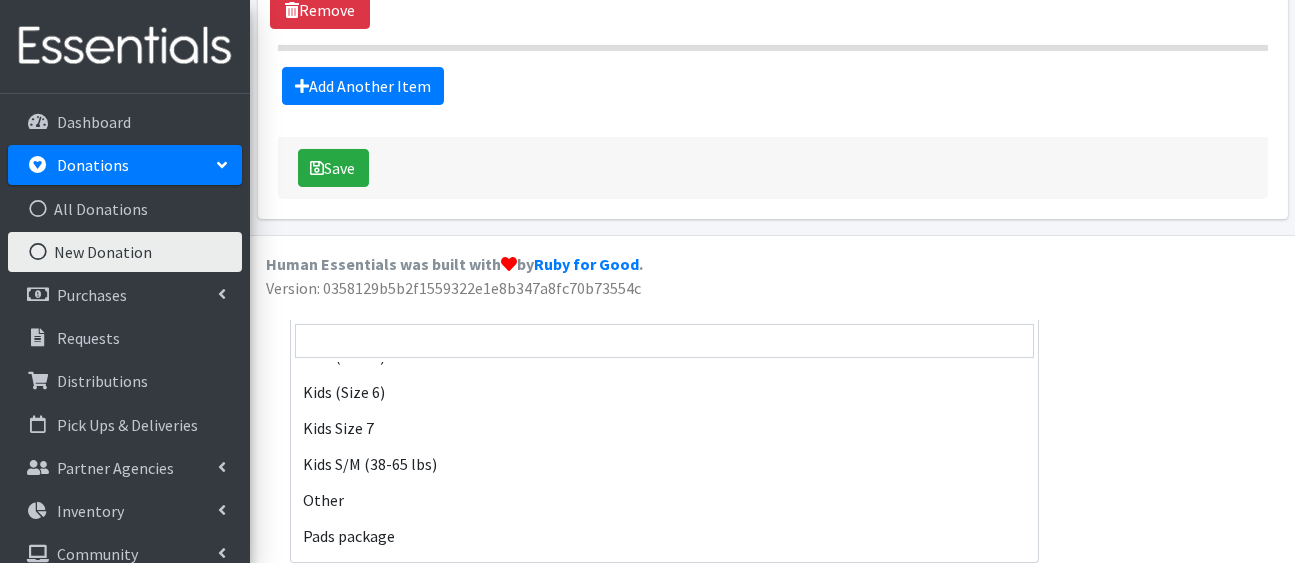 scroll, scrollTop: 505, scrollLeft: 0, axis: vertical 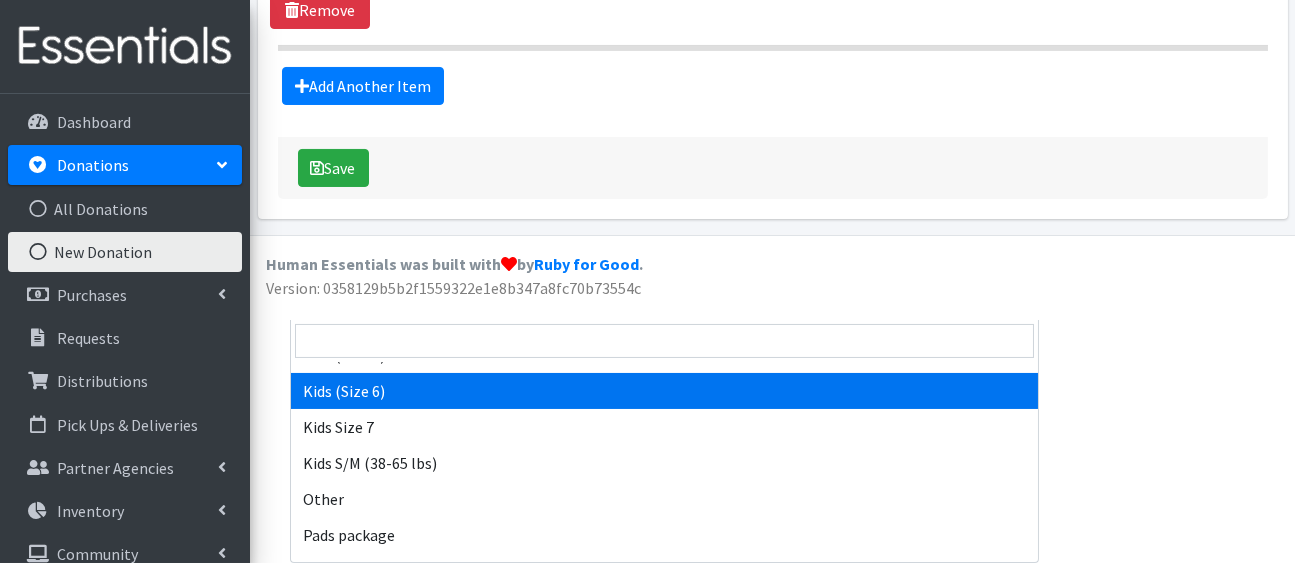 select on "5160" 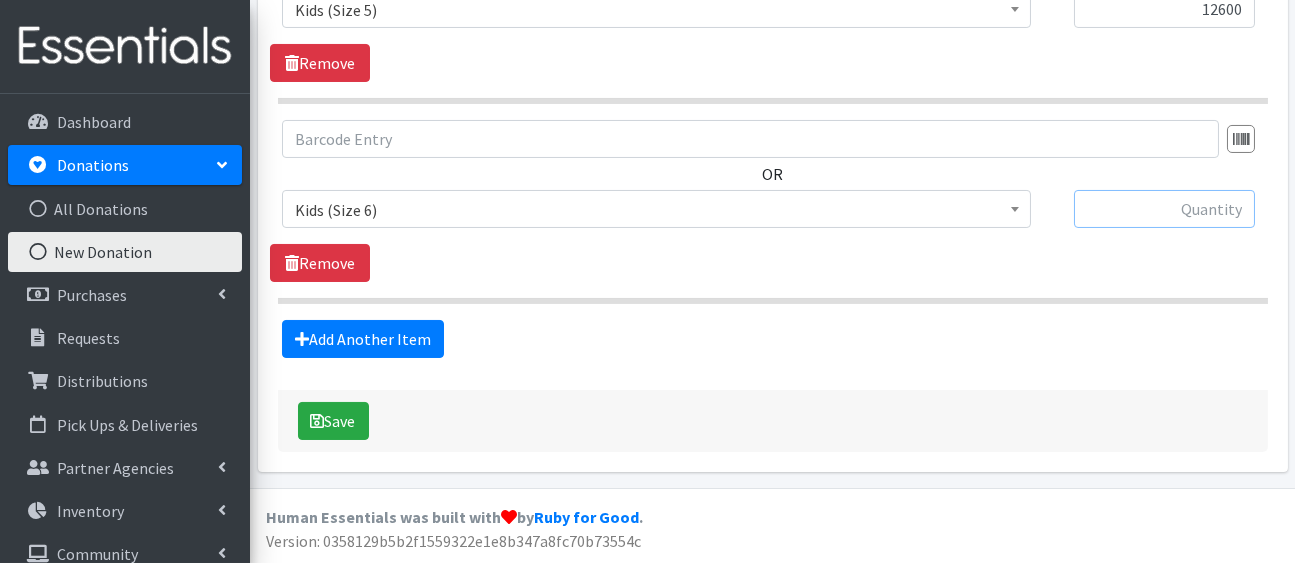 click at bounding box center [1164, 209] 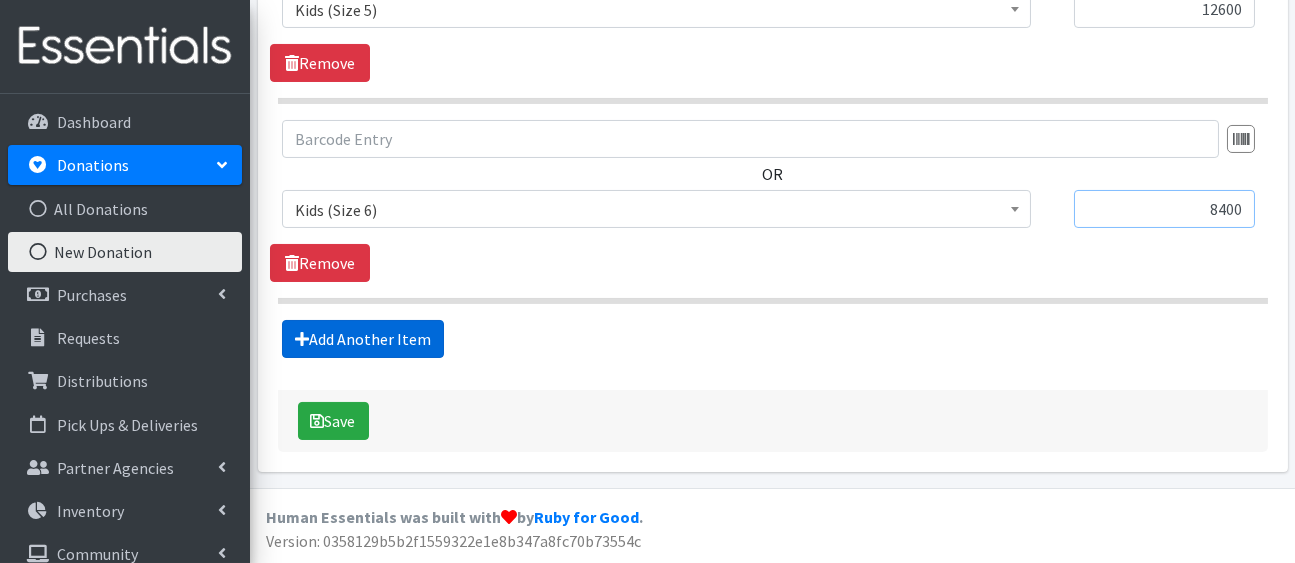 type on "8400" 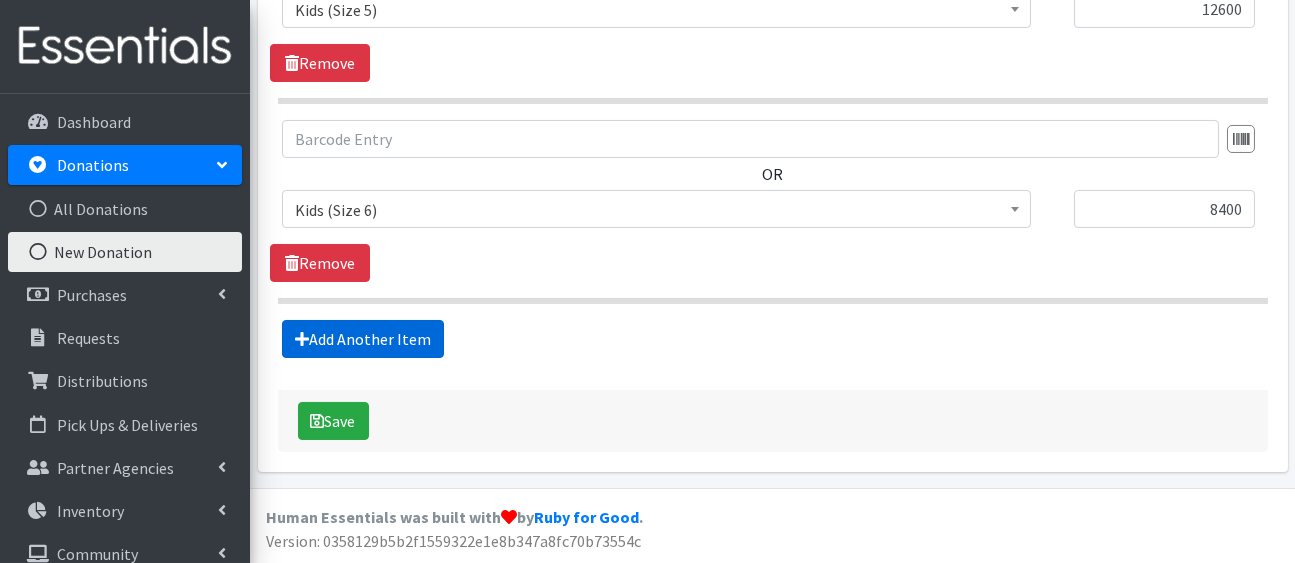click on "Add Another Item" at bounding box center (363, 339) 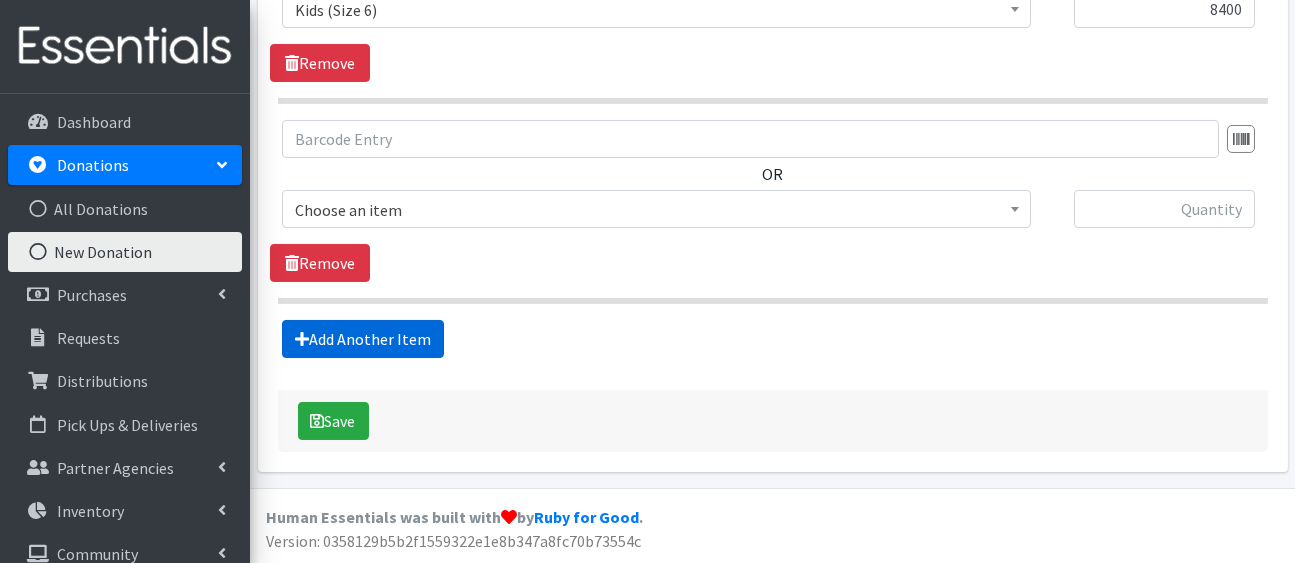 scroll, scrollTop: 1762, scrollLeft: 0, axis: vertical 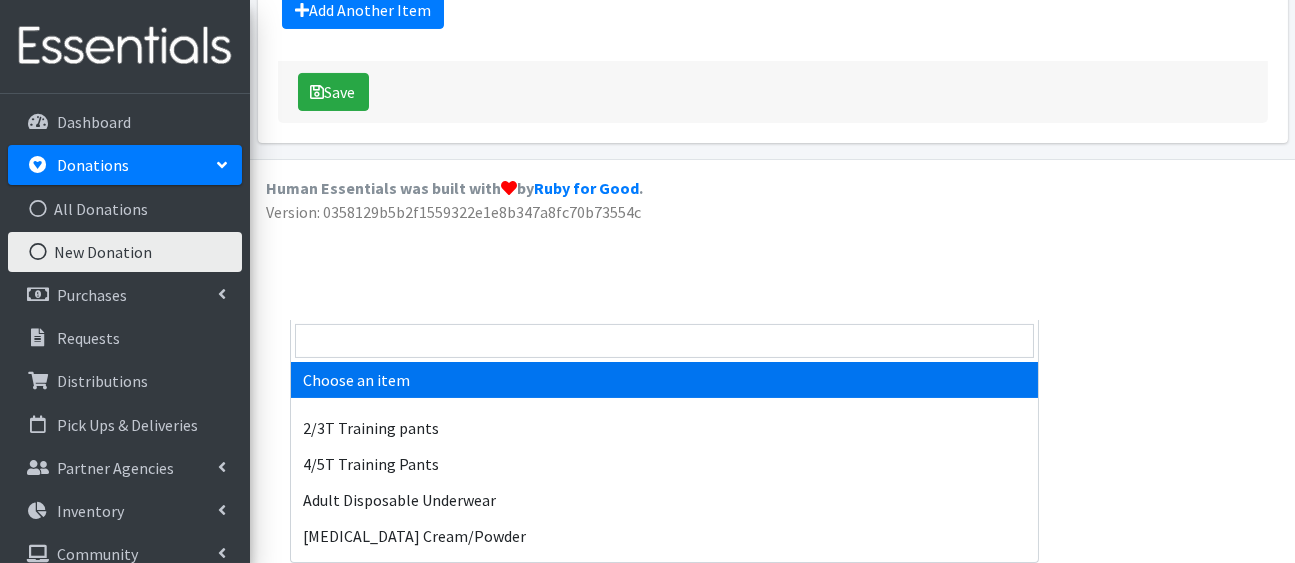 click on "Choose an item" at bounding box center (656, -119) 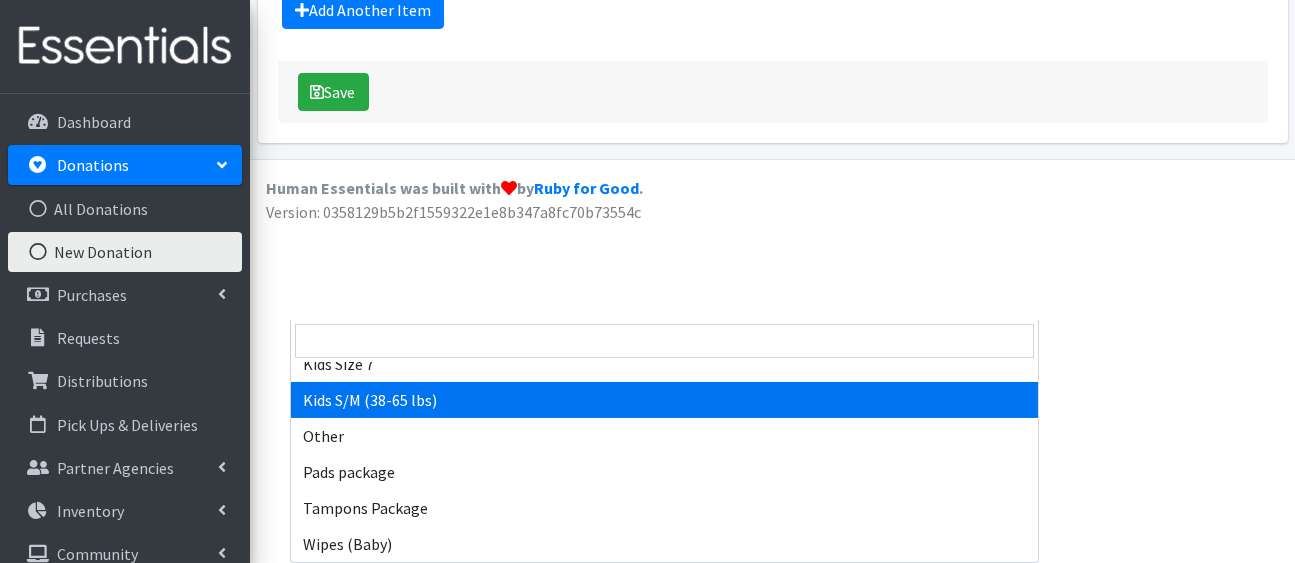 scroll, scrollTop: 572, scrollLeft: 0, axis: vertical 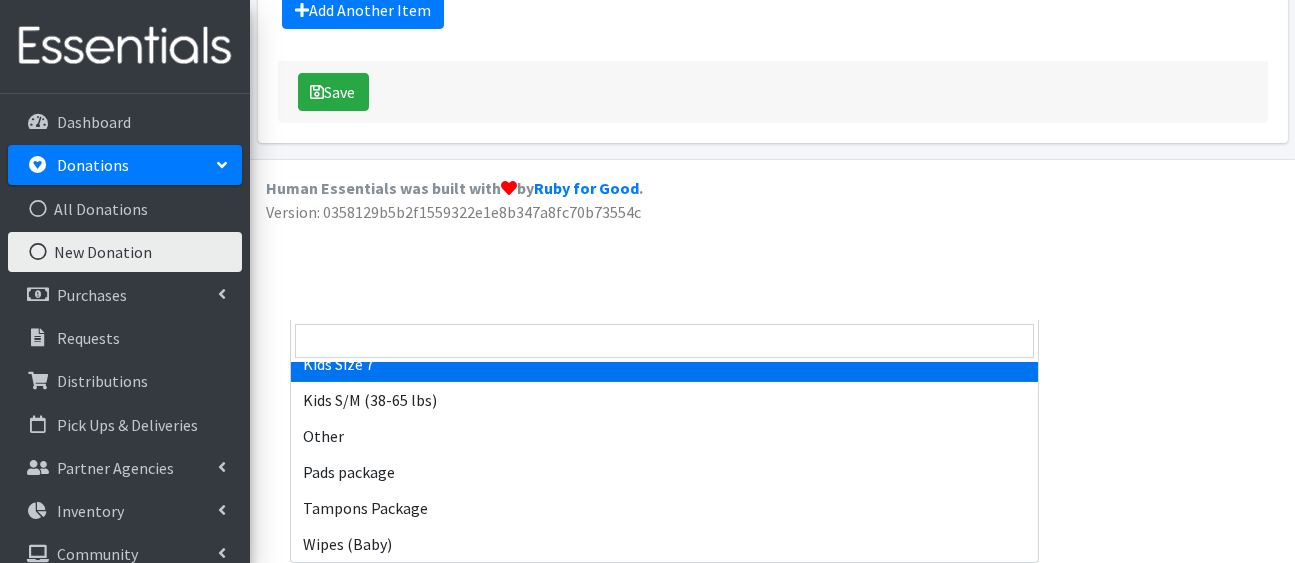 select on "5432" 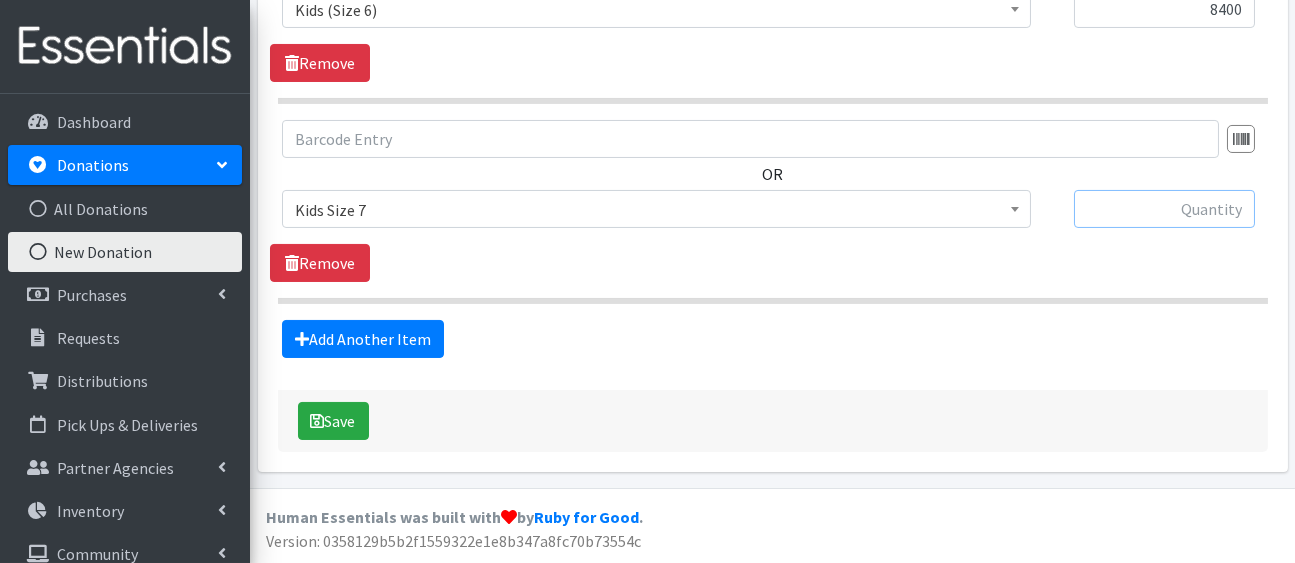 click at bounding box center (1164, 209) 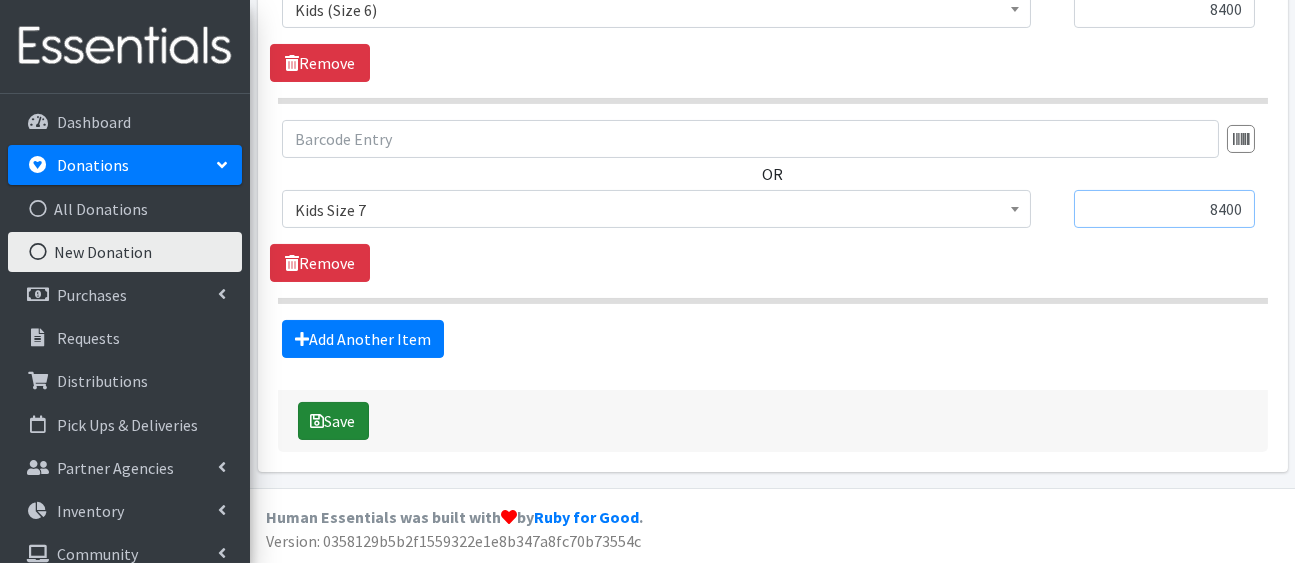 type on "8400" 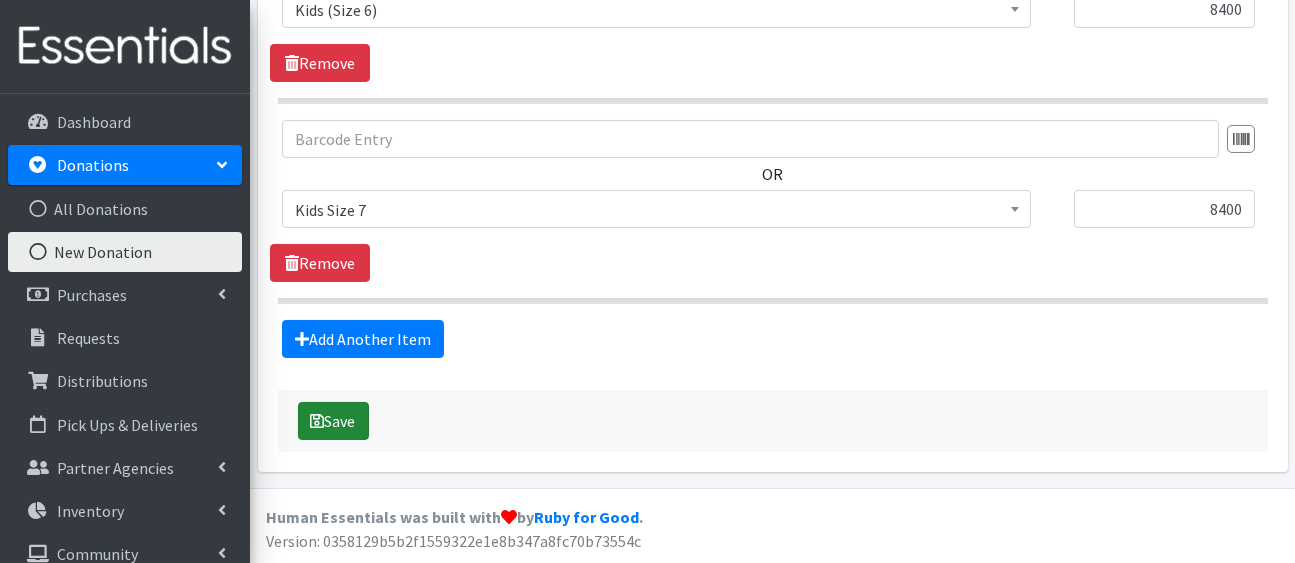 click on "Save" at bounding box center [333, 421] 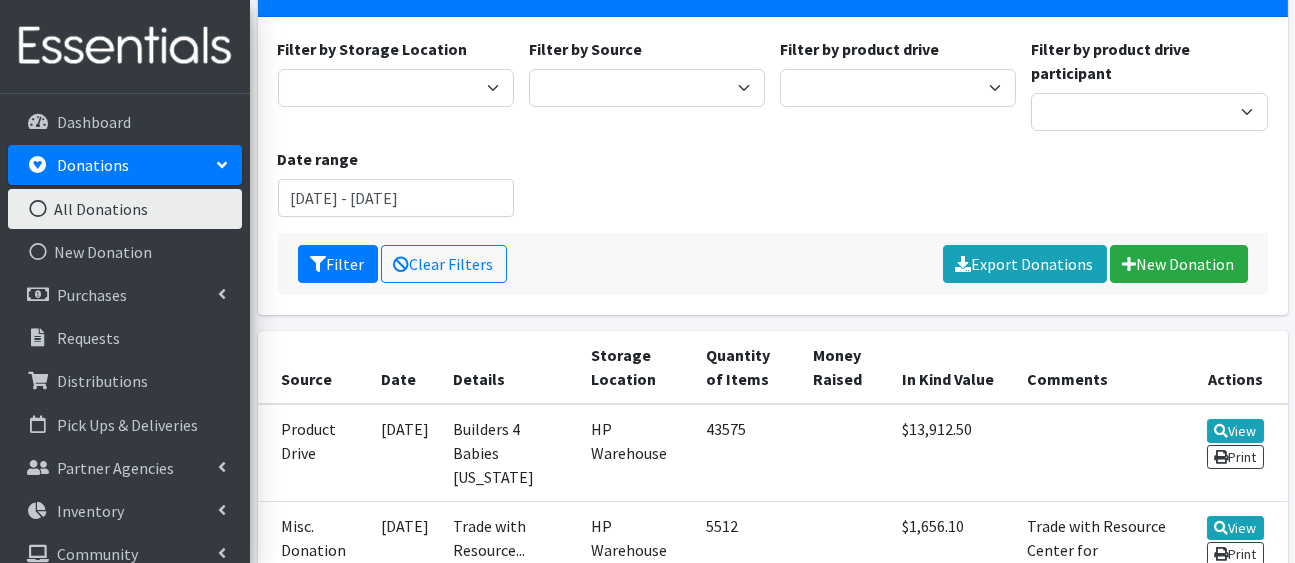 scroll, scrollTop: 270, scrollLeft: 0, axis: vertical 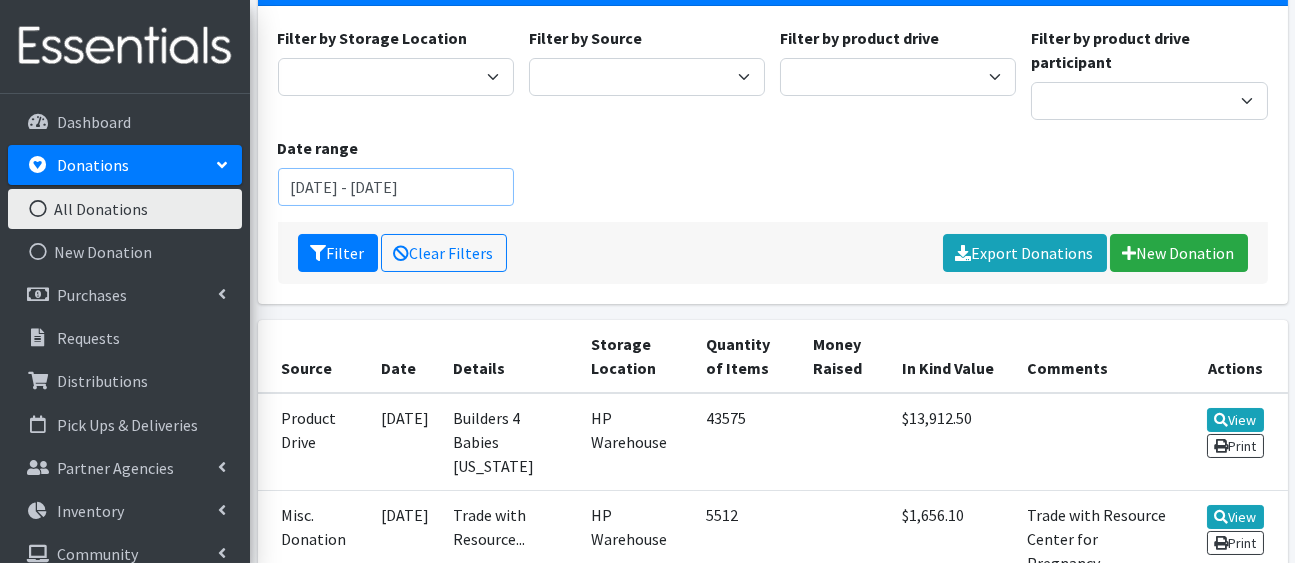 click on "[DATE] - [DATE]" at bounding box center (396, 187) 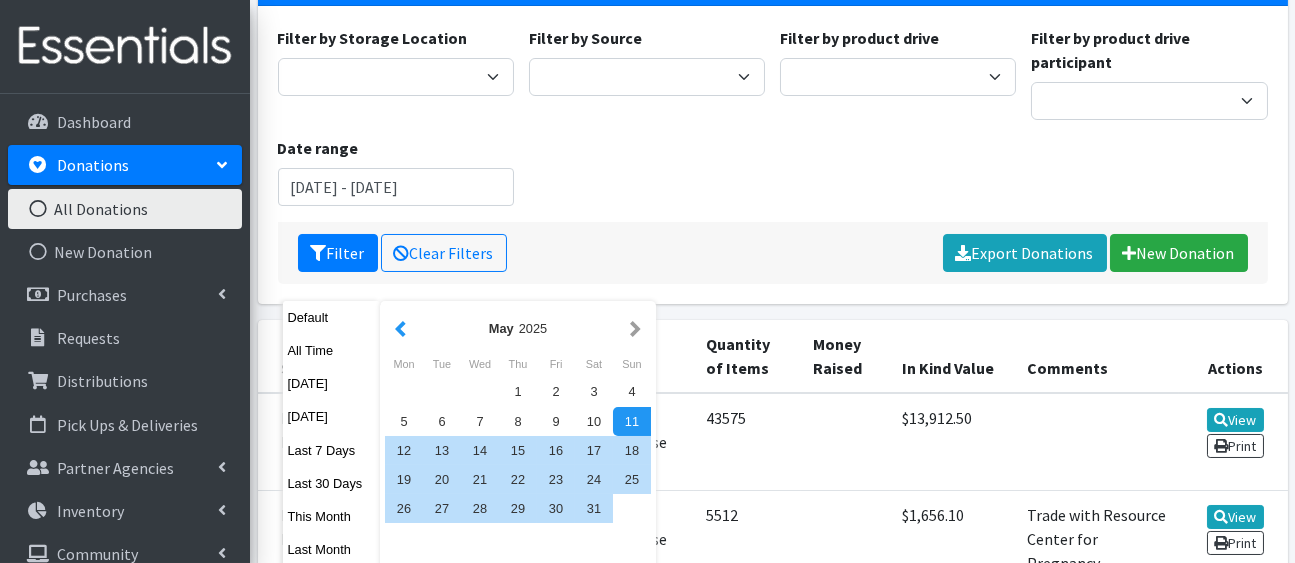 click at bounding box center (400, 328) 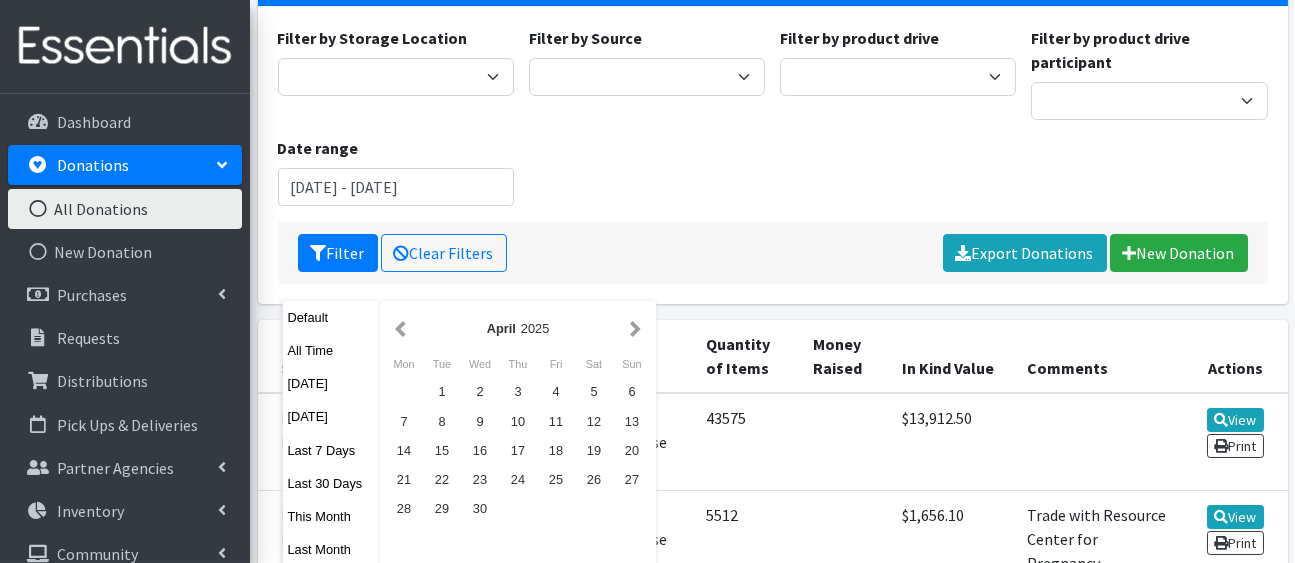 click at bounding box center (400, 328) 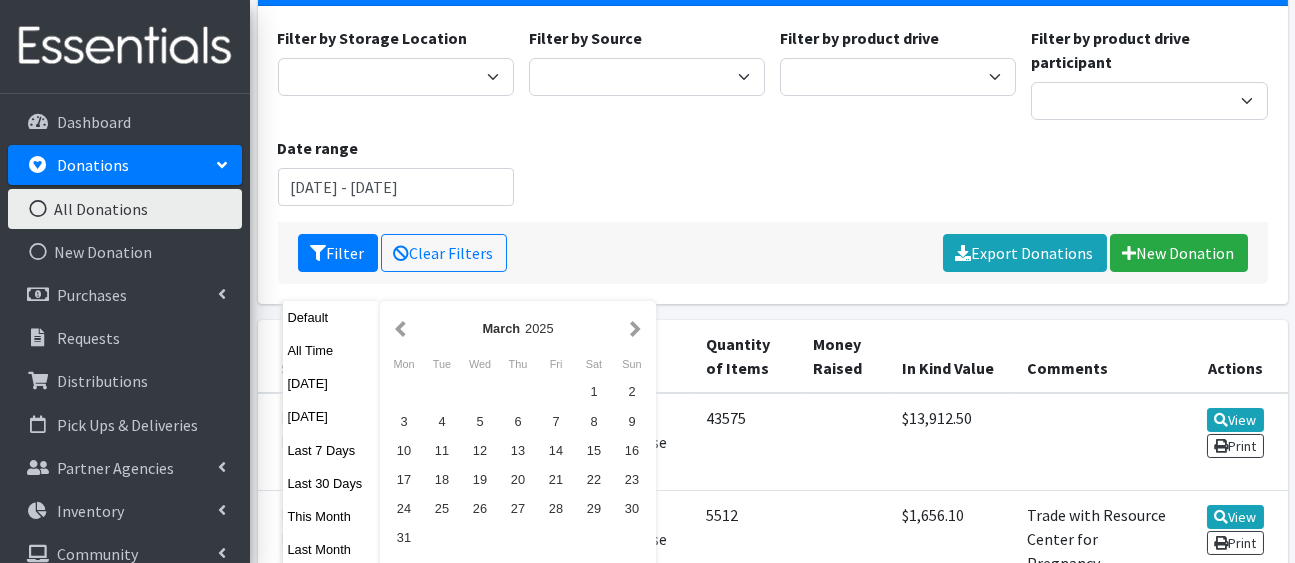 click on "Filter by Storage Location
HP Warehouse
Filter by Source
Misc. Donation
Product Drive
Filter by product drive
[PERSON_NAME] Cheer Team
Builders 4 Babies [US_STATE]
Connecting Point
DHS
[PERSON_NAME] State Farm Agency
Flood & [PERSON_NAME]
[PERSON_NAME] Area Chamber of Commerce
[PERSON_NAME][GEOGRAPHIC_DATA]
HPLD diaper drive [DATE]
JBS
Kiwanis Greeley Spring 2022
Kiwanis of [PERSON_NAME] of [PERSON_NAME]
Leadership Weld County Class of '24
Life Stories
PDC Energy Fall [GEOGRAPHIC_DATA][DEMOGRAPHIC_DATA]
UWWC Social Media
Windsor Chamber of Commerce
Windsor Chamber of Commerce
Filter by product drive participant
South County DHS
Kiwanis of the Rockies
HPLD
PDC Energy
Date range" at bounding box center (772, 124) 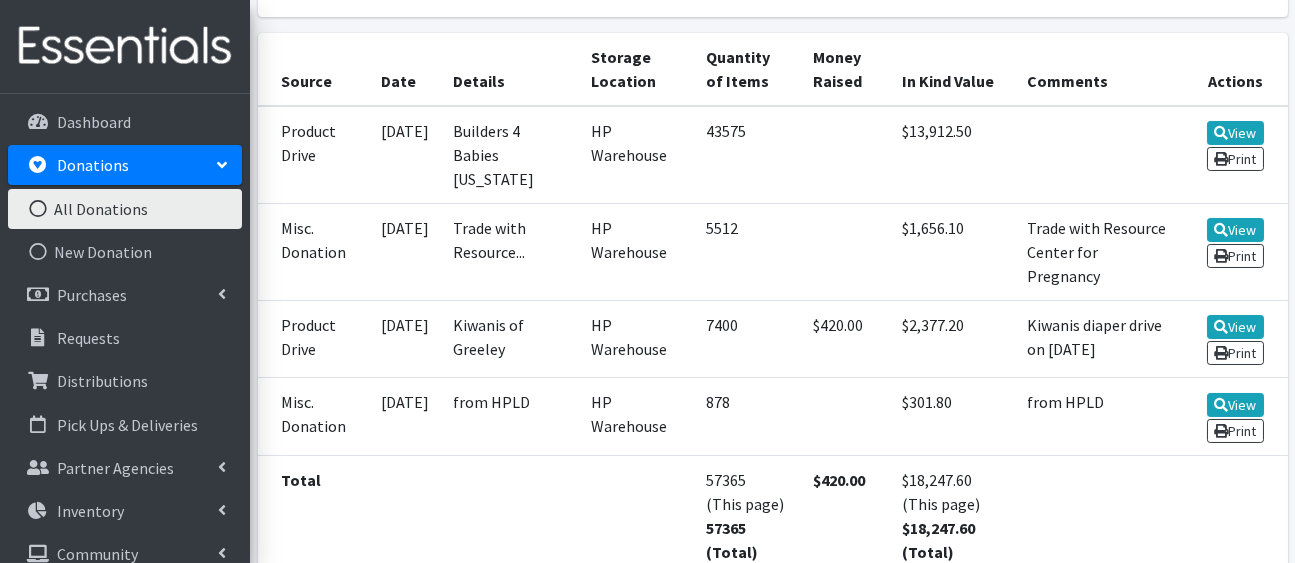 scroll, scrollTop: 0, scrollLeft: 0, axis: both 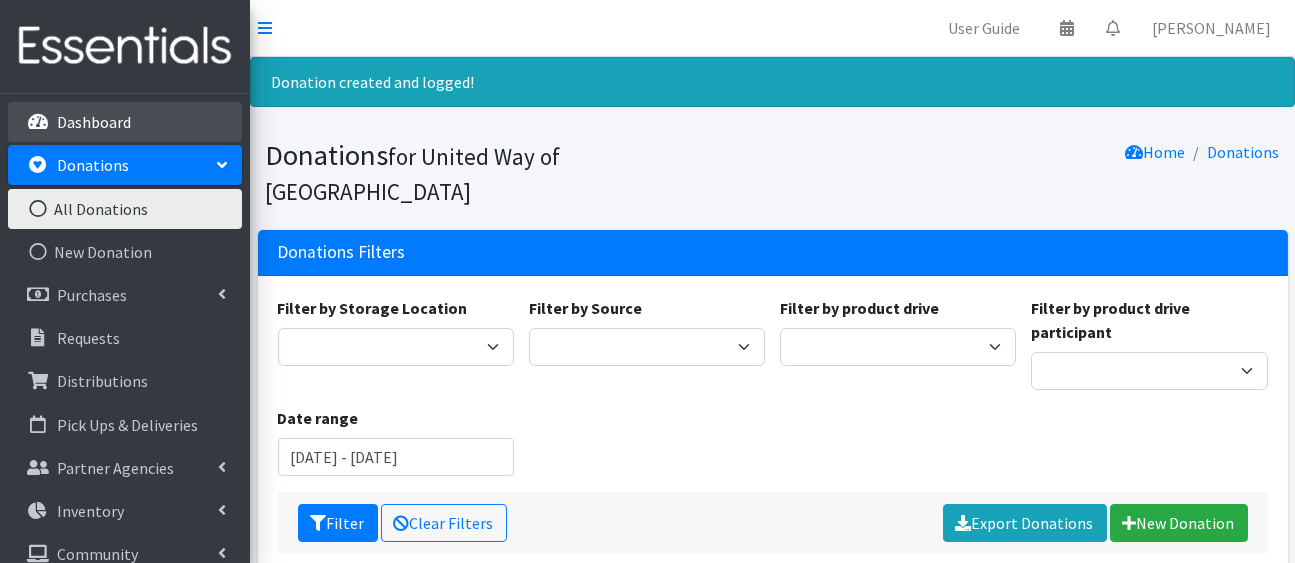 click on "Dashboard" at bounding box center [125, 122] 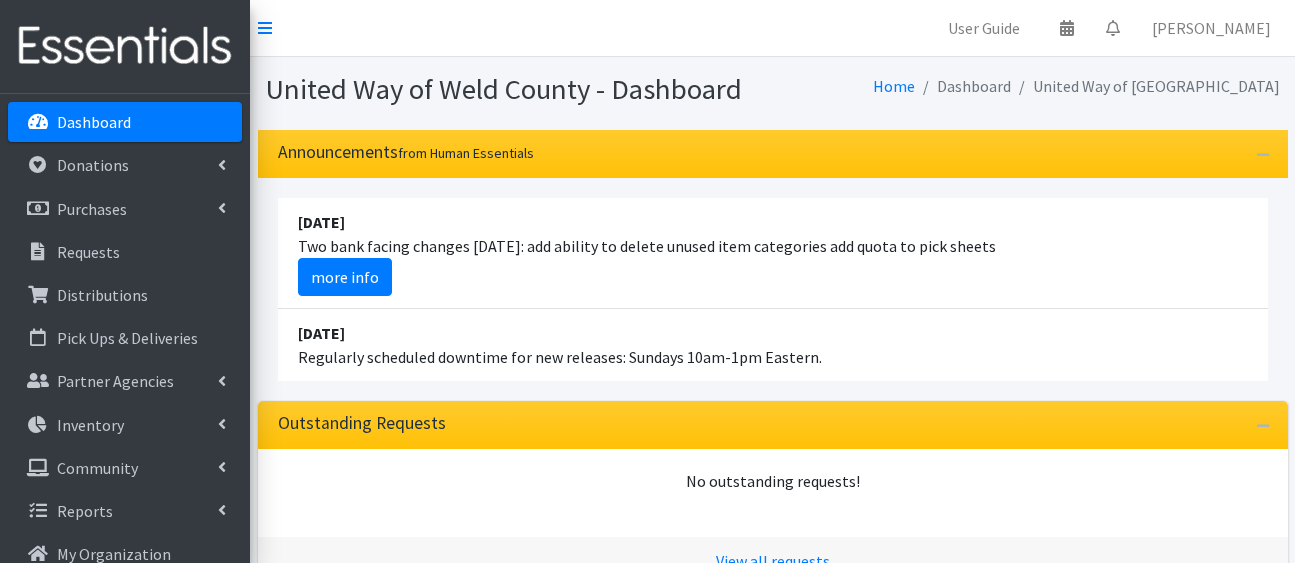 scroll, scrollTop: 0, scrollLeft: 0, axis: both 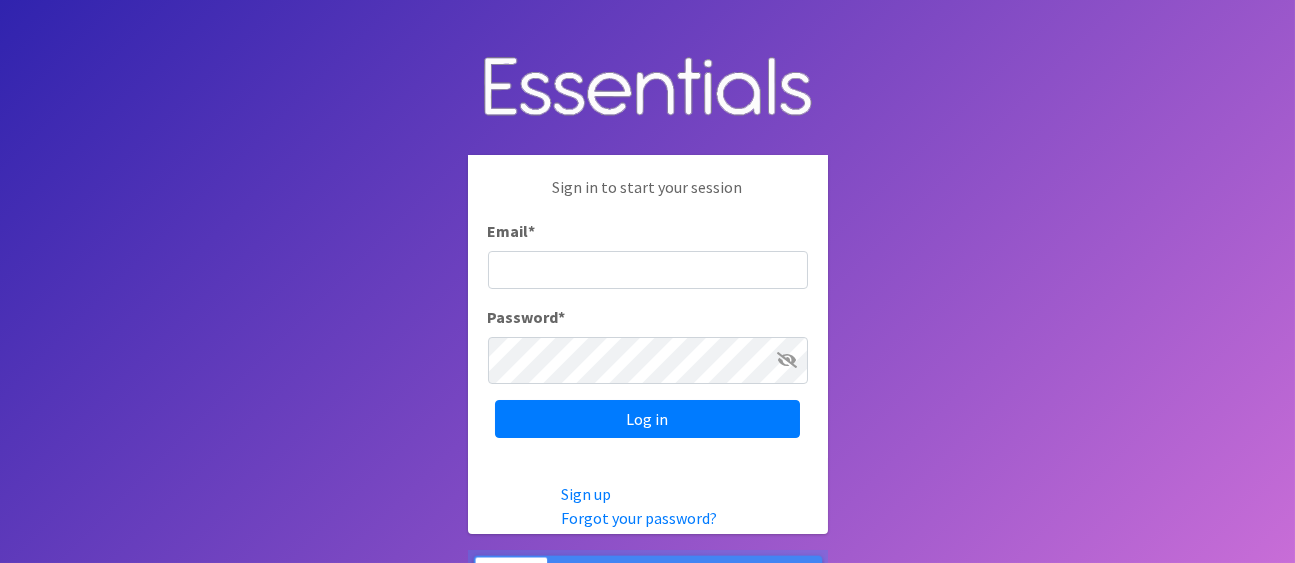 type on "[PERSON_NAME][EMAIL_ADDRESS][DOMAIN_NAME]" 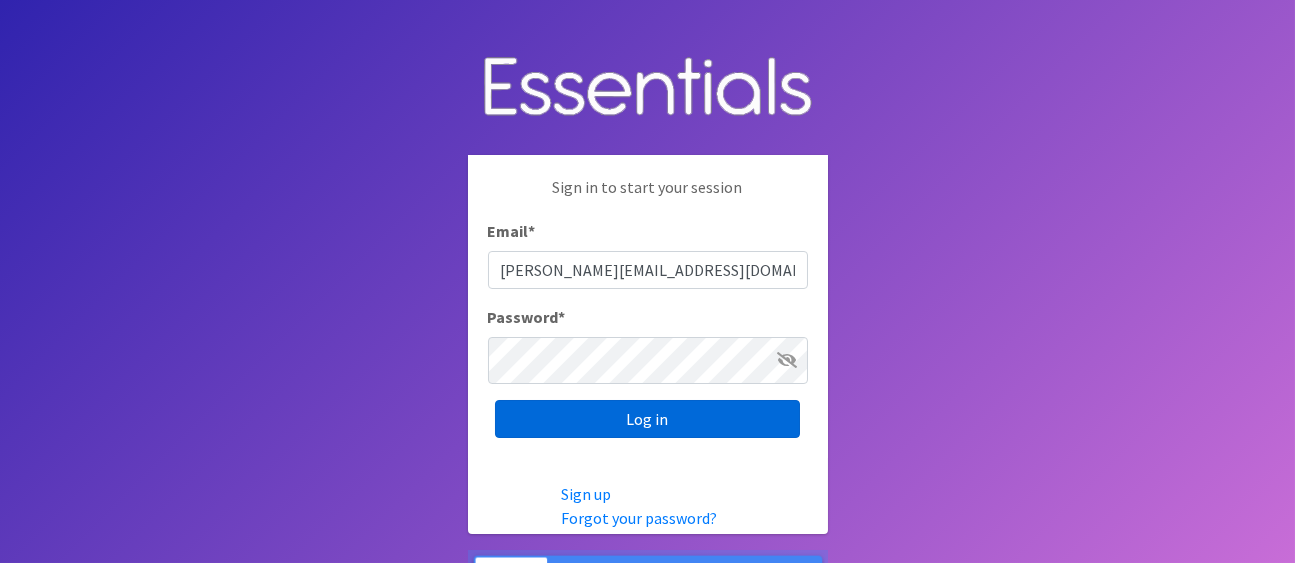 click on "Log in" at bounding box center [647, 419] 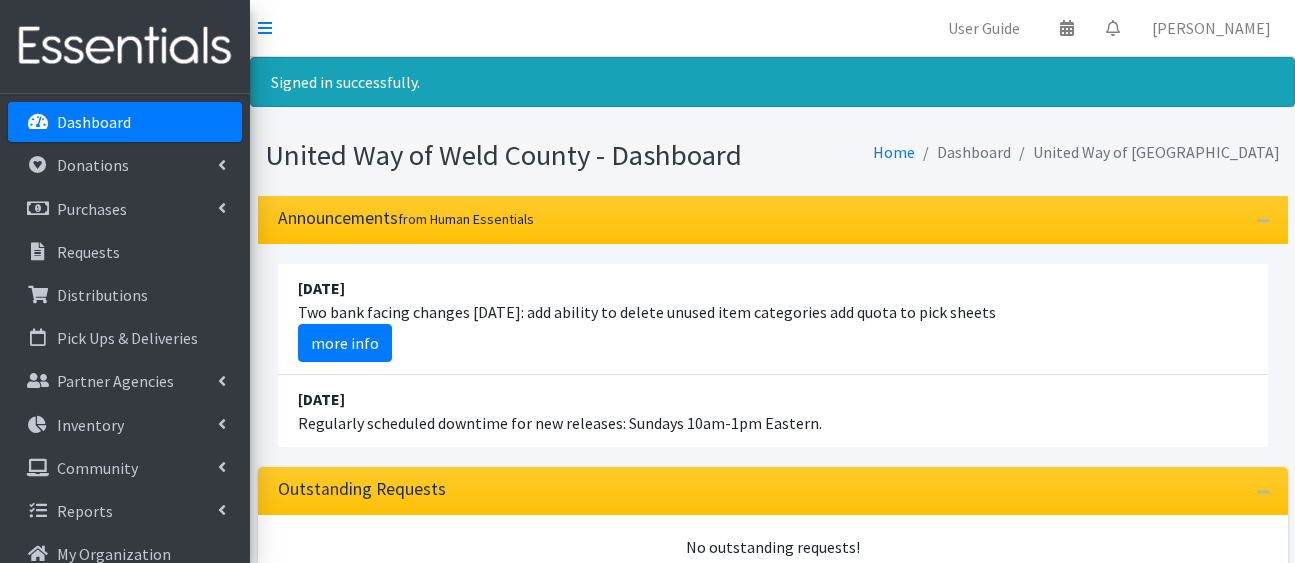 scroll, scrollTop: 0, scrollLeft: 0, axis: both 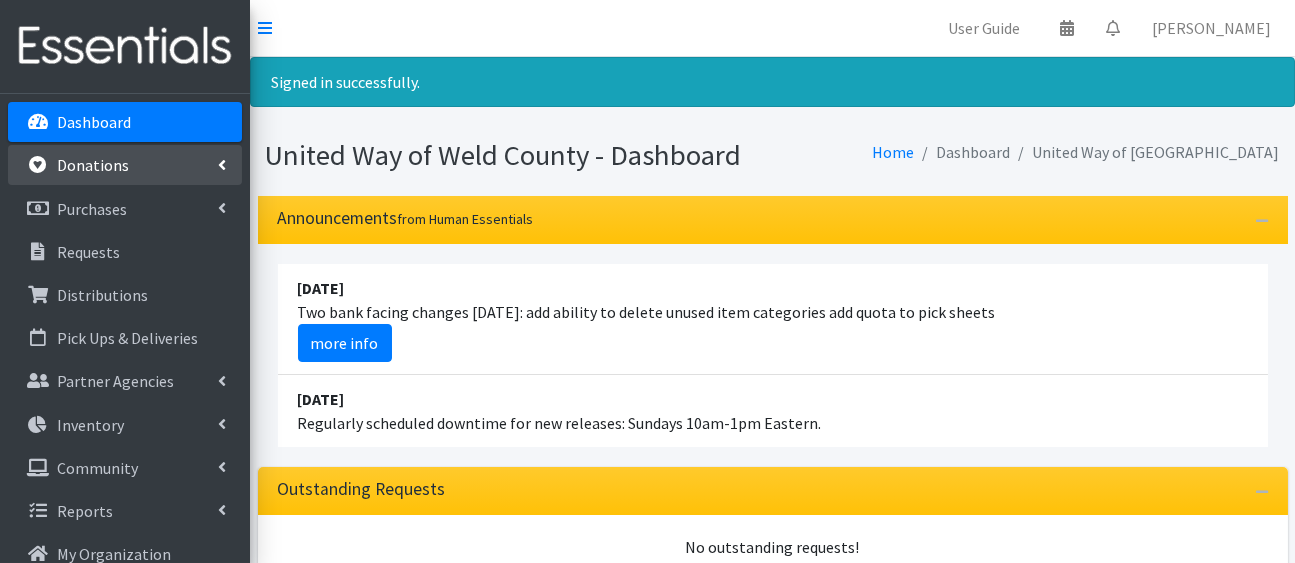 click on "Donations" at bounding box center (93, 165) 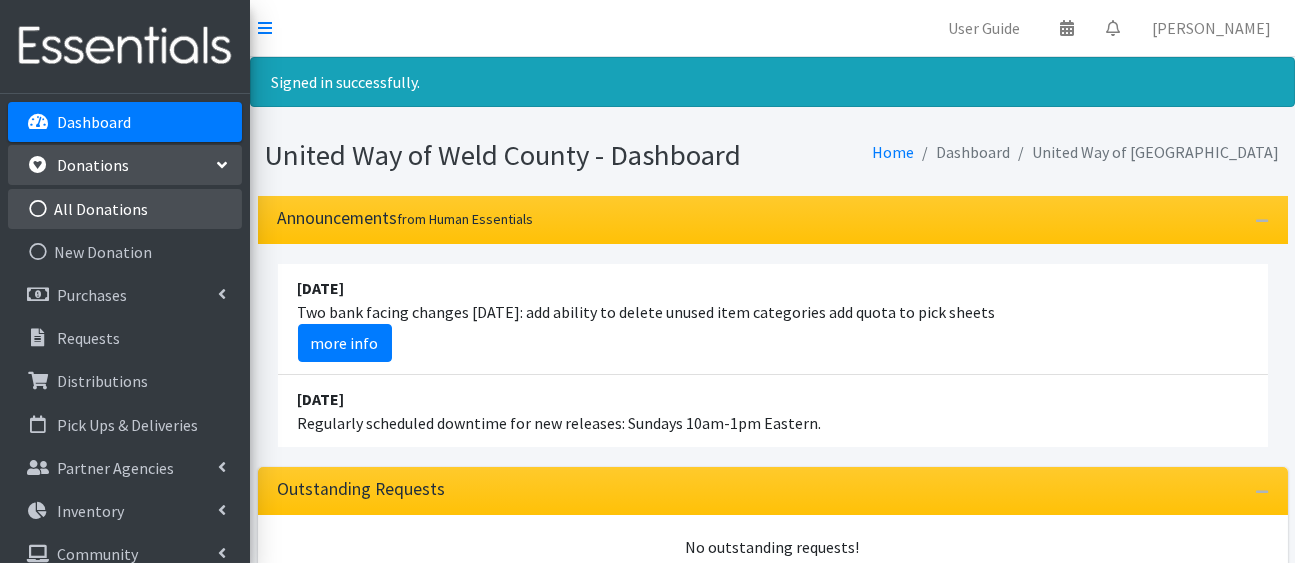 click on "All Donations" at bounding box center [125, 209] 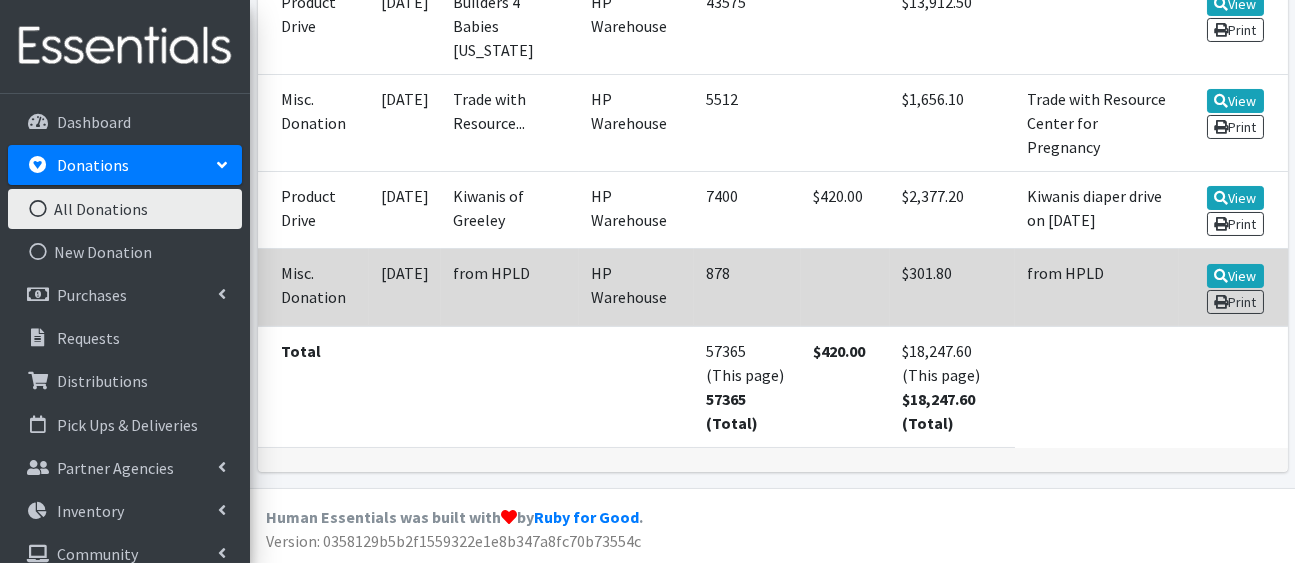 scroll, scrollTop: 998, scrollLeft: 0, axis: vertical 